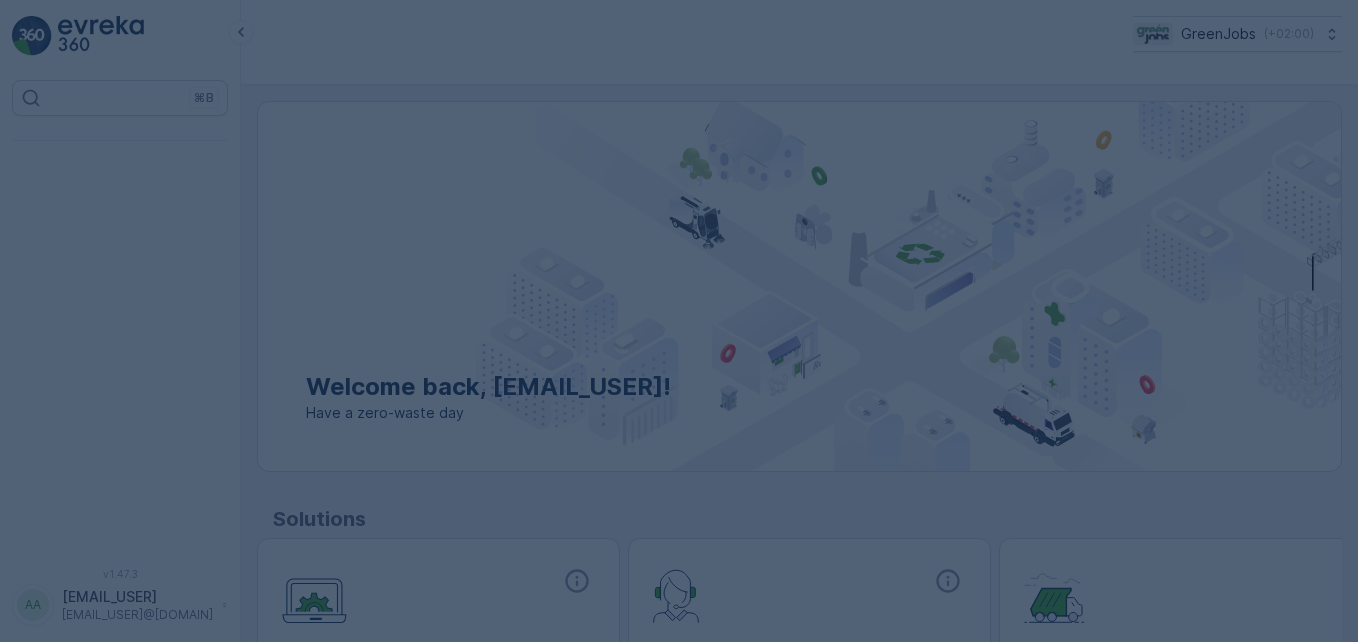 scroll, scrollTop: 0, scrollLeft: 0, axis: both 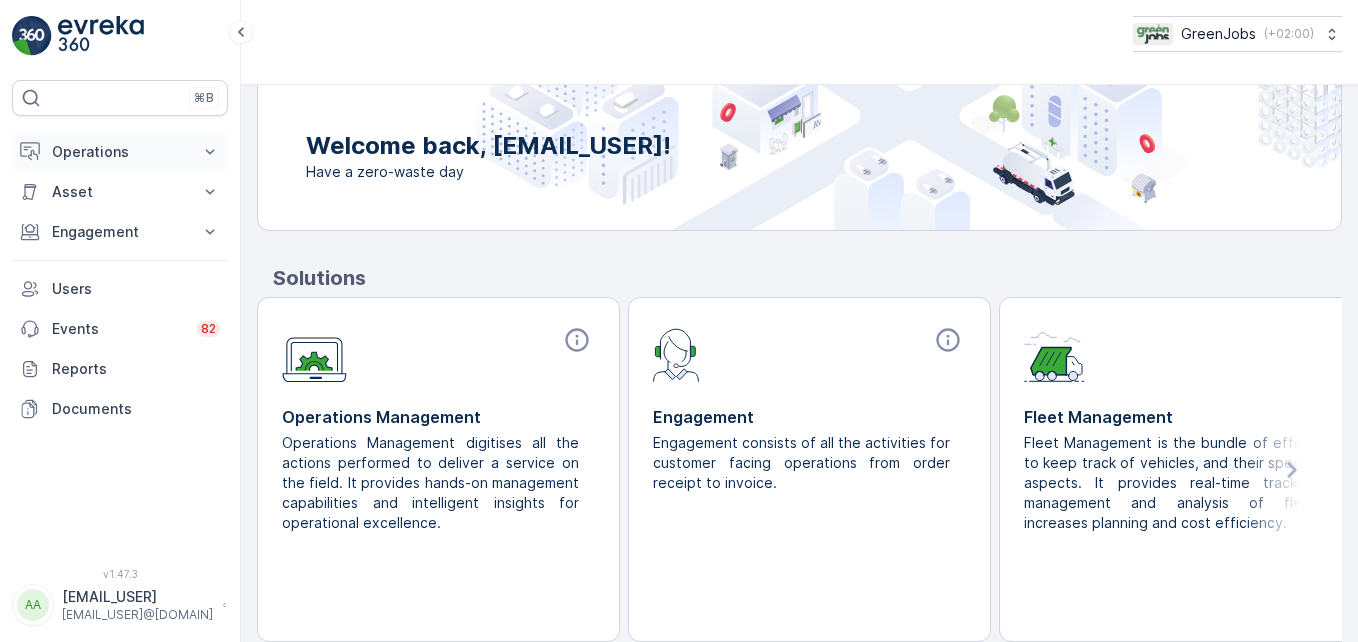 click 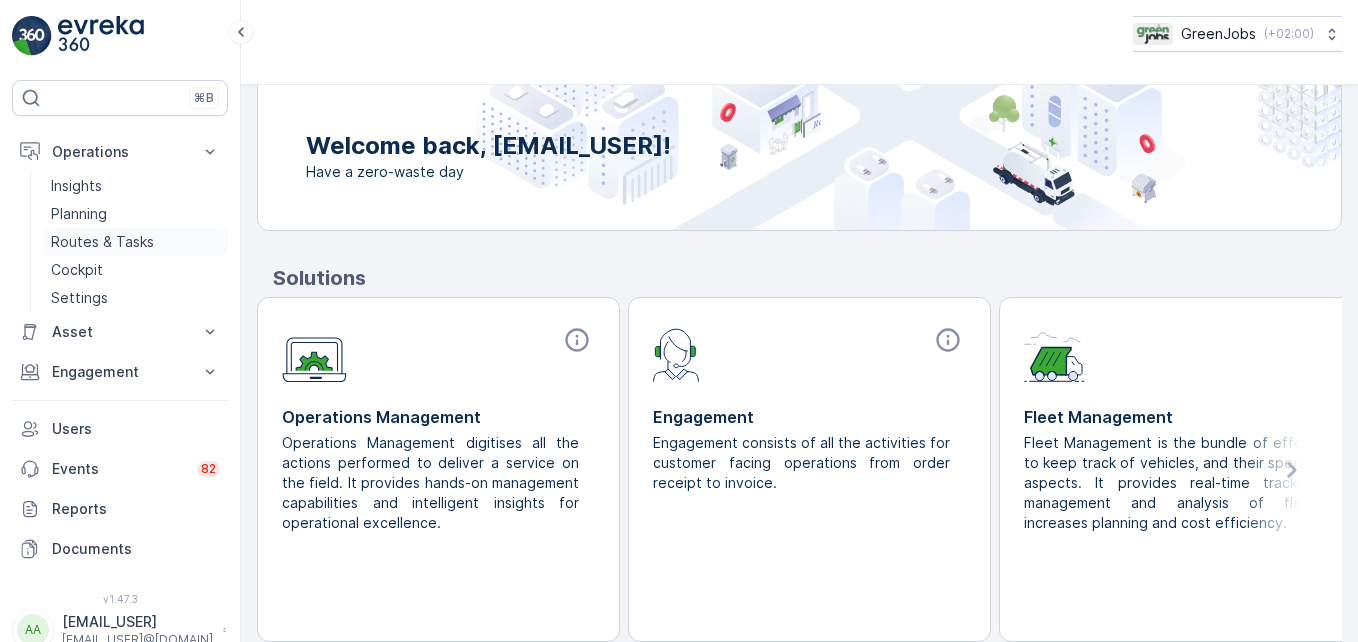 click on "Routes & Tasks" at bounding box center (102, 242) 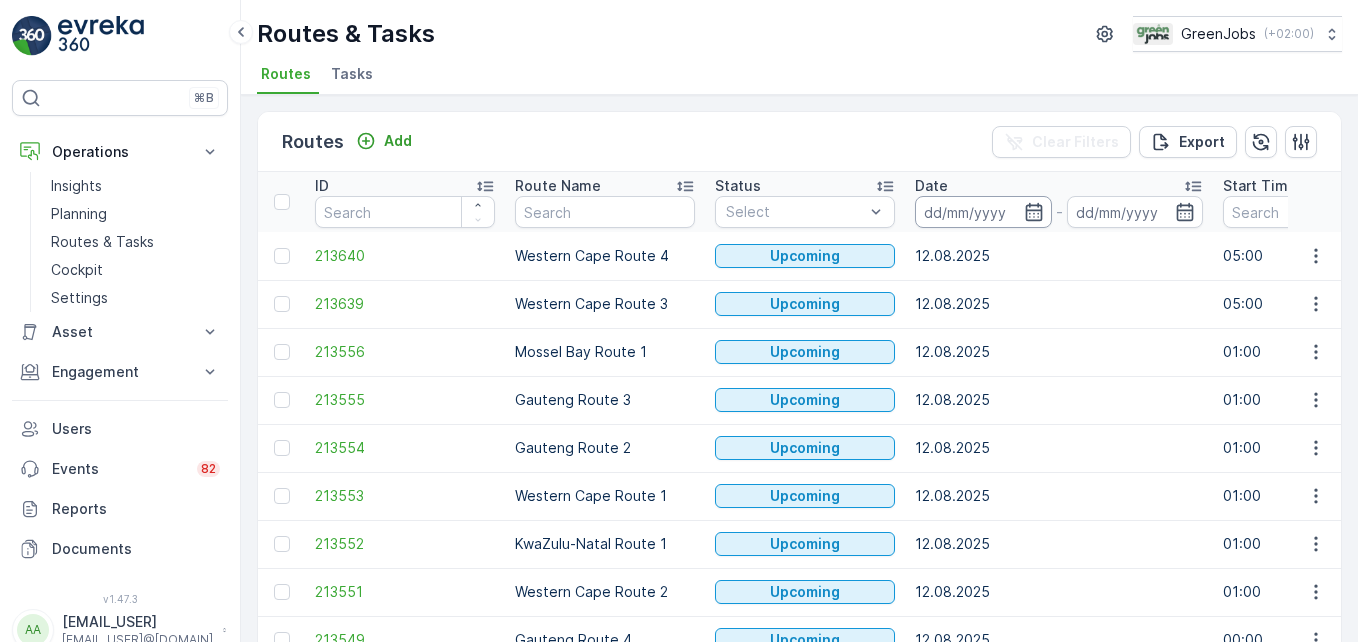 click at bounding box center [983, 212] 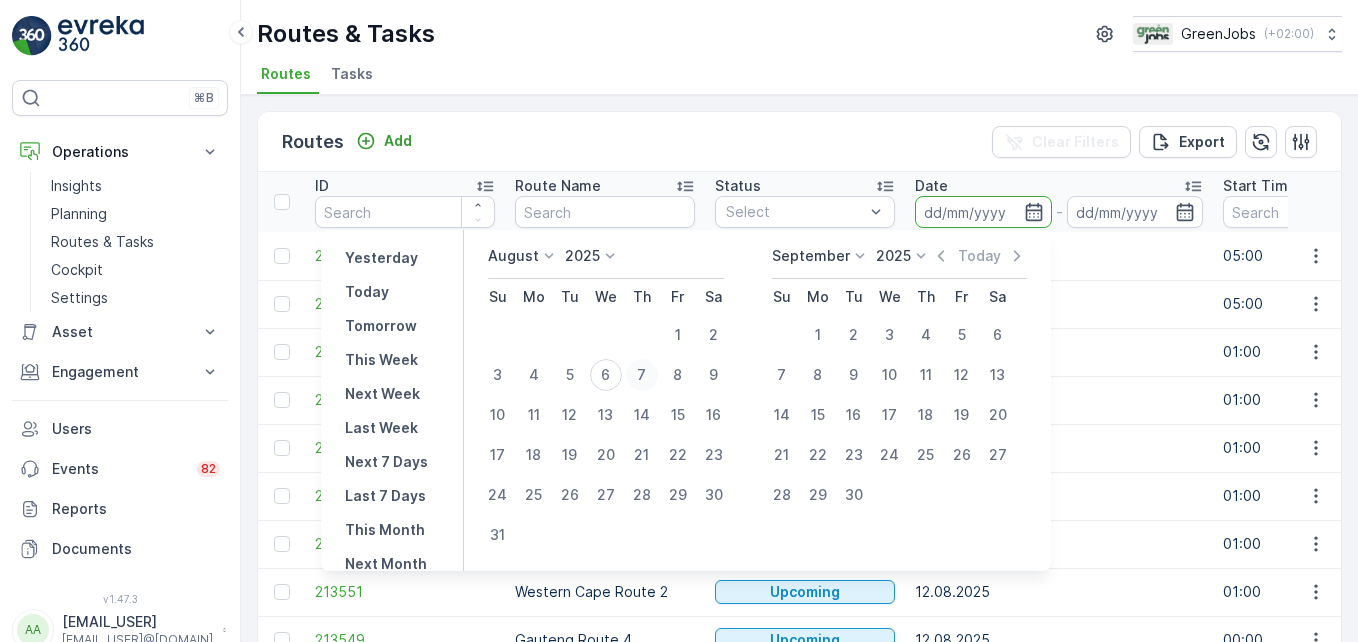 click on "7" at bounding box center (642, 375) 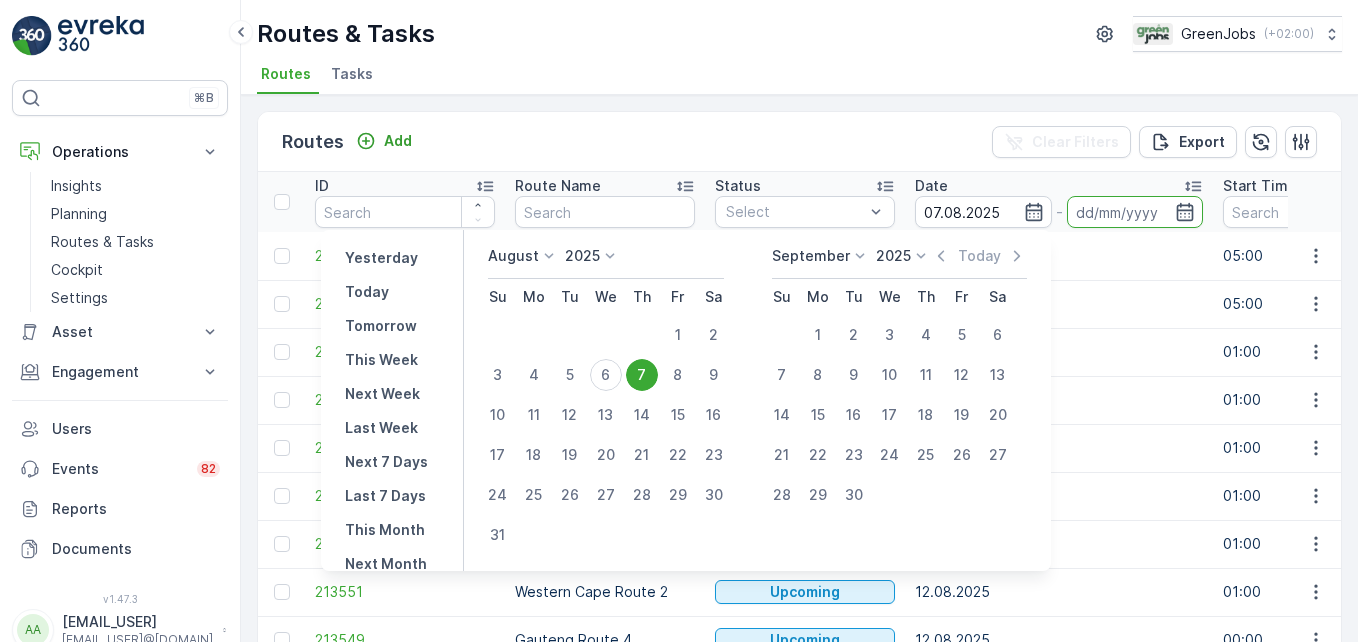 click on "7" at bounding box center (642, 375) 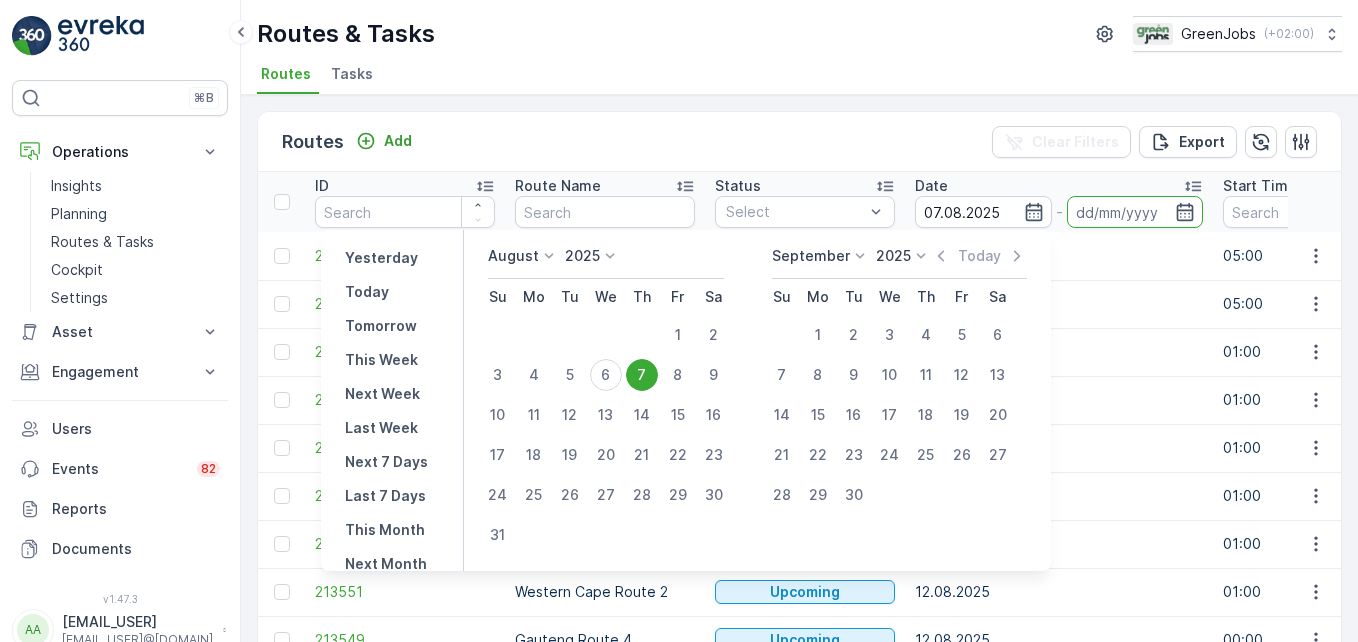 type on "07.08.2025" 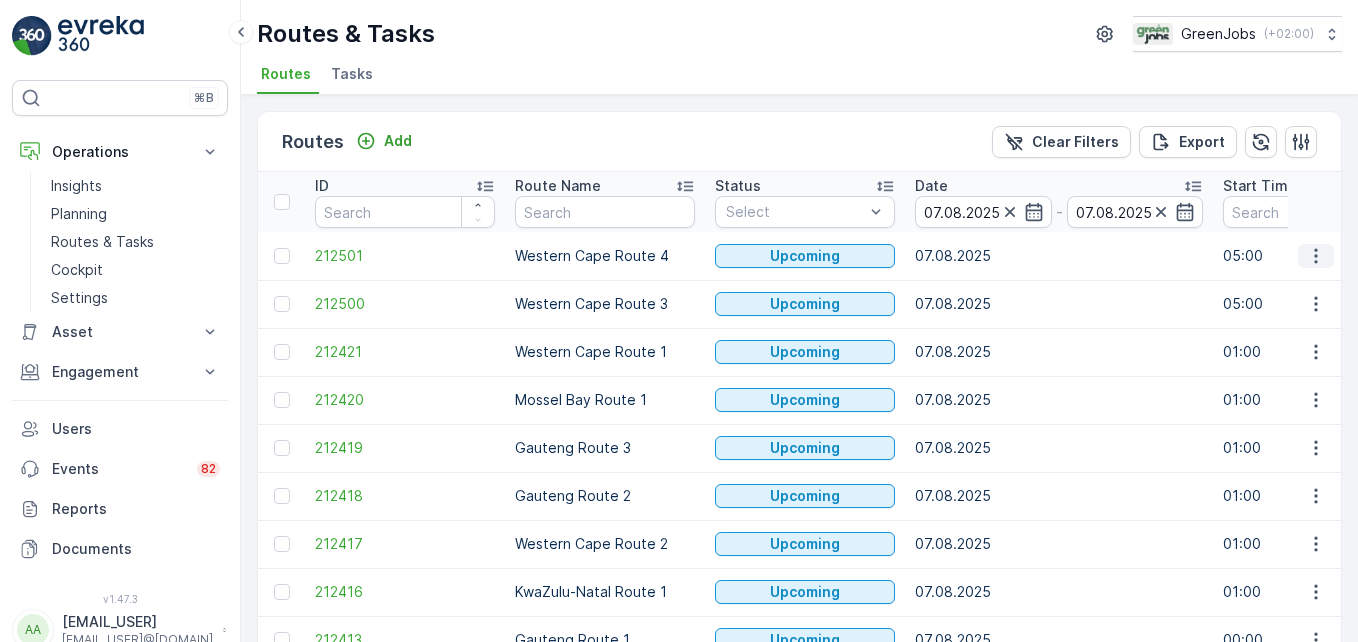 click at bounding box center [1316, 256] 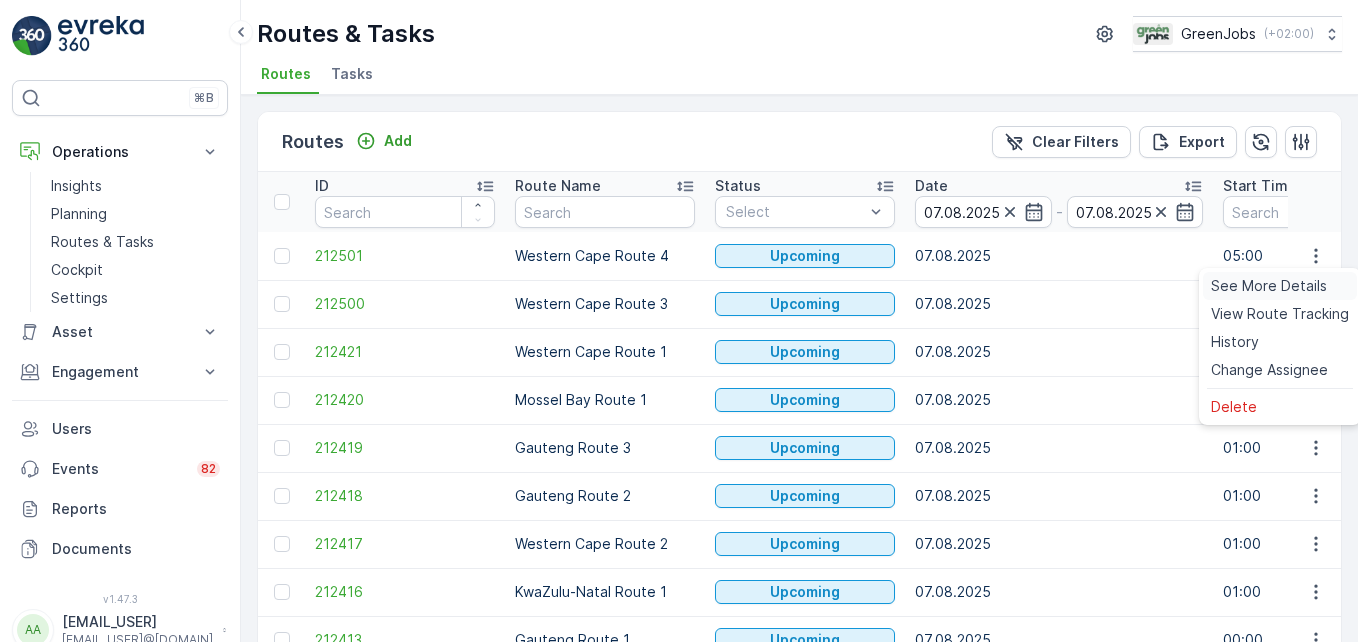 click on "See More Details" at bounding box center (1269, 286) 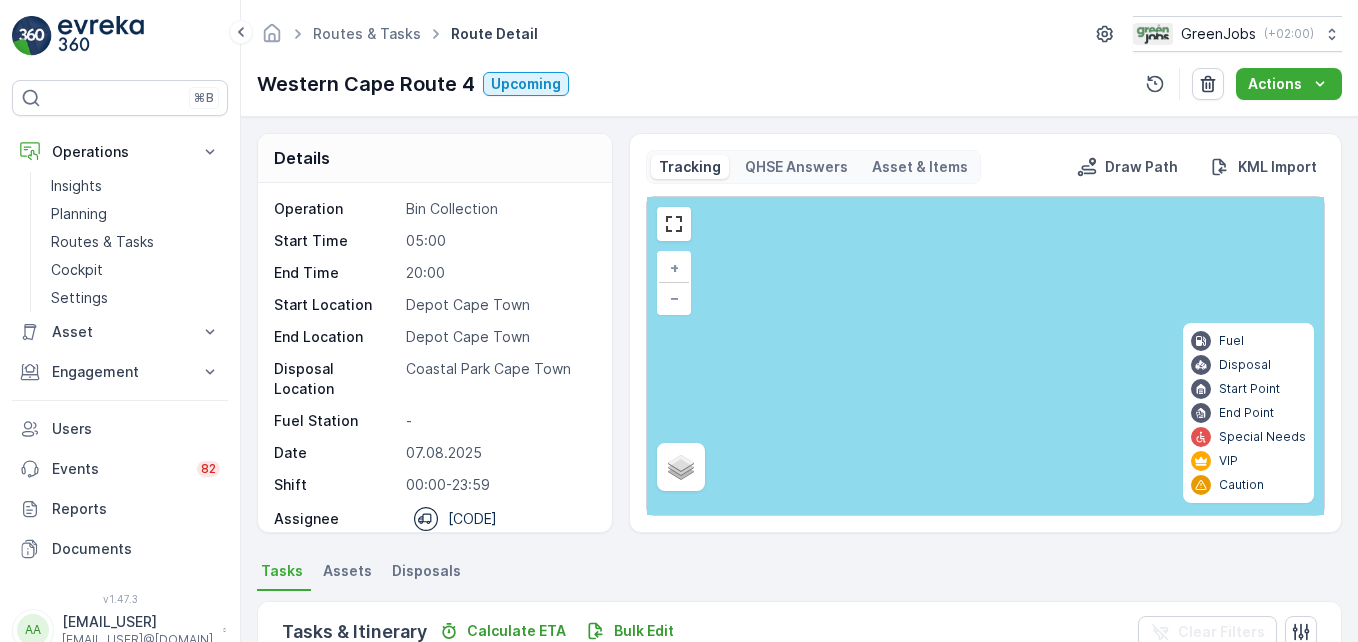 scroll, scrollTop: 300, scrollLeft: 0, axis: vertical 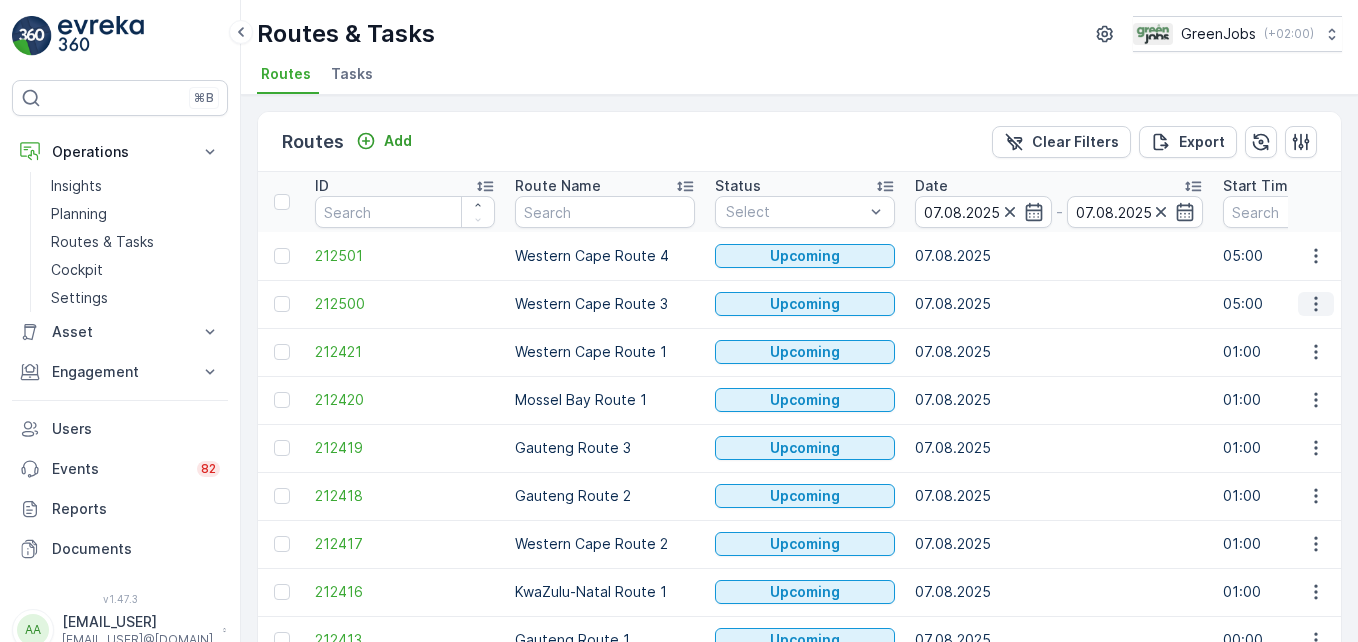 click 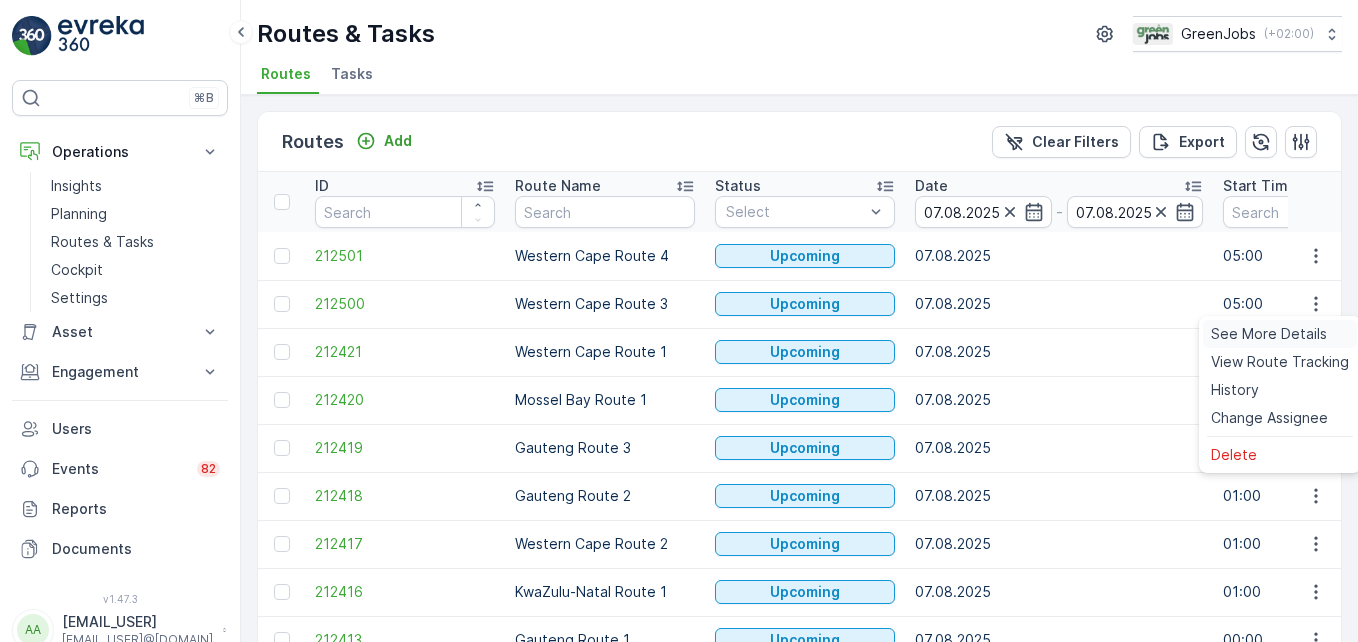 click on "See More Details" at bounding box center [1269, 334] 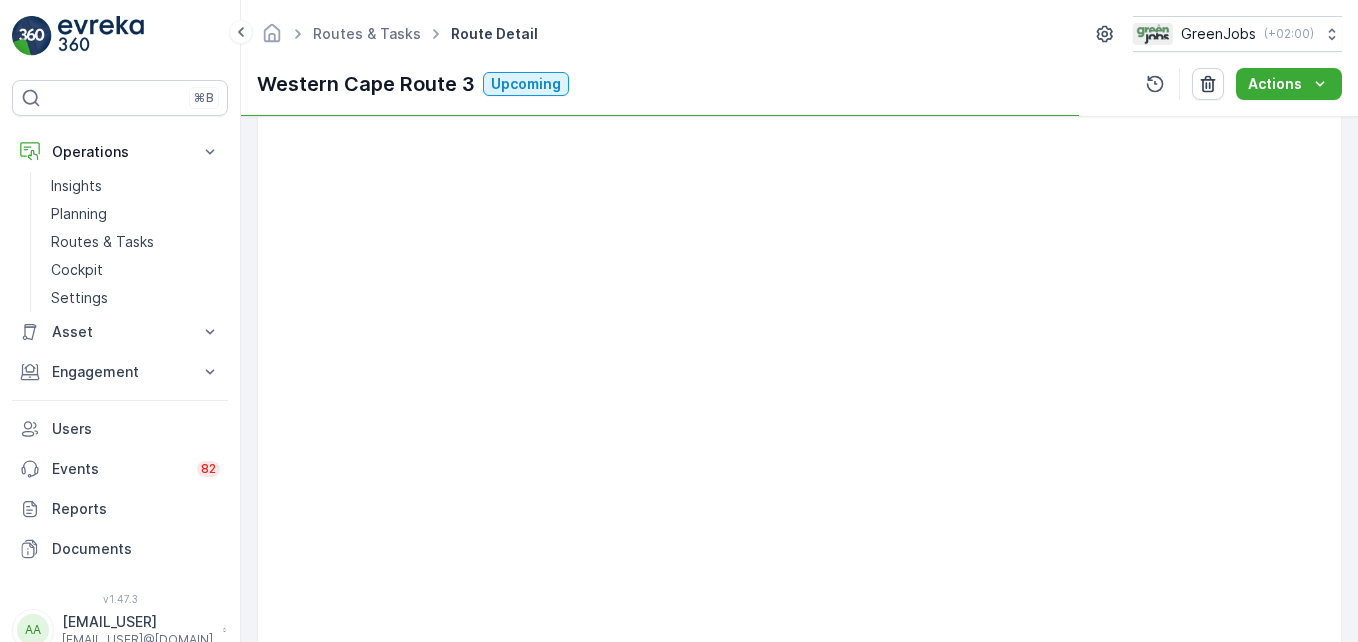 scroll, scrollTop: 390, scrollLeft: 0, axis: vertical 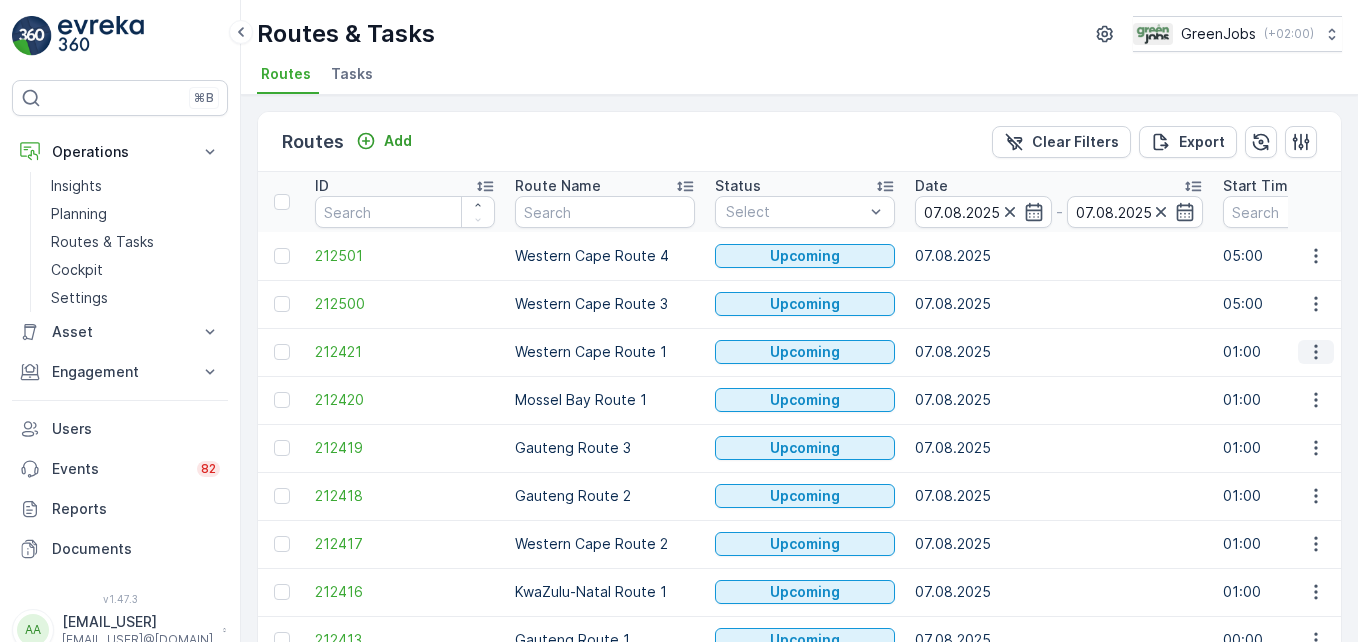 click 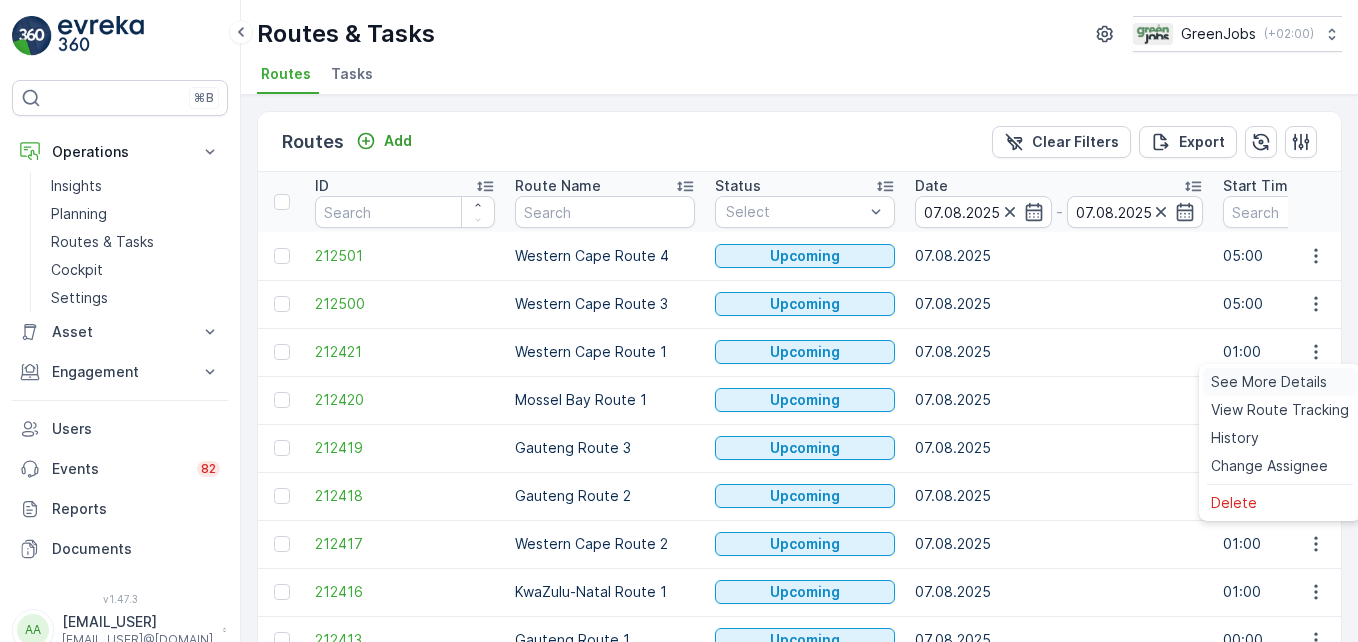 click on "See More Details" at bounding box center [1269, 382] 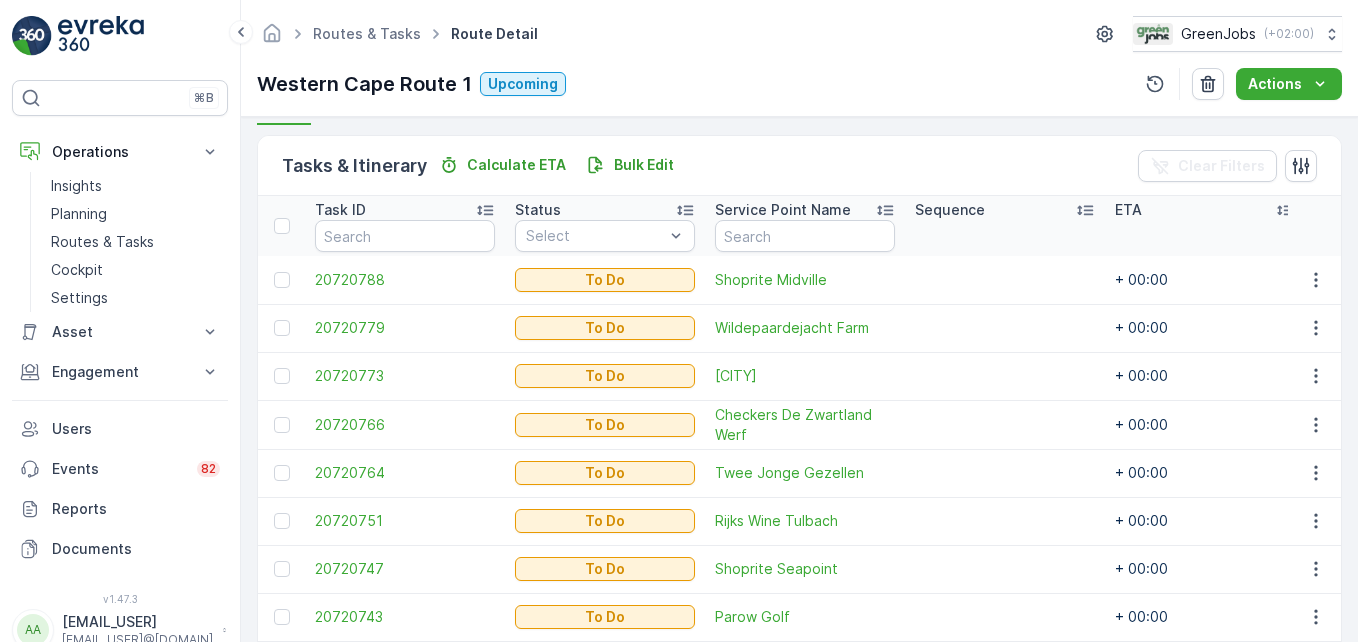 scroll, scrollTop: 500, scrollLeft: 0, axis: vertical 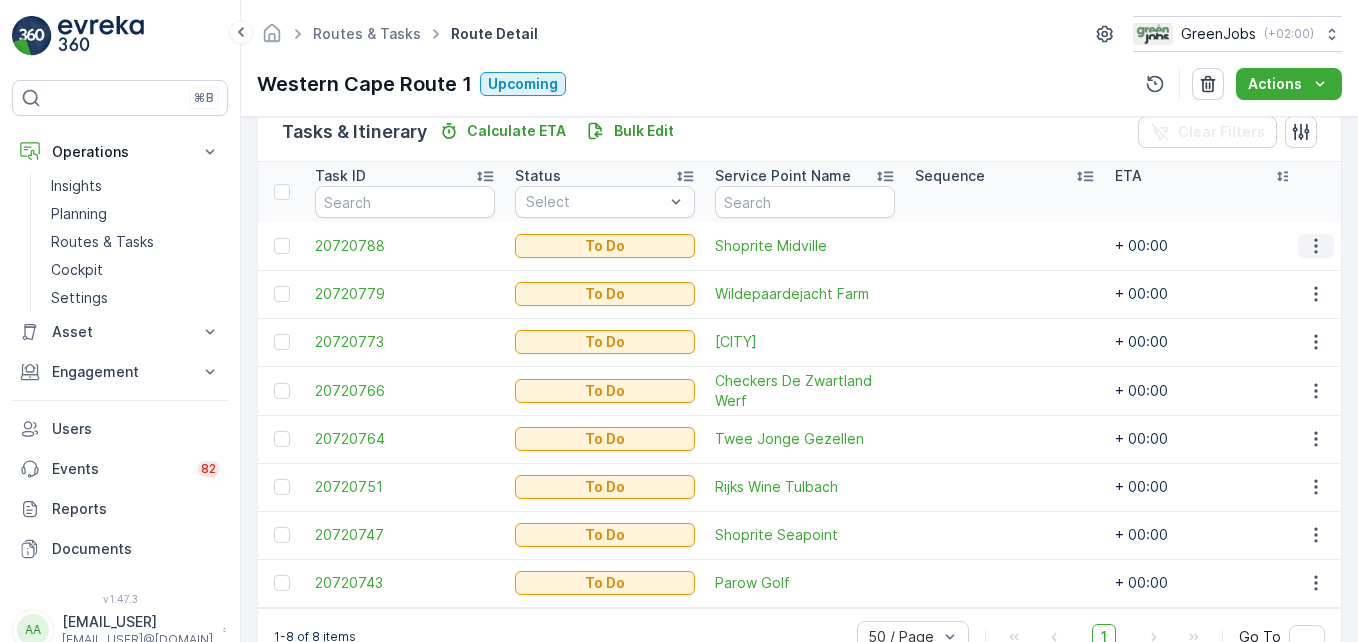 click 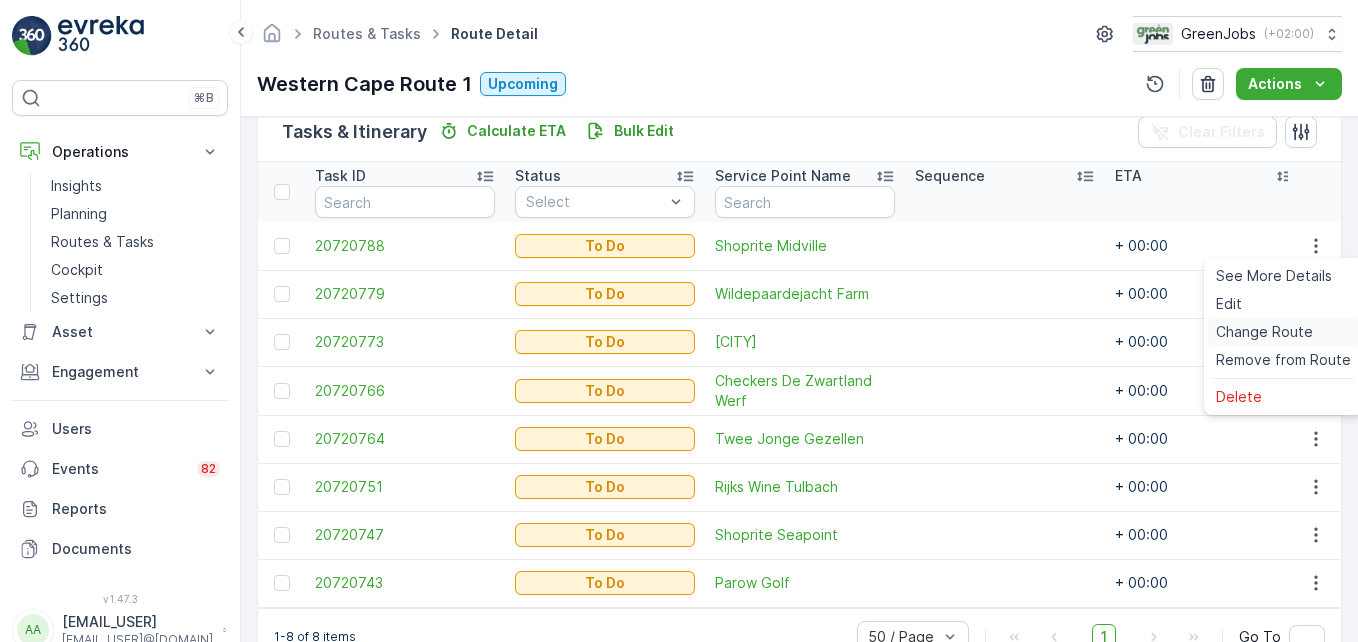 click on "Change Route" at bounding box center (1264, 332) 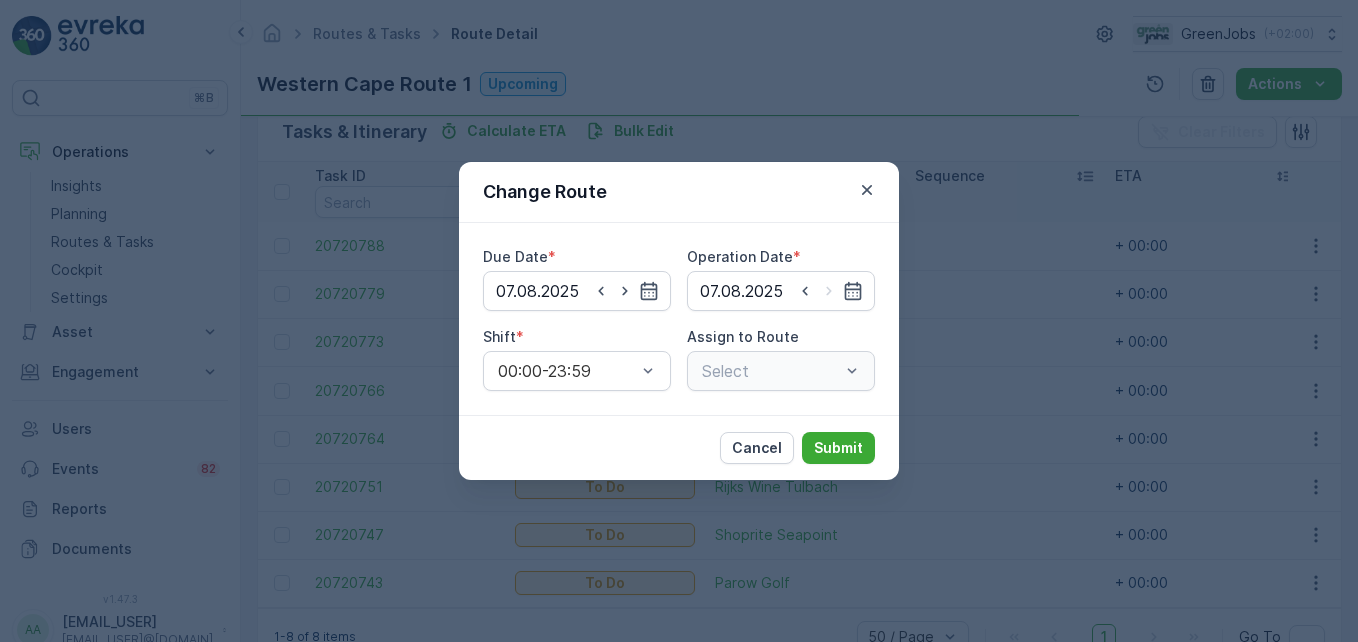 type on "07.08.2025" 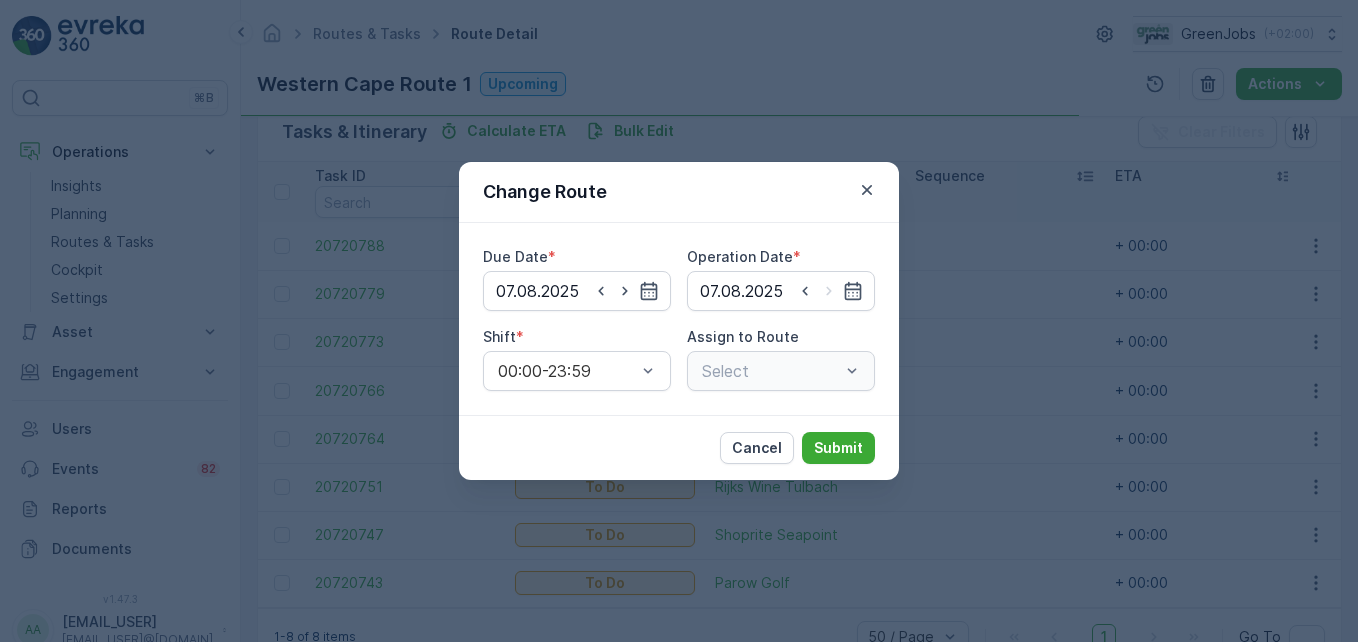 type on "07.08.2025" 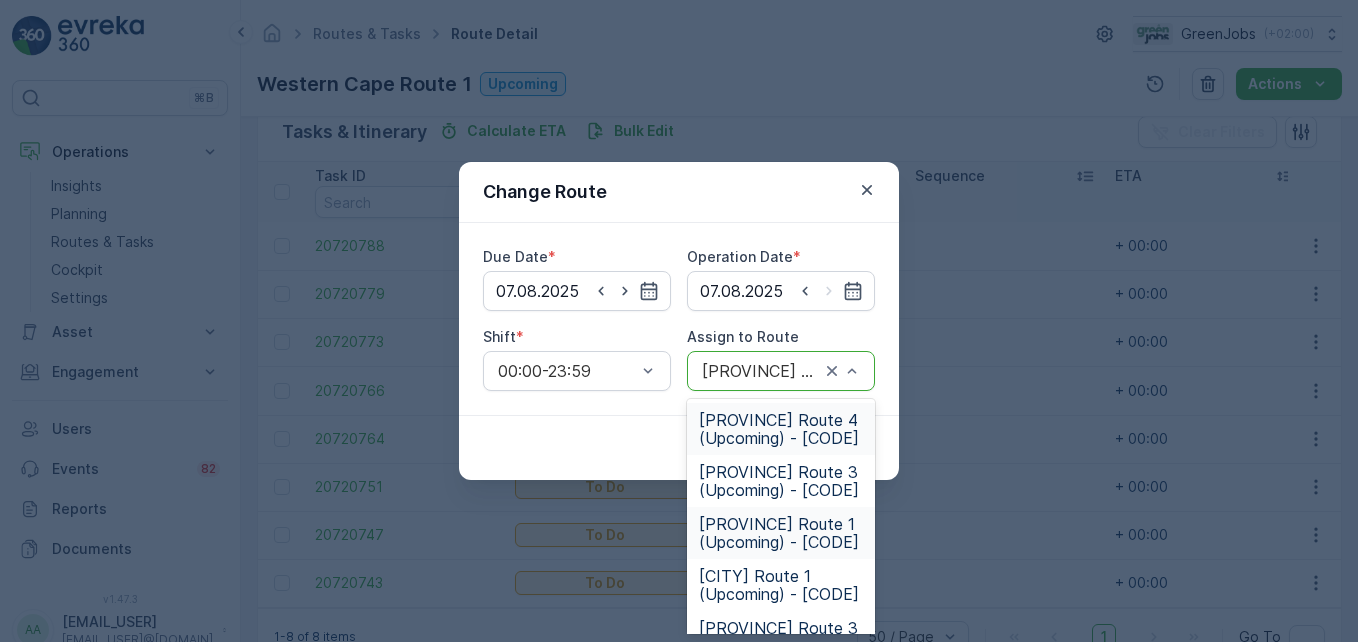 click on "[PROVINCE] Route 4 (Upcoming) - [CODE]" at bounding box center [781, 429] 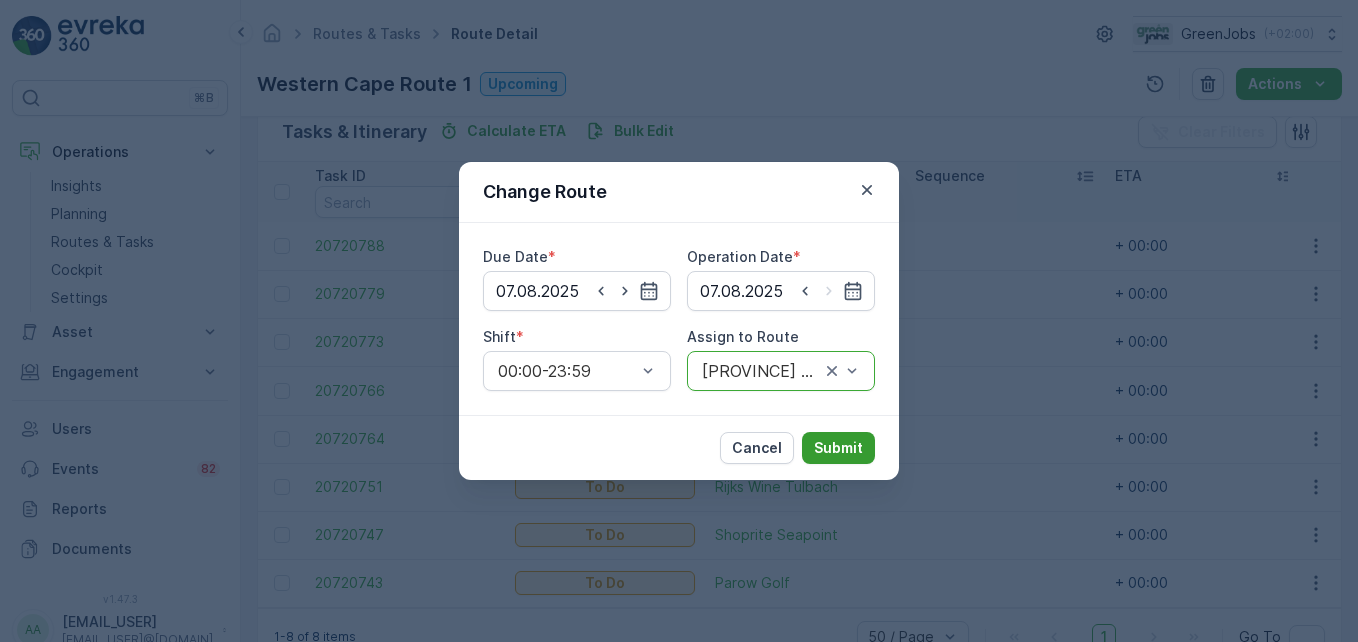 click on "Submit" at bounding box center (838, 448) 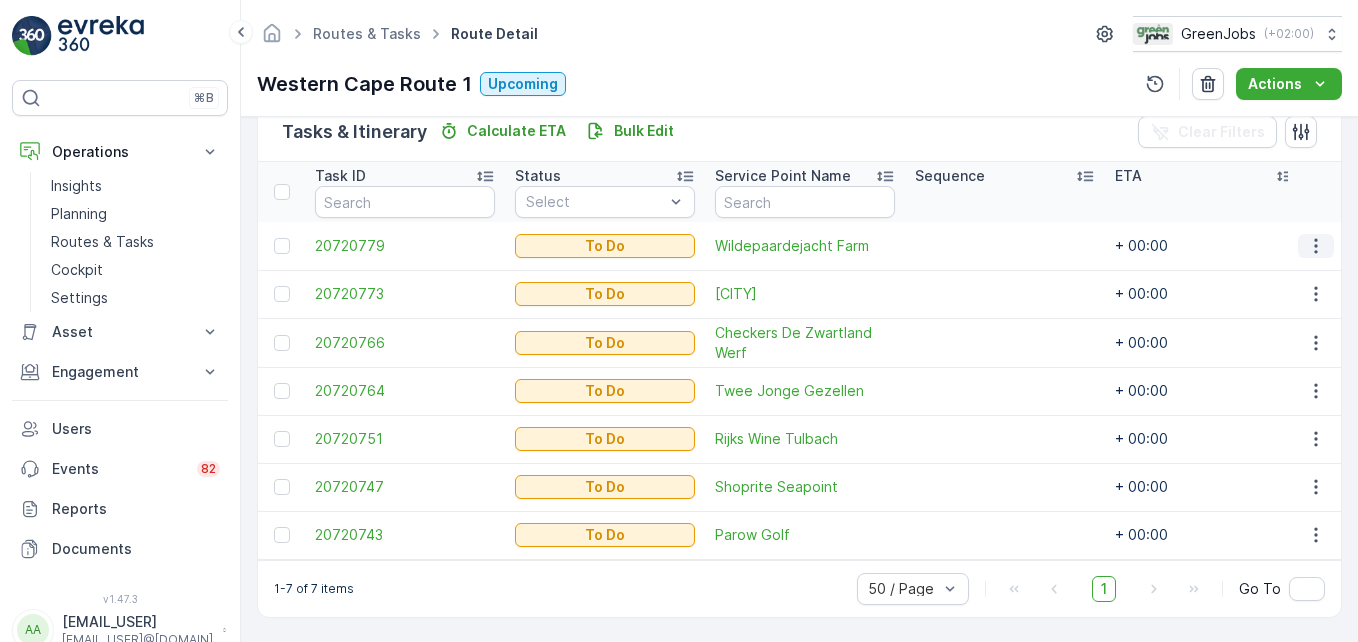 click 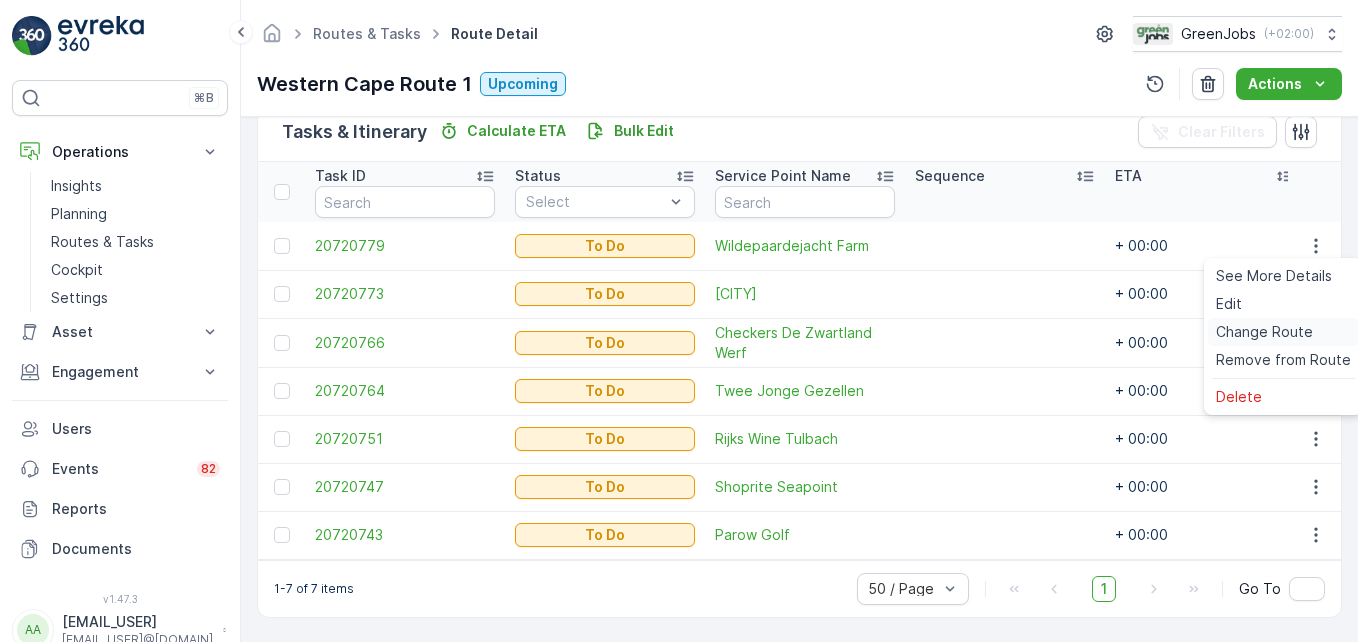 click on "Change Route" at bounding box center [1264, 332] 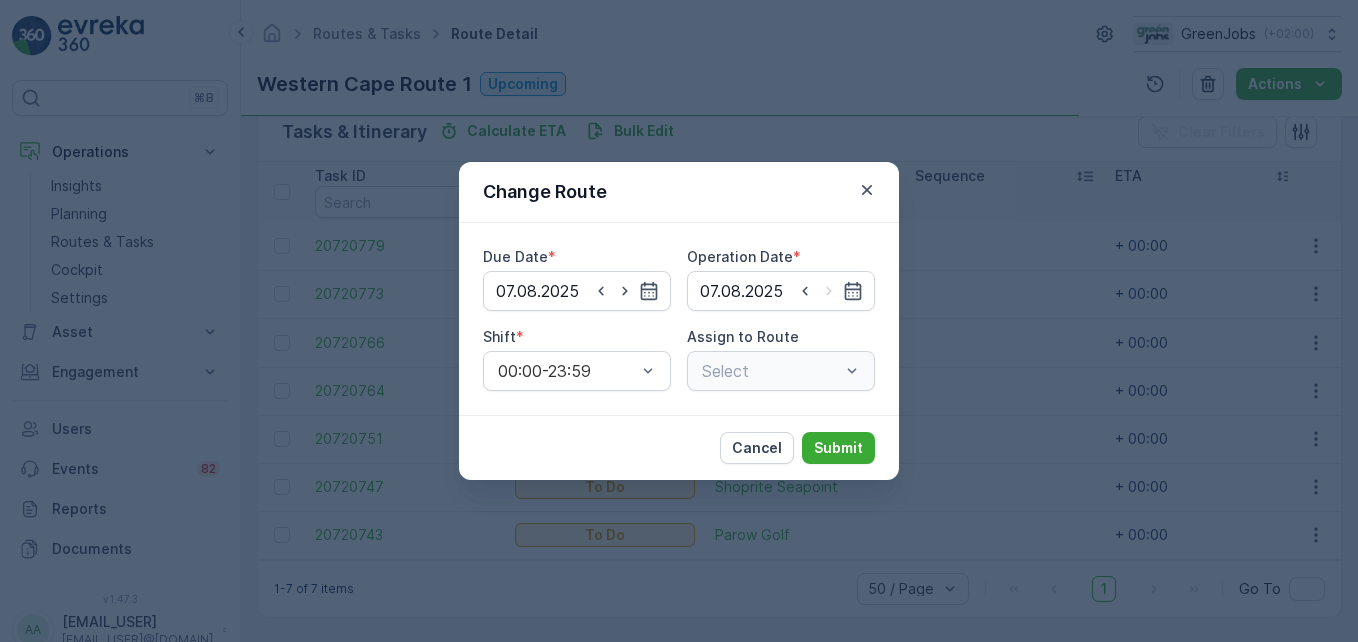type on "07.08.2025" 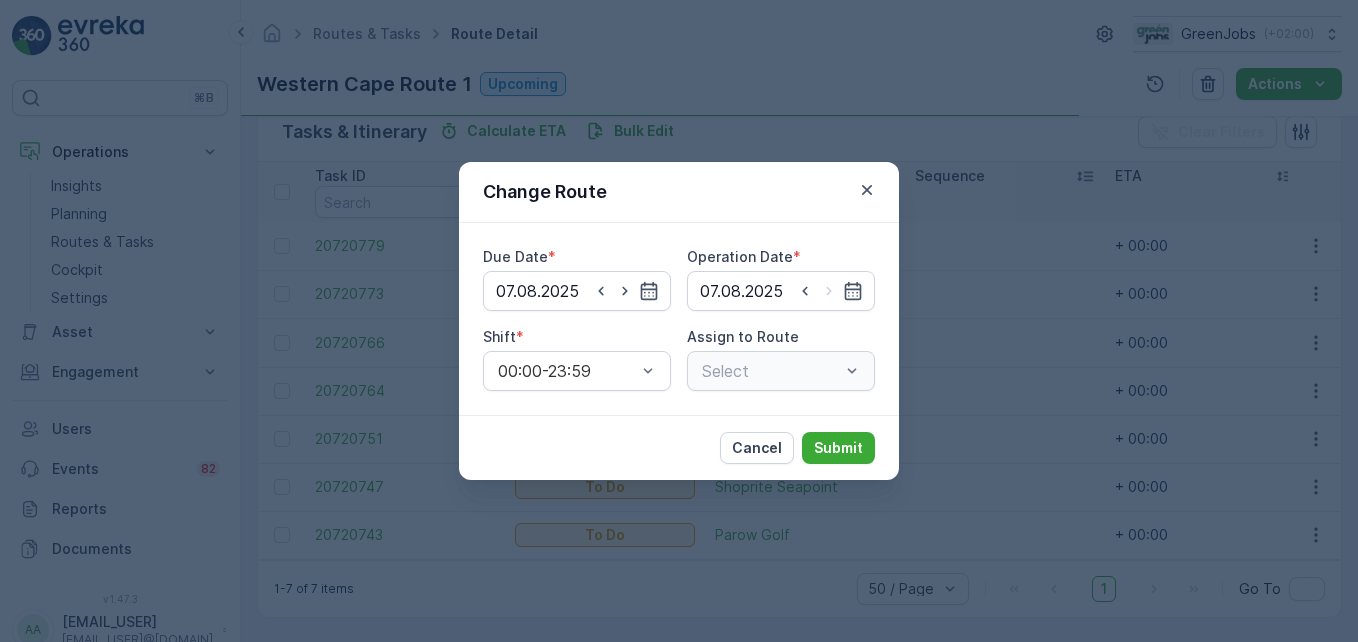 type on "07.08.2025" 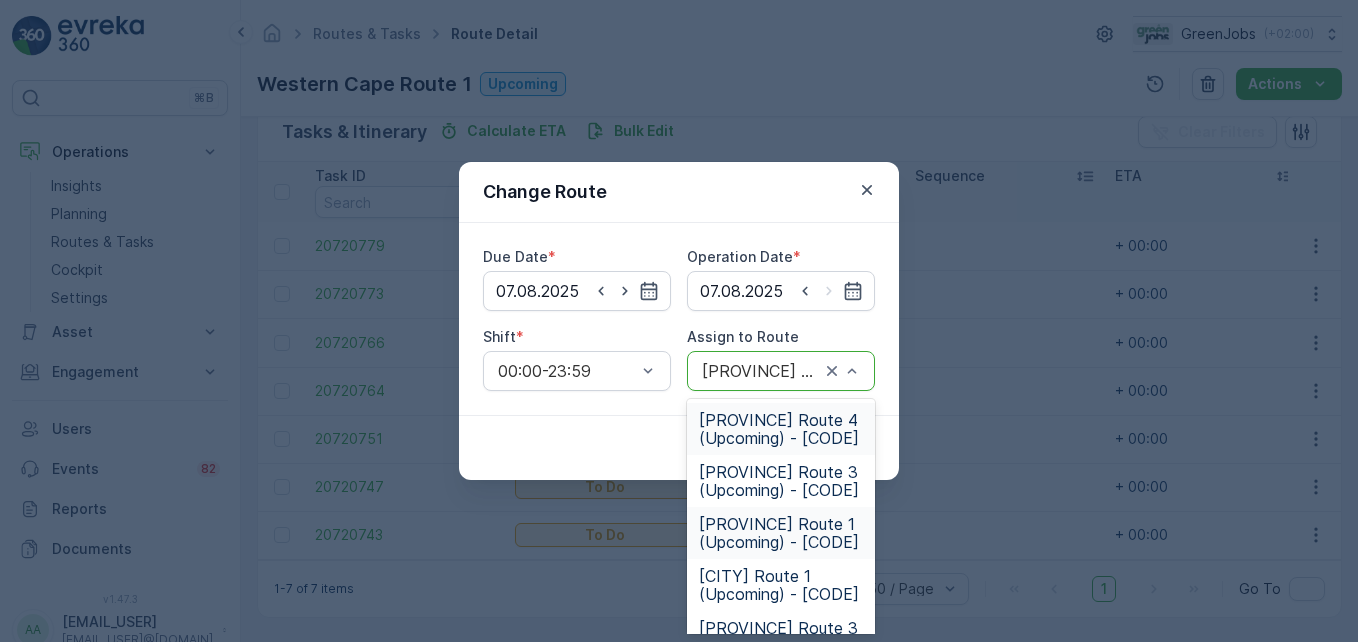 click on "[PROVINCE] Route 4 (Upcoming) - [CODE]" at bounding box center [781, 429] 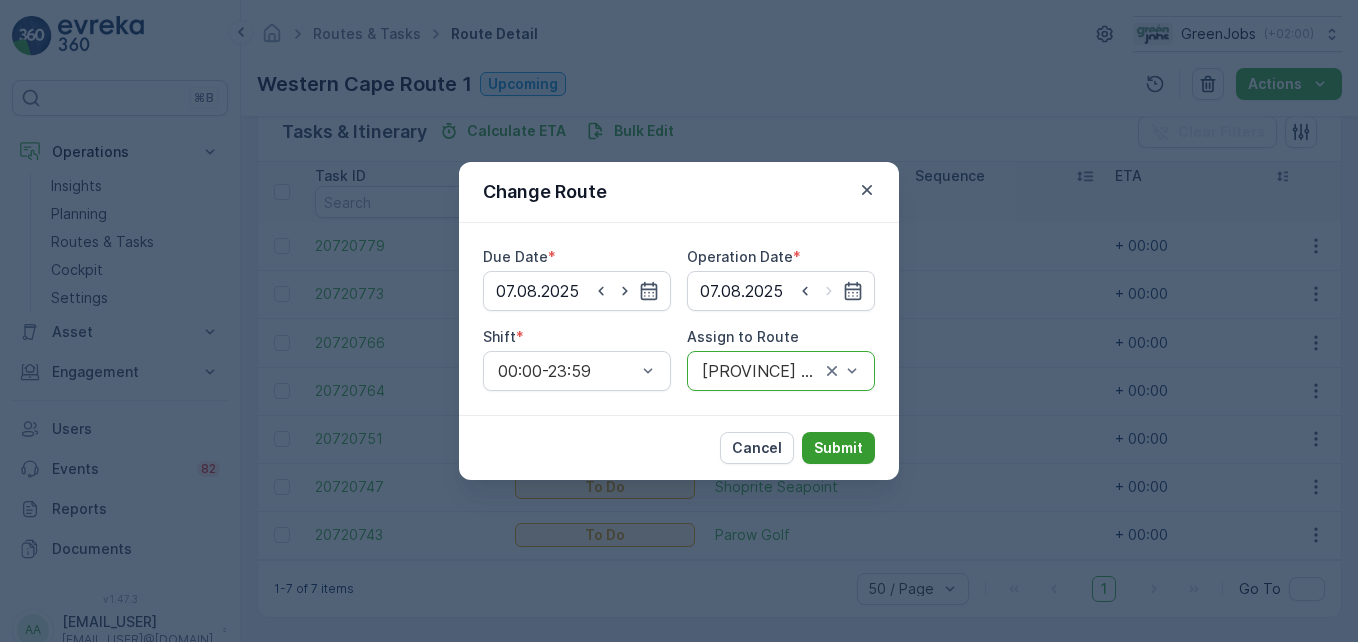 click on "Submit" at bounding box center (838, 448) 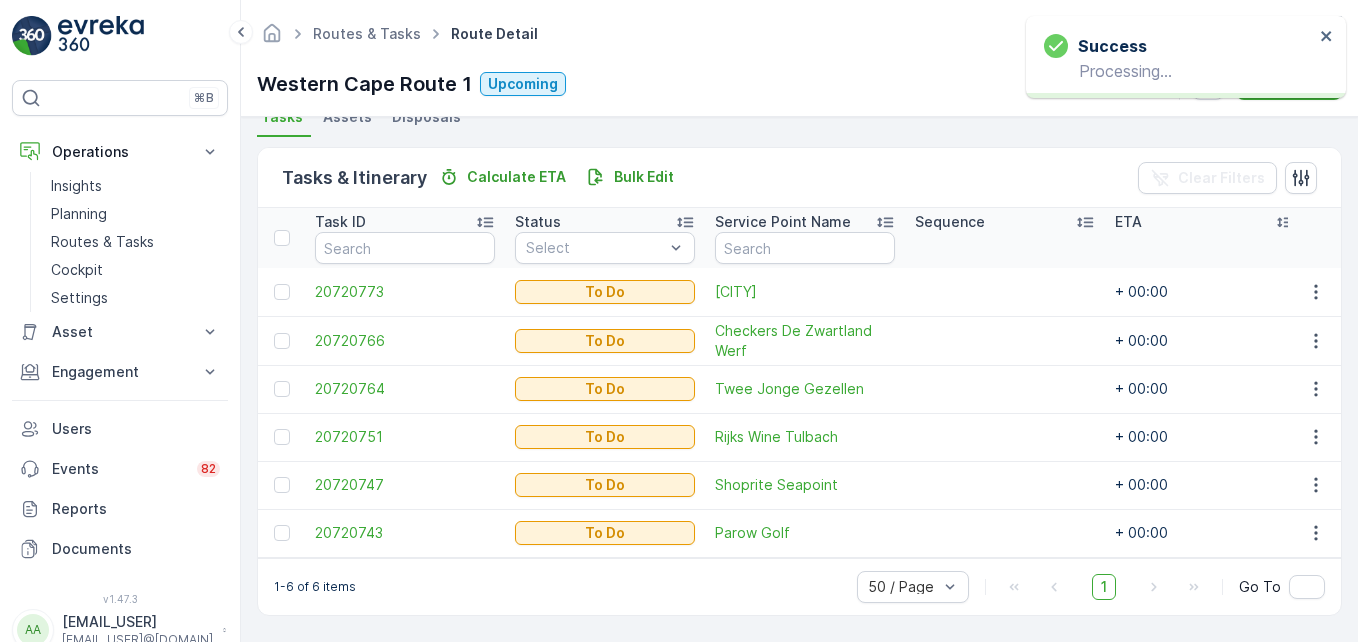 scroll, scrollTop: 464, scrollLeft: 0, axis: vertical 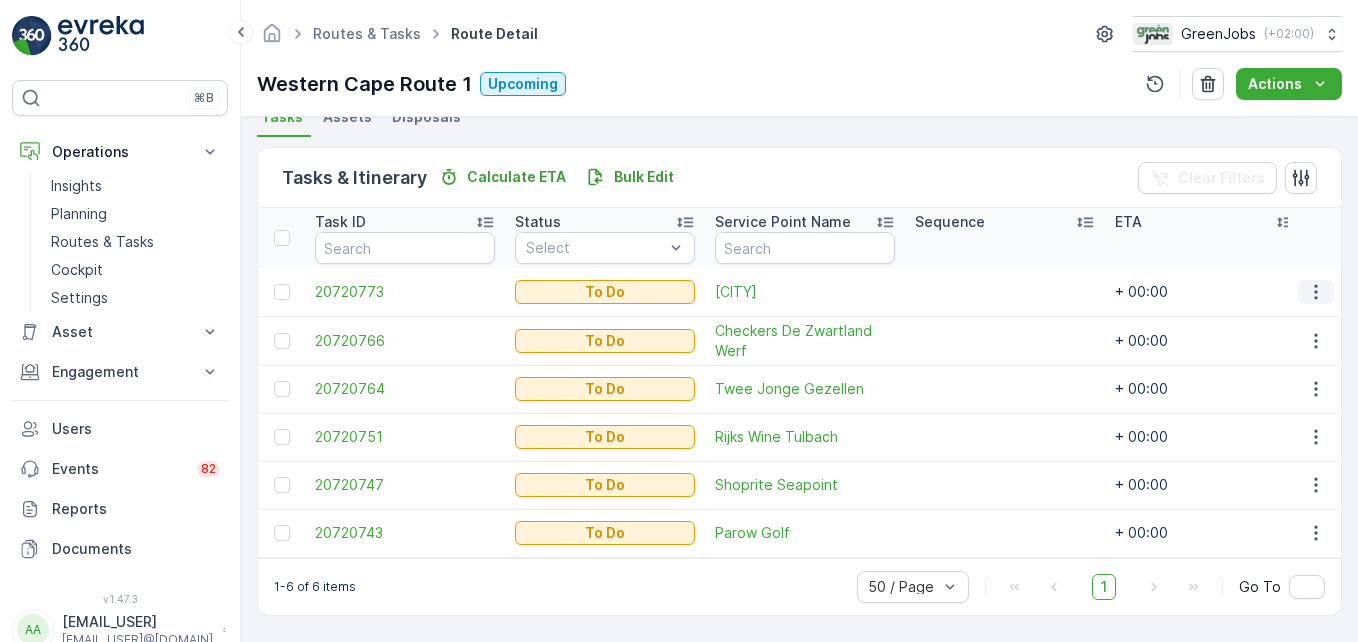 click 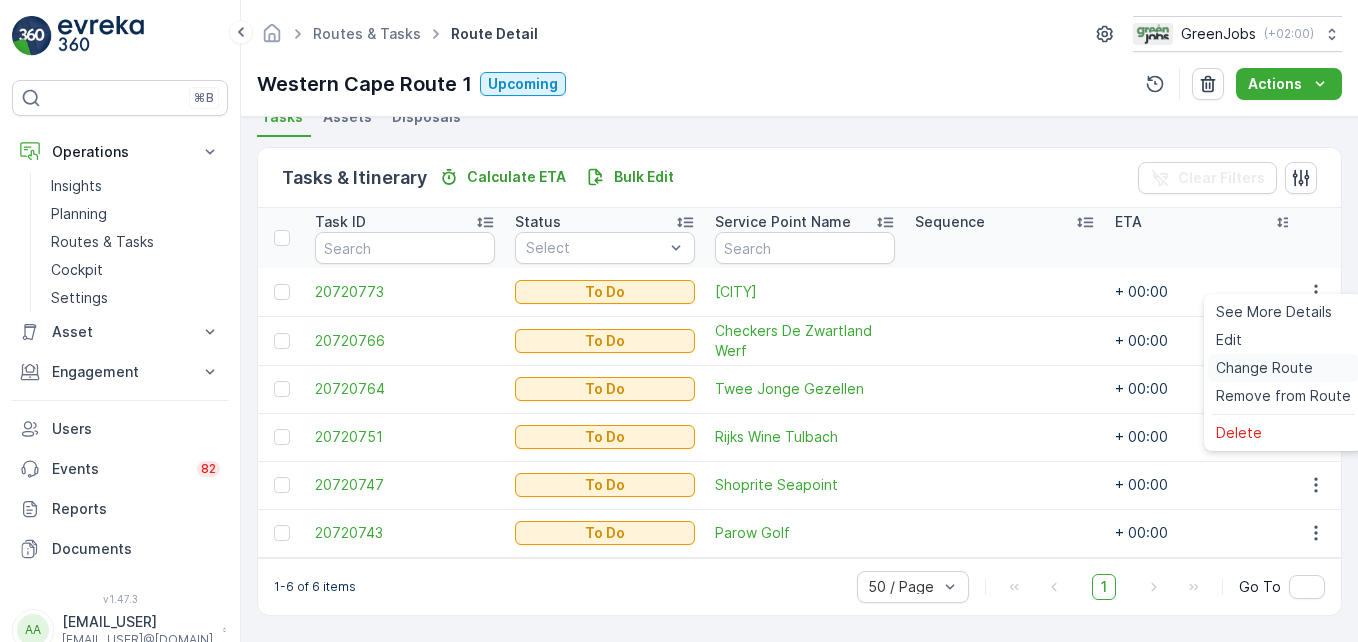 click on "Change Route" at bounding box center [1264, 368] 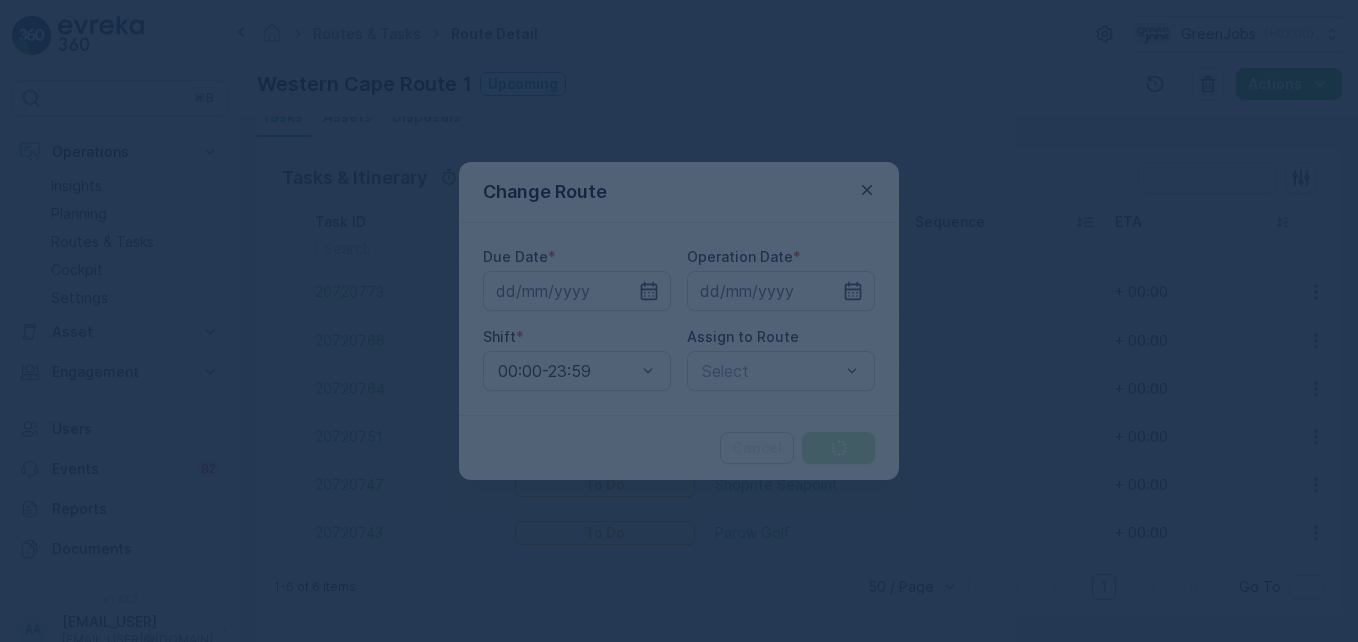 type on "07.08.2025" 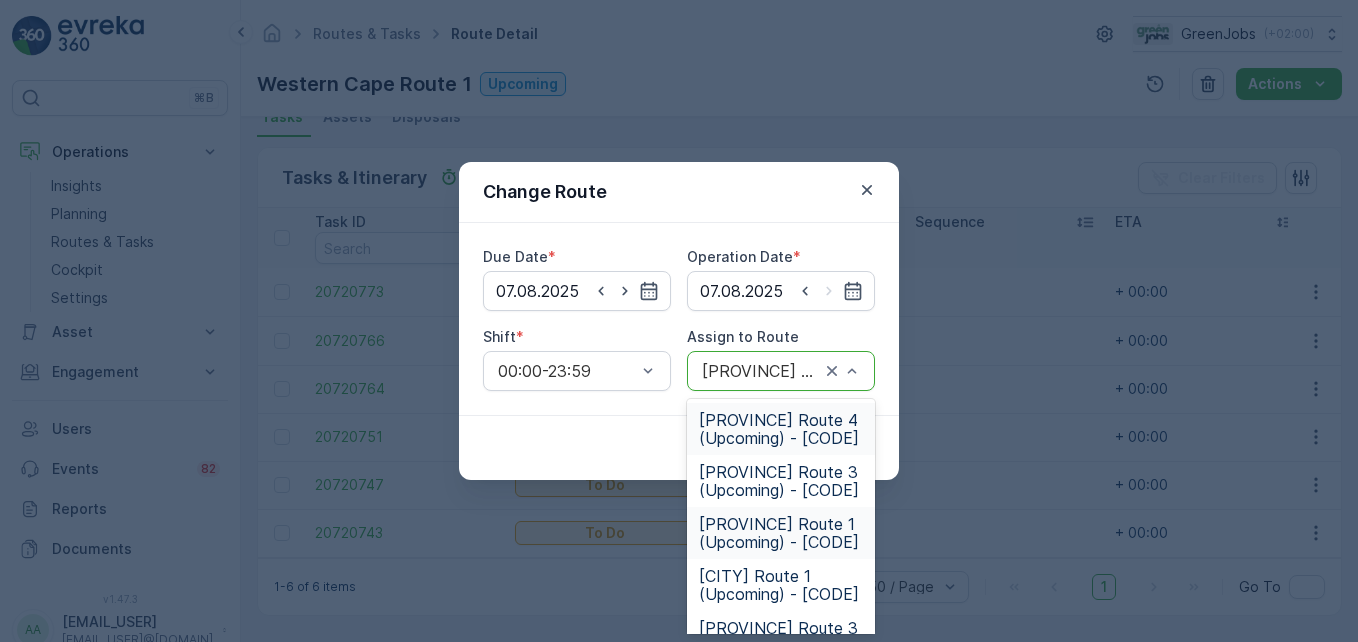 click on "[PROVINCE] Route 4 (Upcoming) - [CODE]" at bounding box center (781, 429) 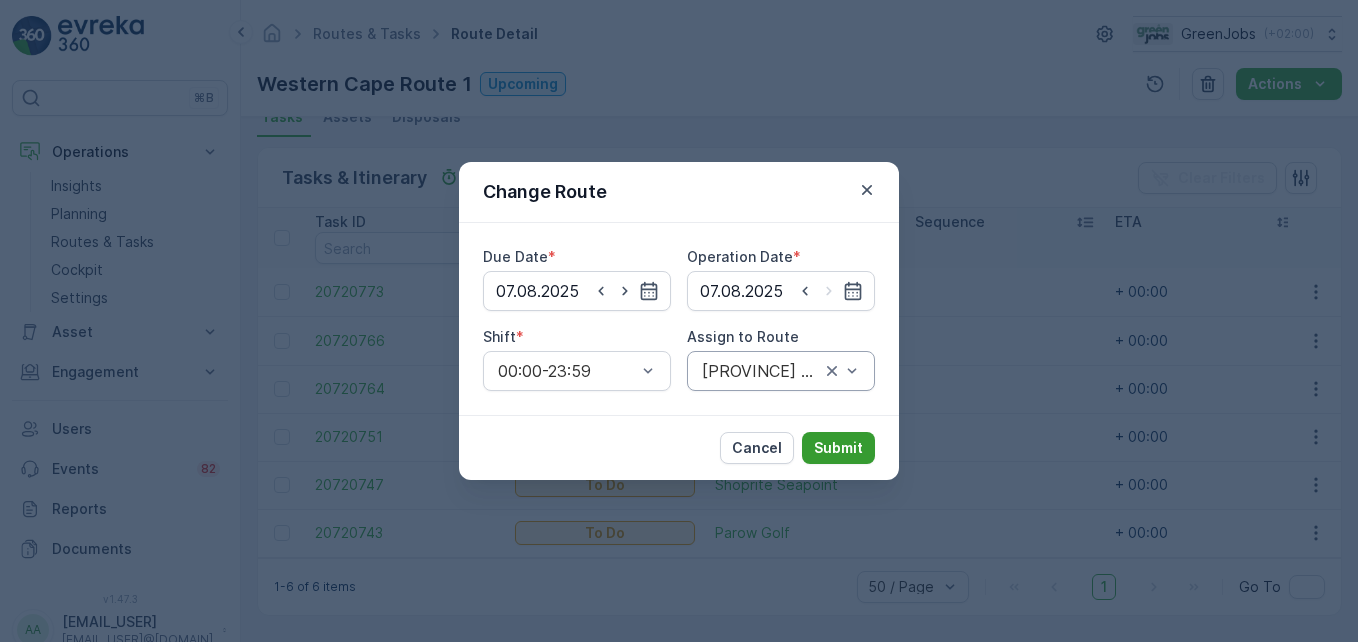 click on "Submit" at bounding box center (838, 448) 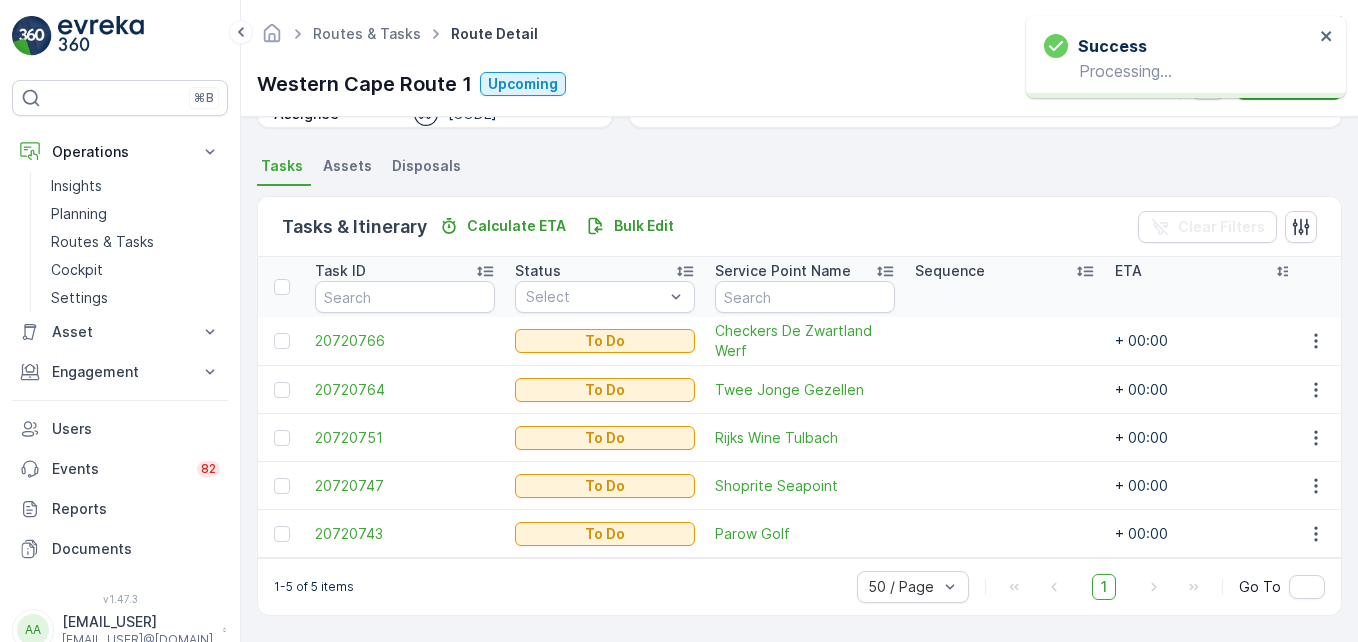 scroll, scrollTop: 415, scrollLeft: 0, axis: vertical 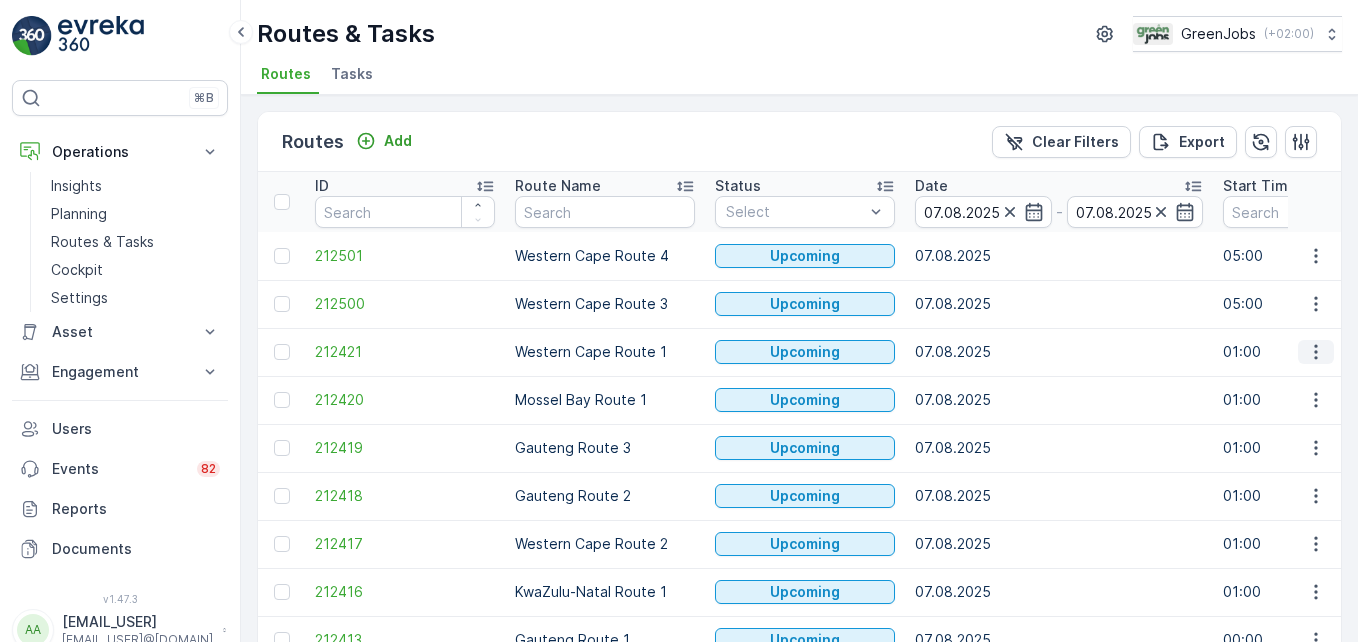 click 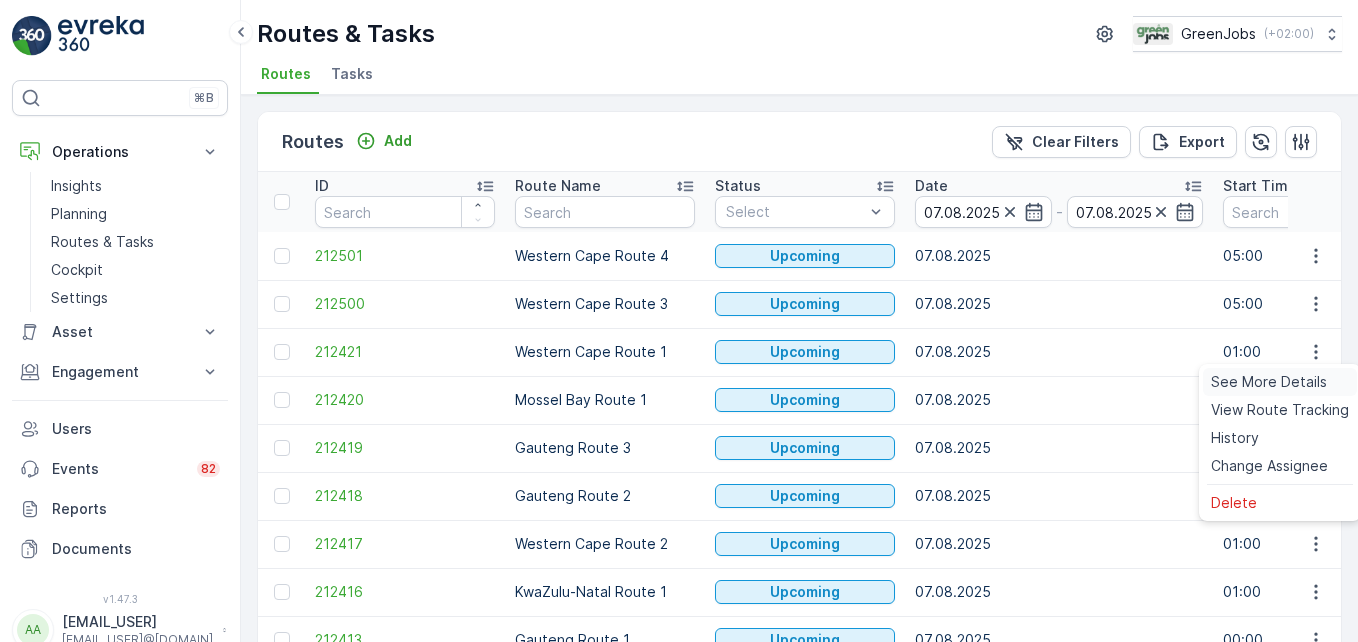 click on "See More Details" at bounding box center (1269, 382) 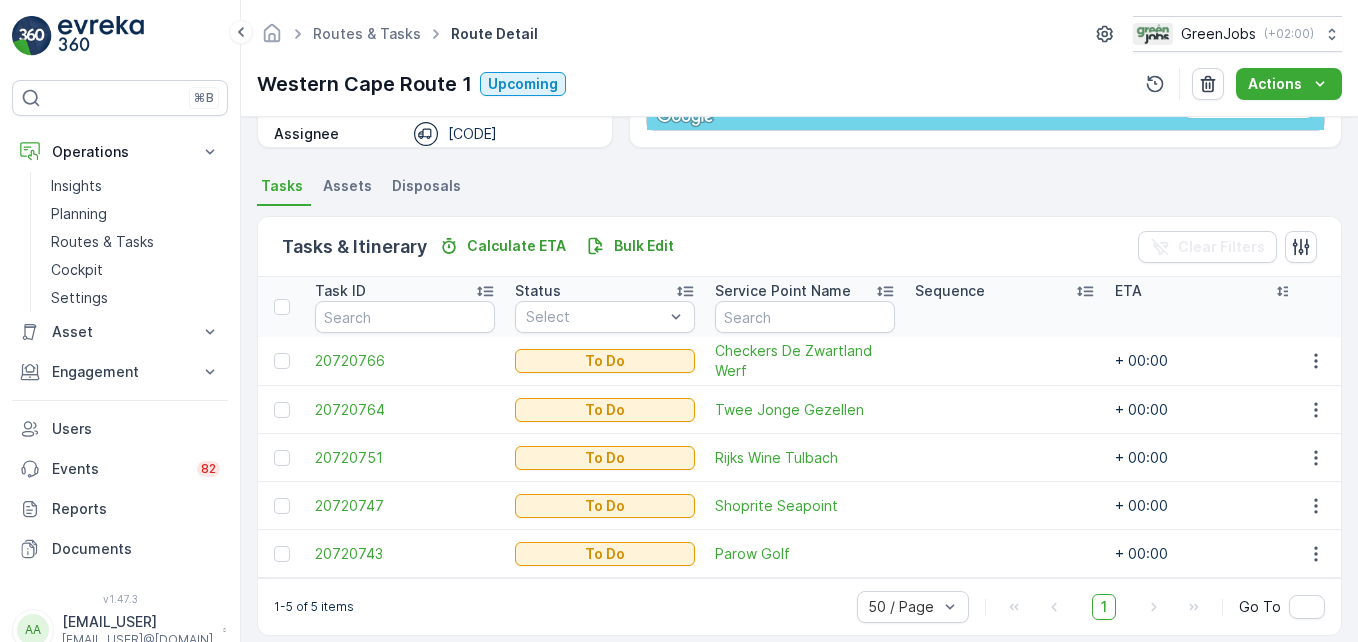 scroll, scrollTop: 400, scrollLeft: 0, axis: vertical 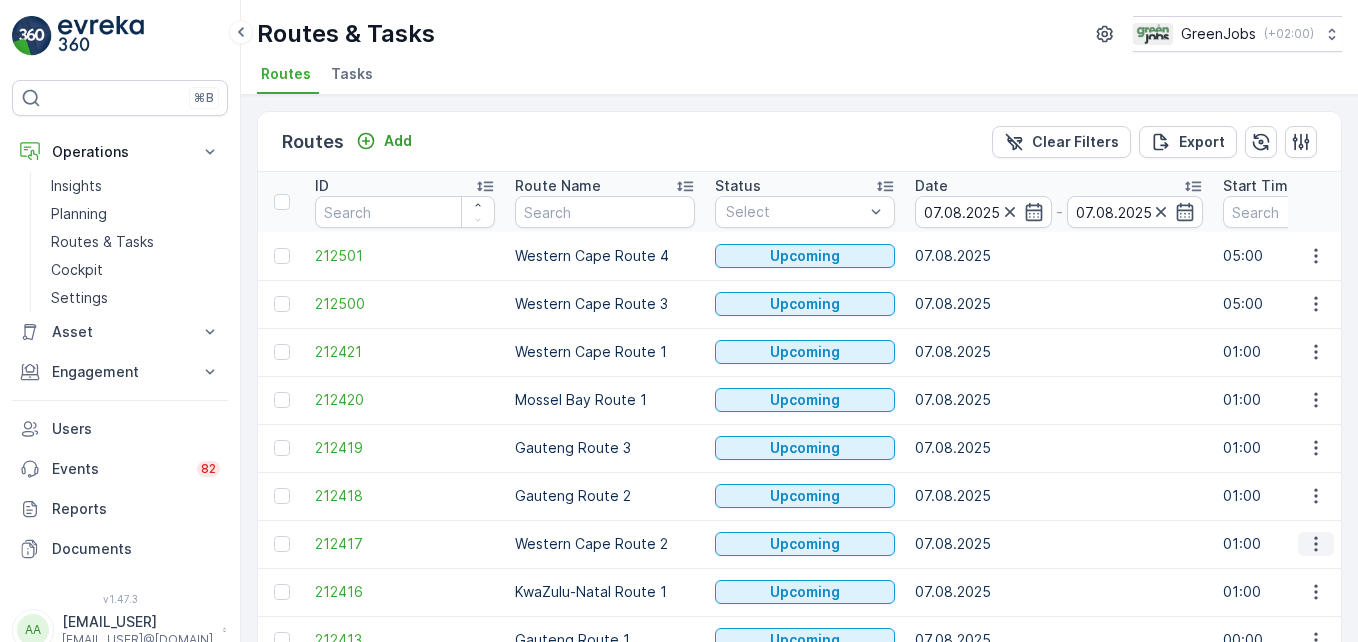 click 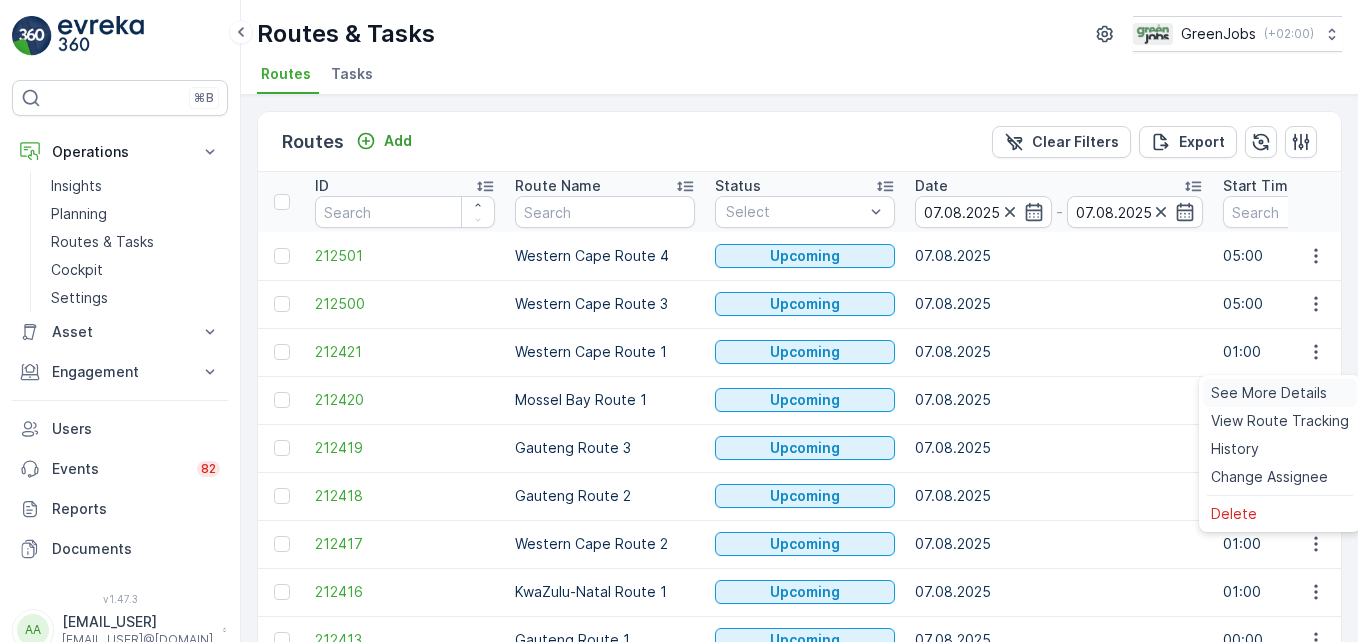 click on "See More Details" at bounding box center [1269, 393] 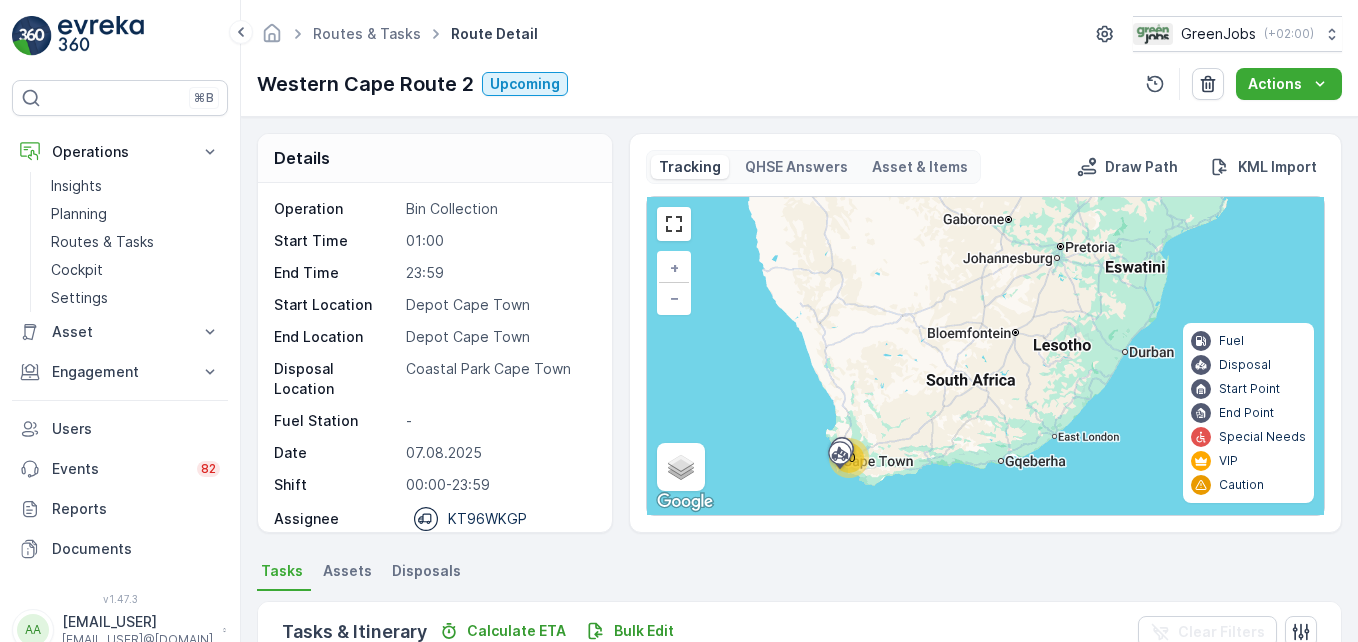 scroll, scrollTop: 655, scrollLeft: 0, axis: vertical 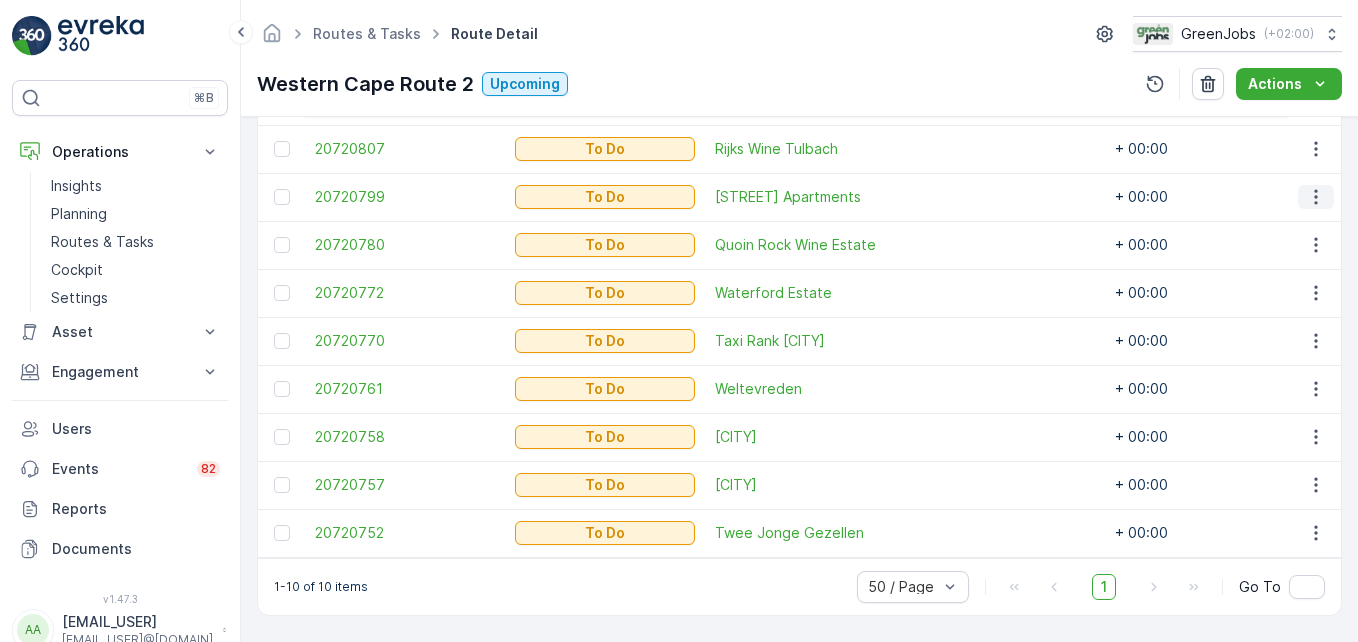 click 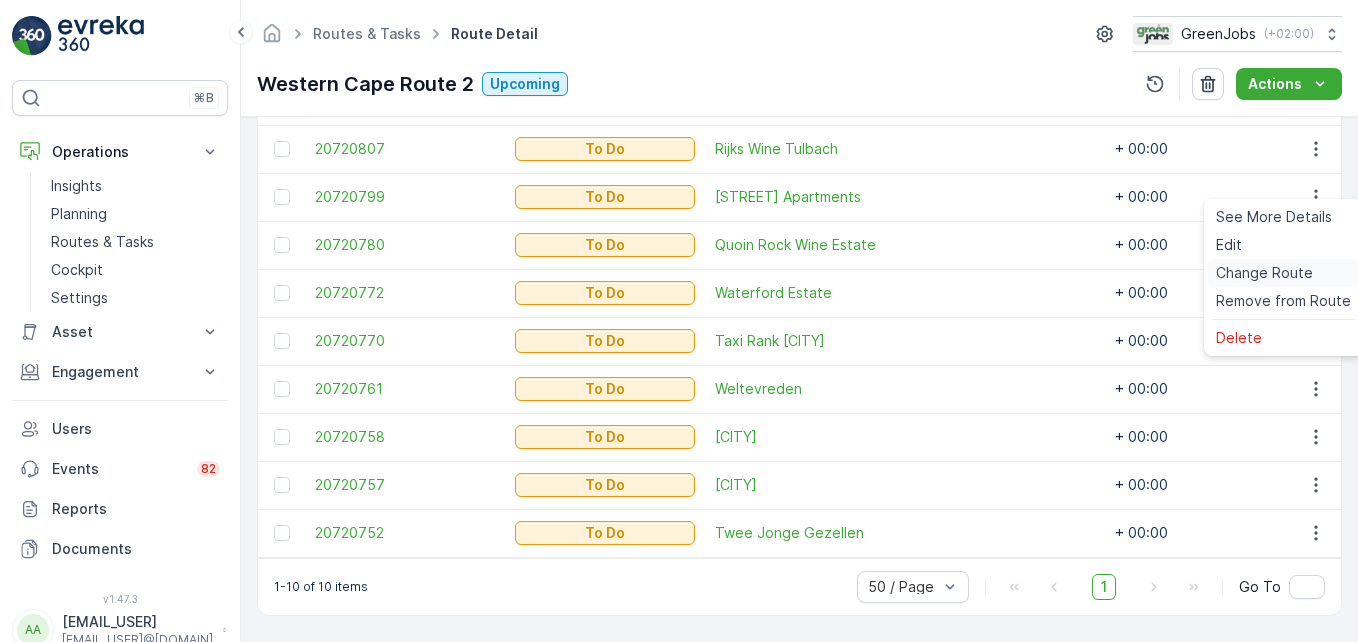 click on "Change Route" at bounding box center [1264, 273] 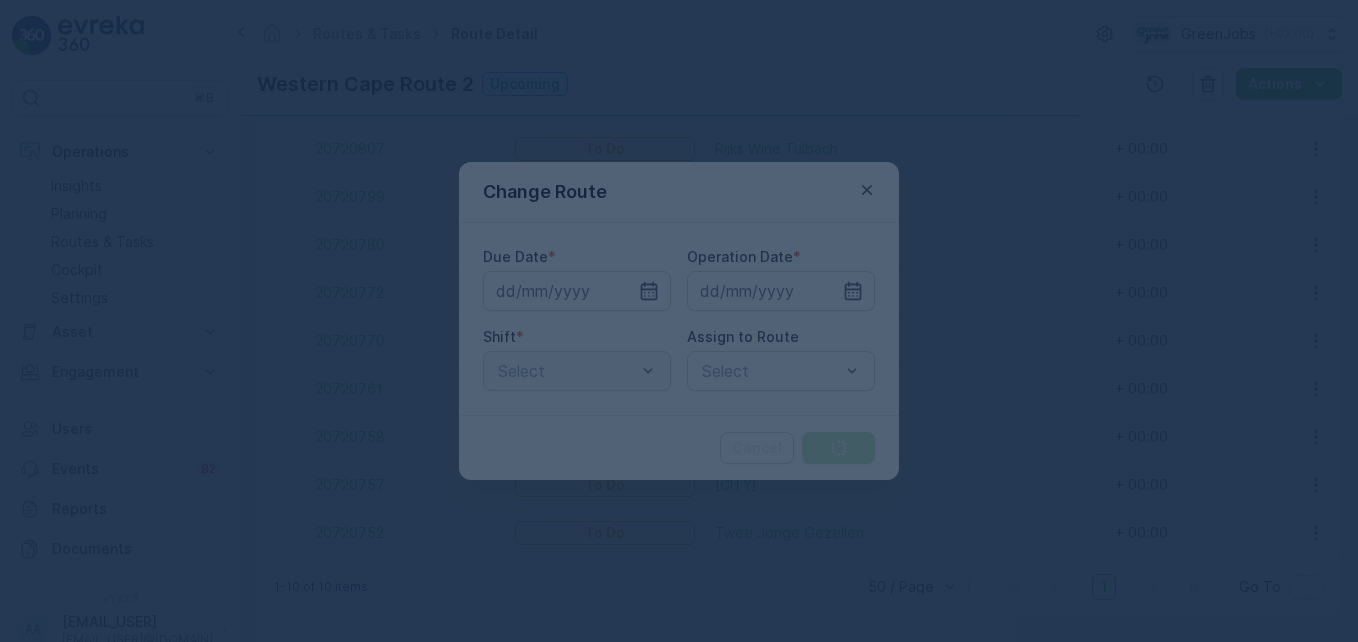 type on "07.08.2025" 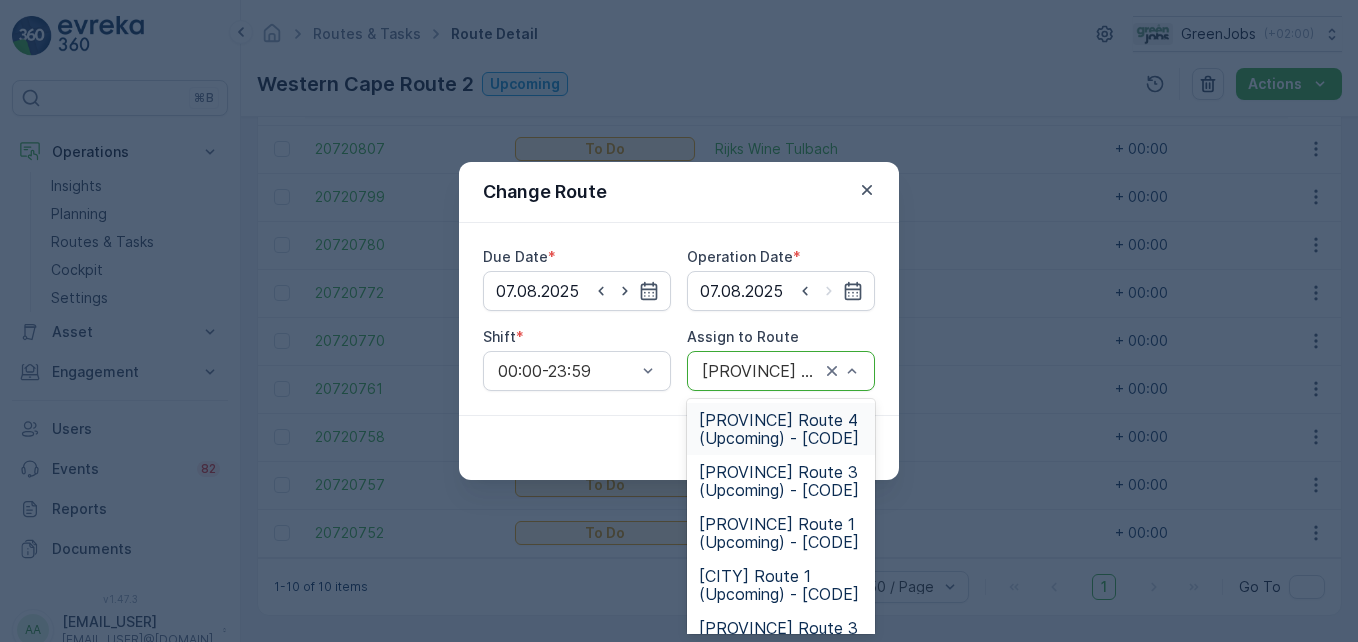 click on "[PROVINCE] Route 4 (Upcoming) - [CODE]" at bounding box center [781, 429] 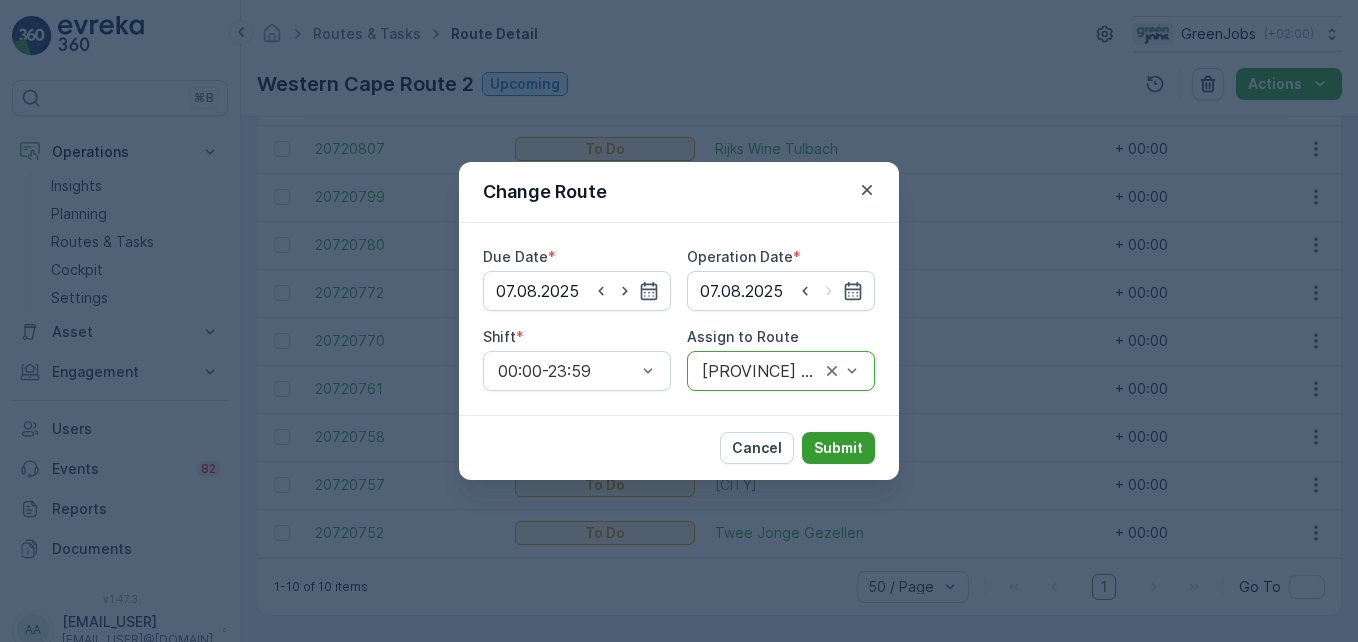 click on "Submit" at bounding box center [838, 448] 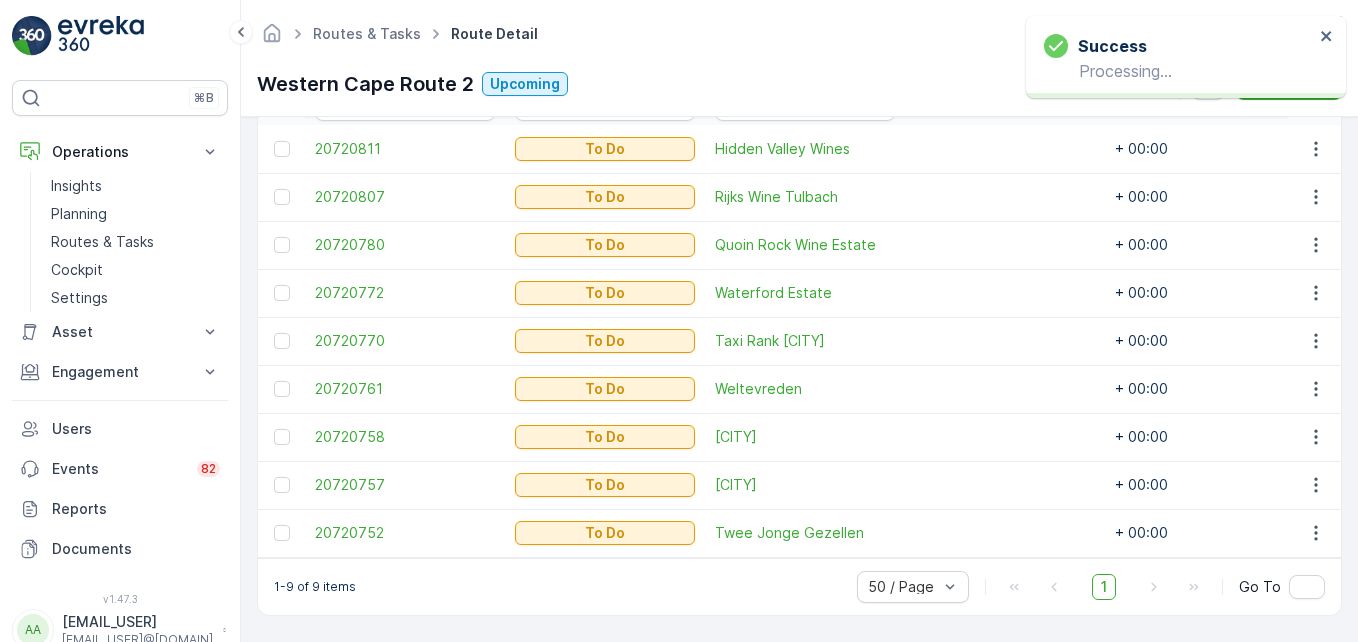 scroll, scrollTop: 607, scrollLeft: 0, axis: vertical 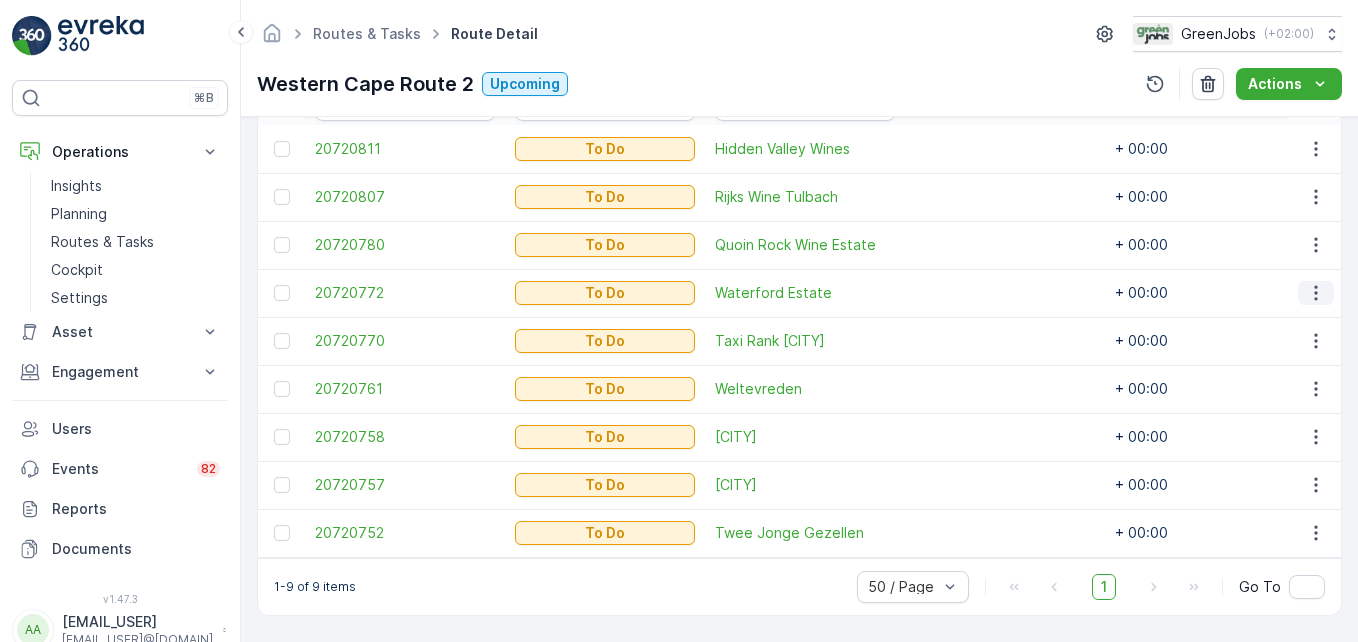 click 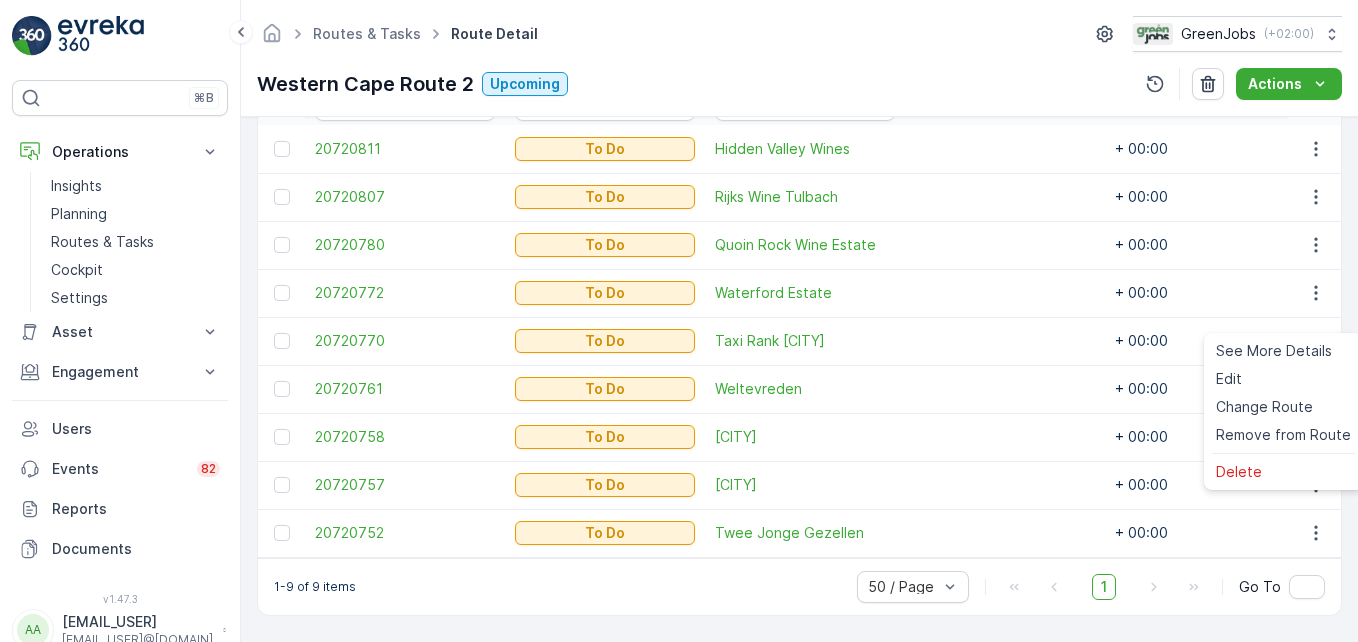 scroll, scrollTop: 507, scrollLeft: 0, axis: vertical 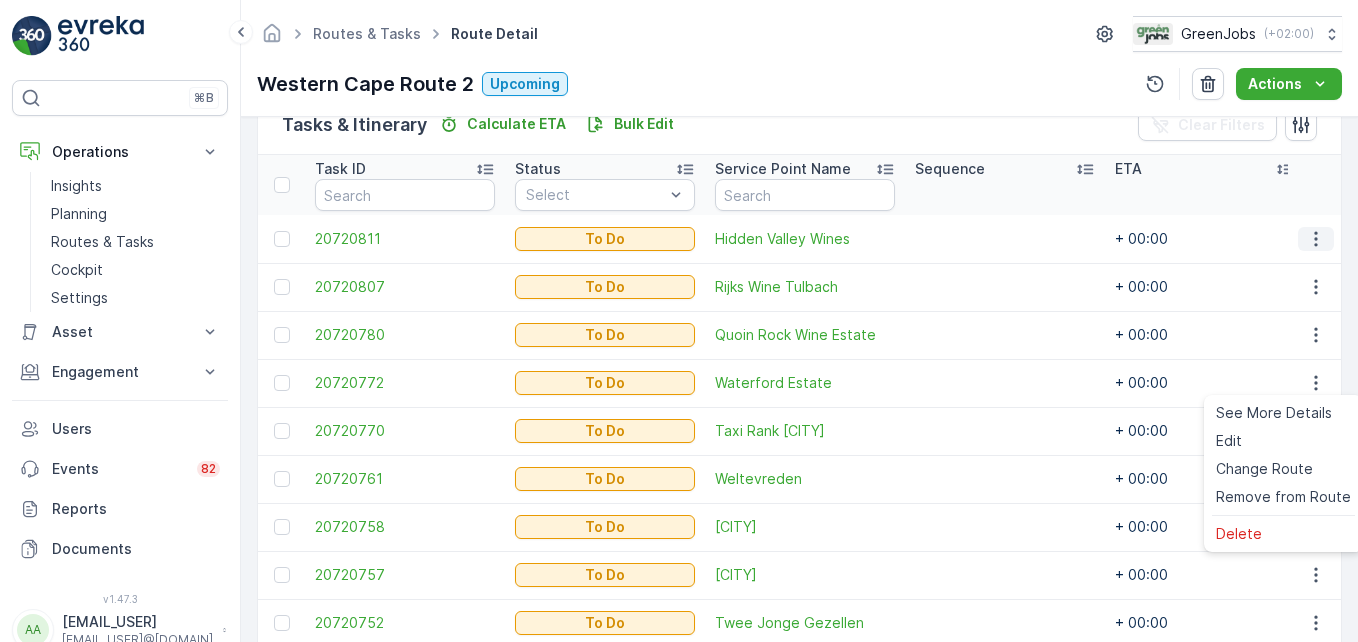 click 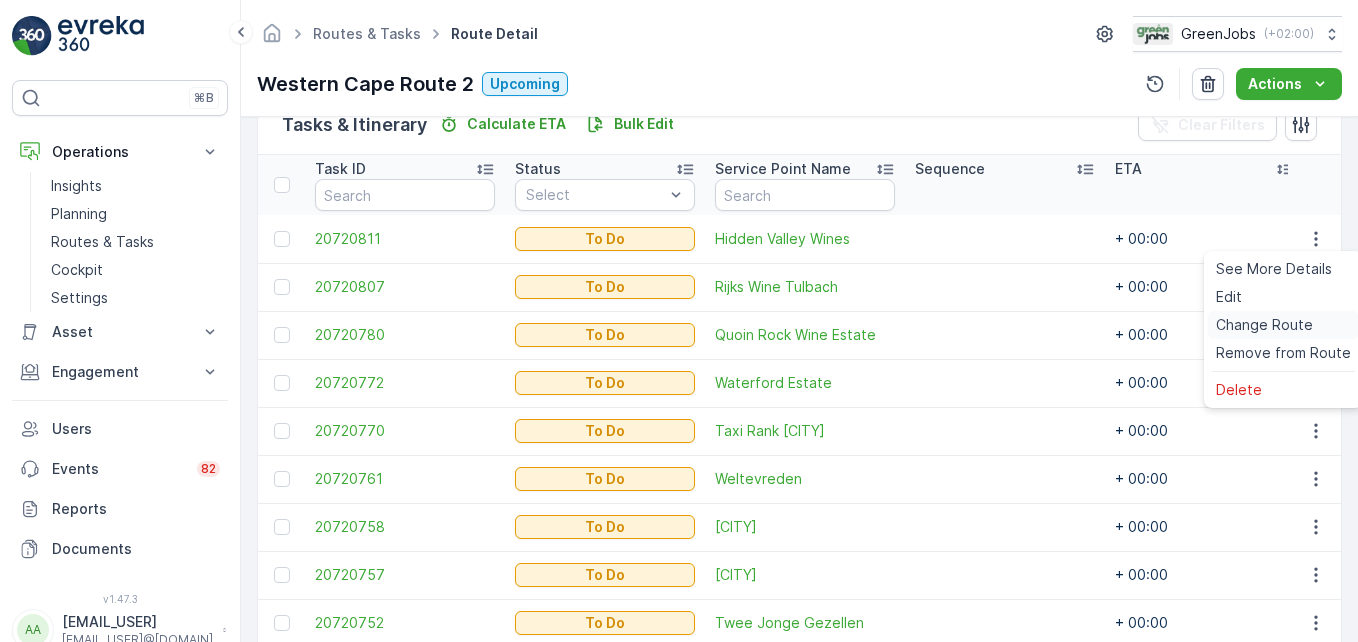 click on "Change Route" at bounding box center (1264, 325) 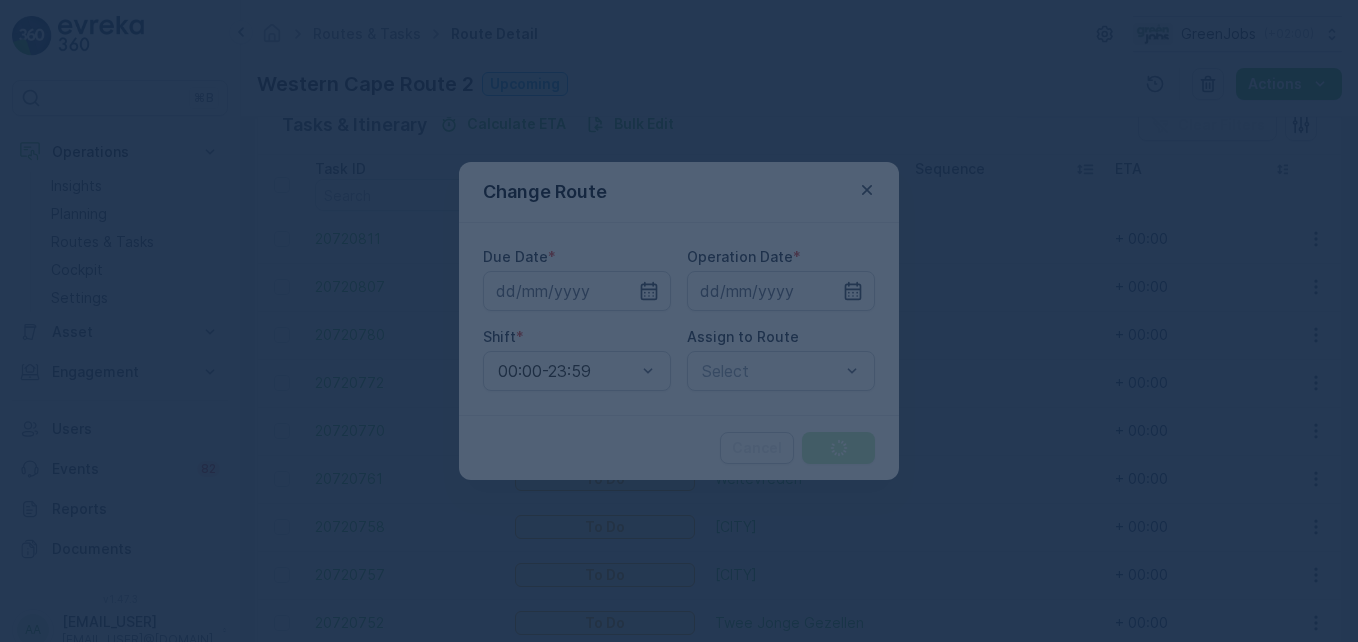 type on "07.08.2025" 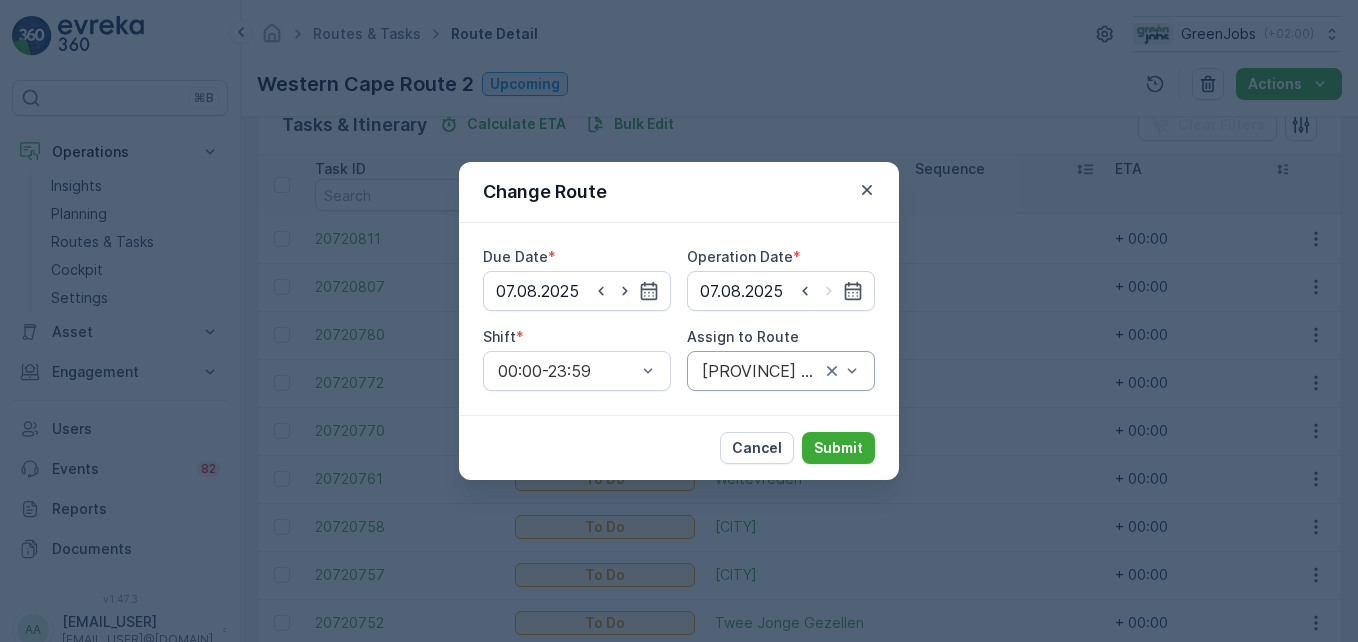 click at bounding box center (842, 371) 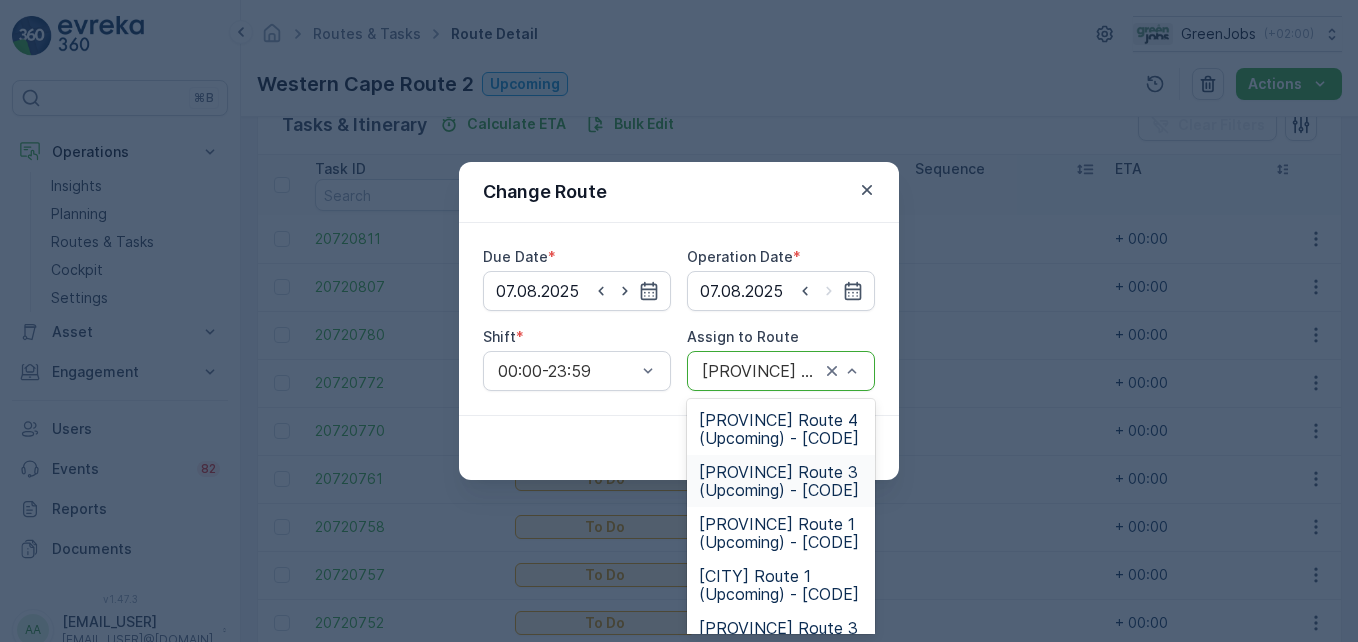 click on "[PROVINCE] Route 3 (Upcoming) - [CODE]" at bounding box center [781, 481] 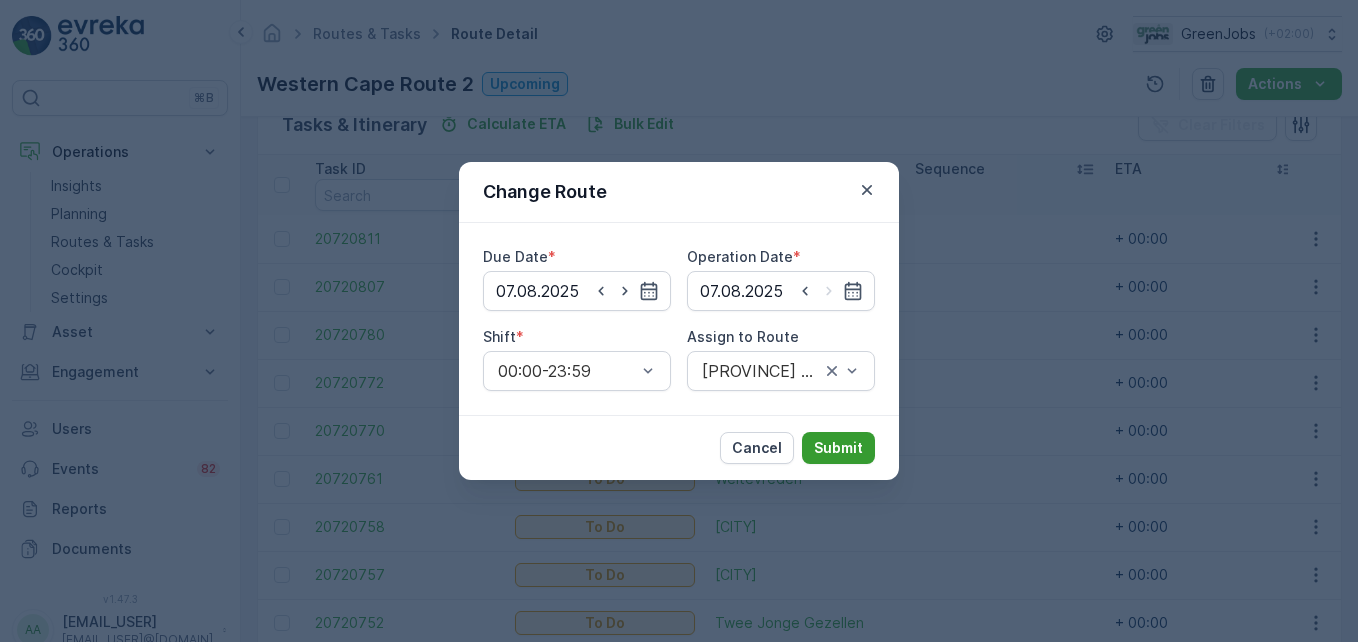 click on "Submit" at bounding box center [838, 448] 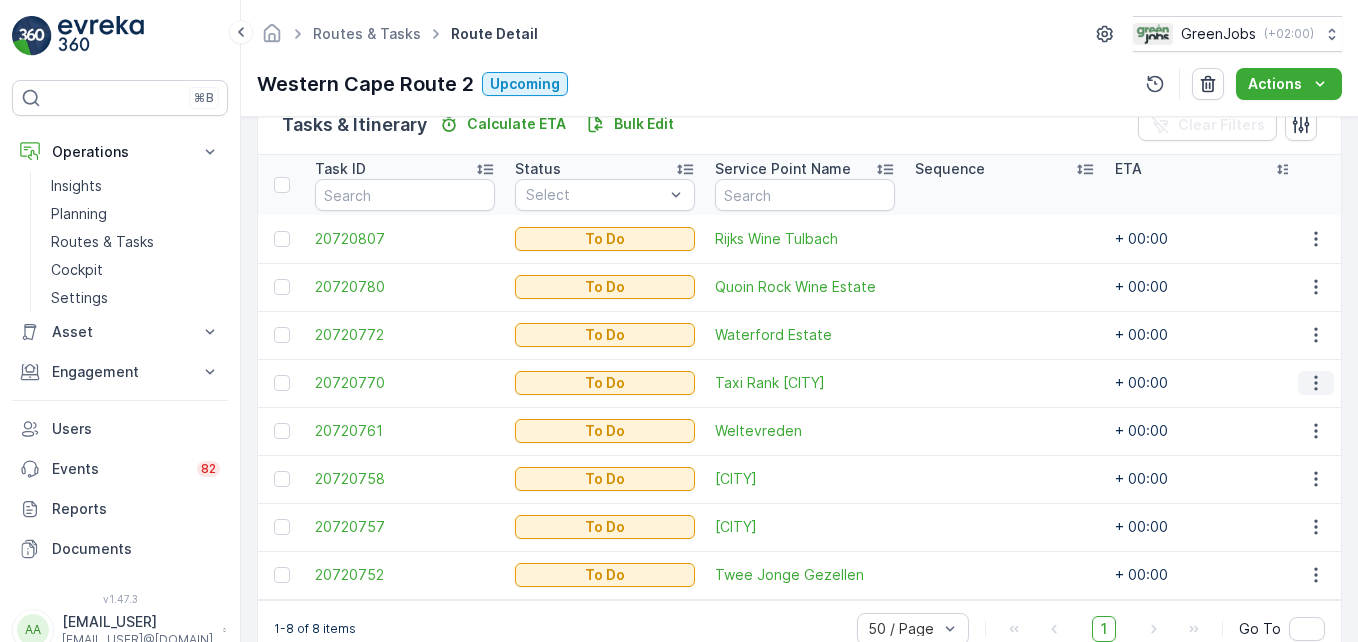 click 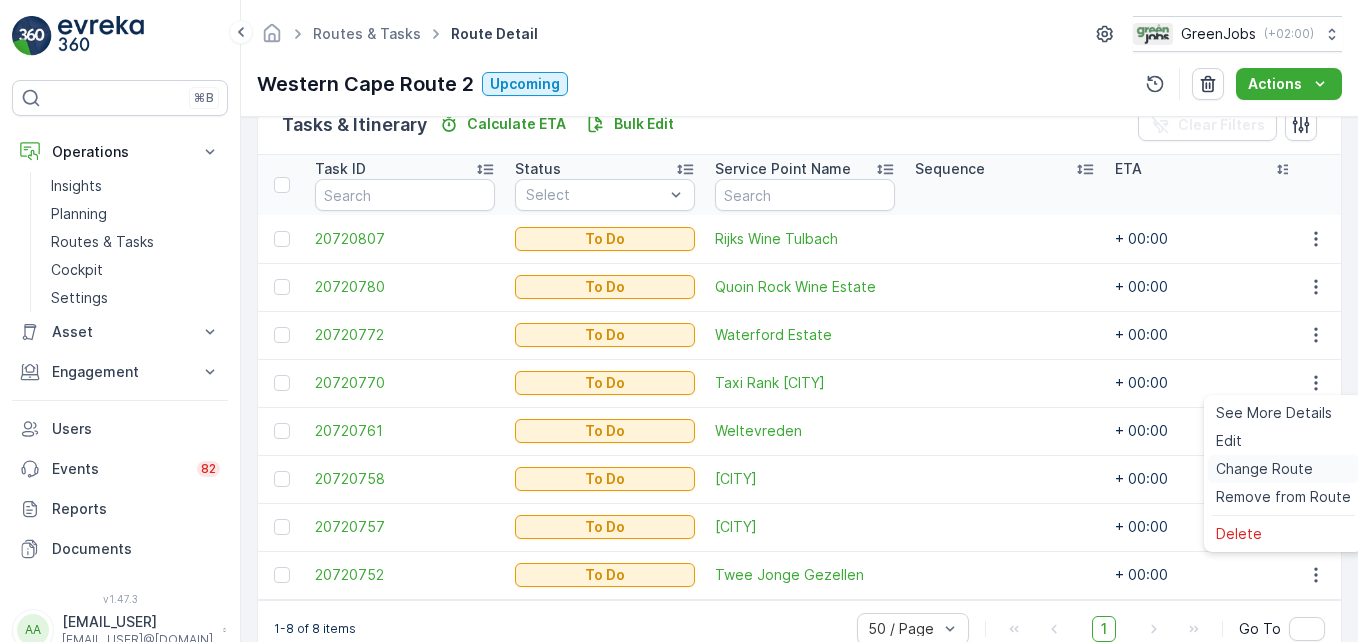 click on "Change Route" at bounding box center [1264, 469] 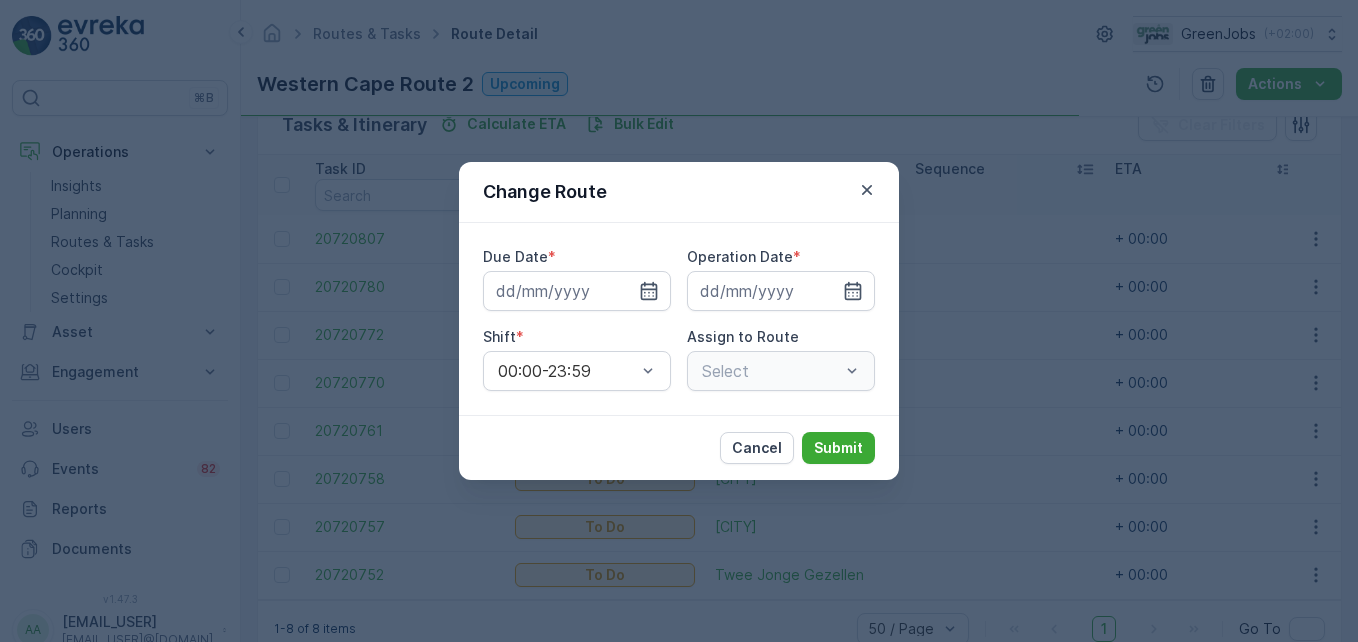 type on "07.08.2025" 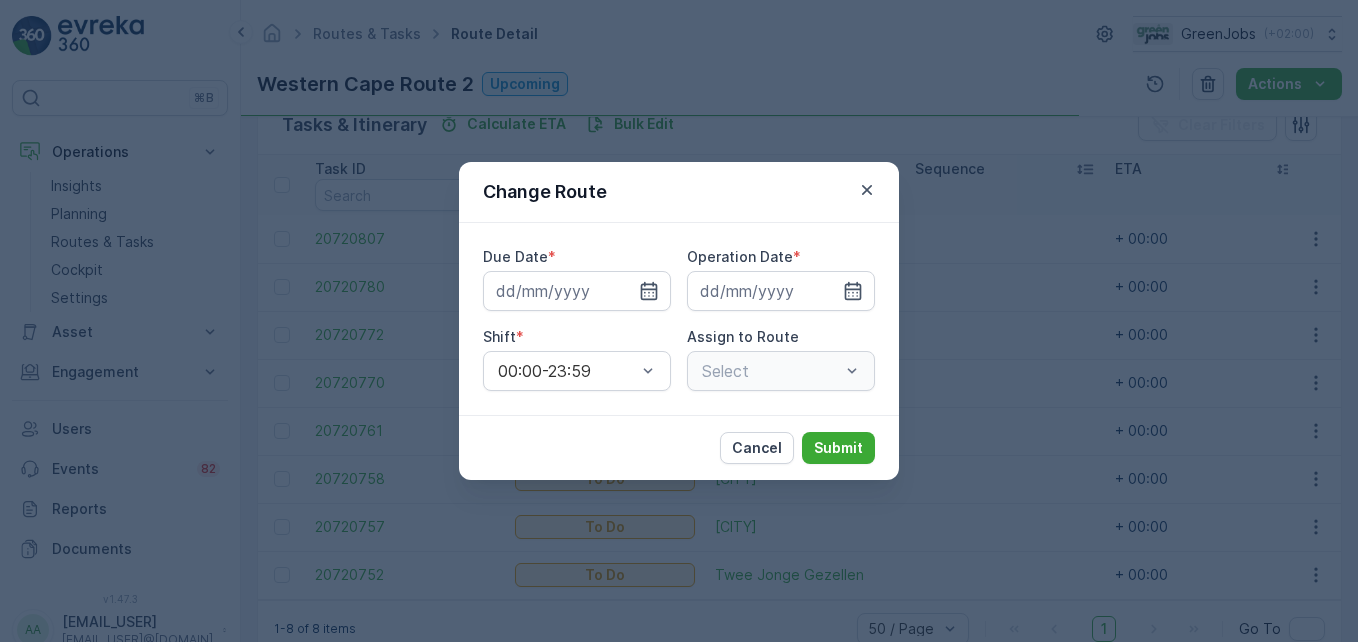 type on "07.08.2025" 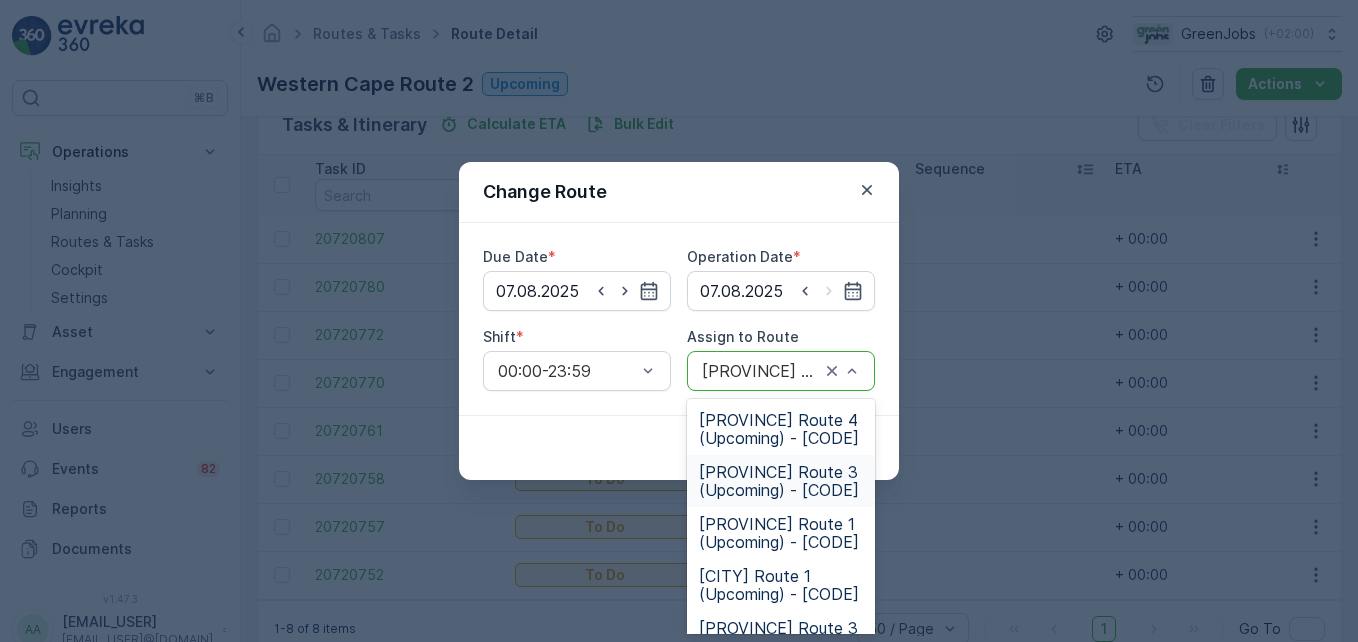 click on "[PROVINCE] Route 3 (Upcoming) - [CODE]" at bounding box center (781, 481) 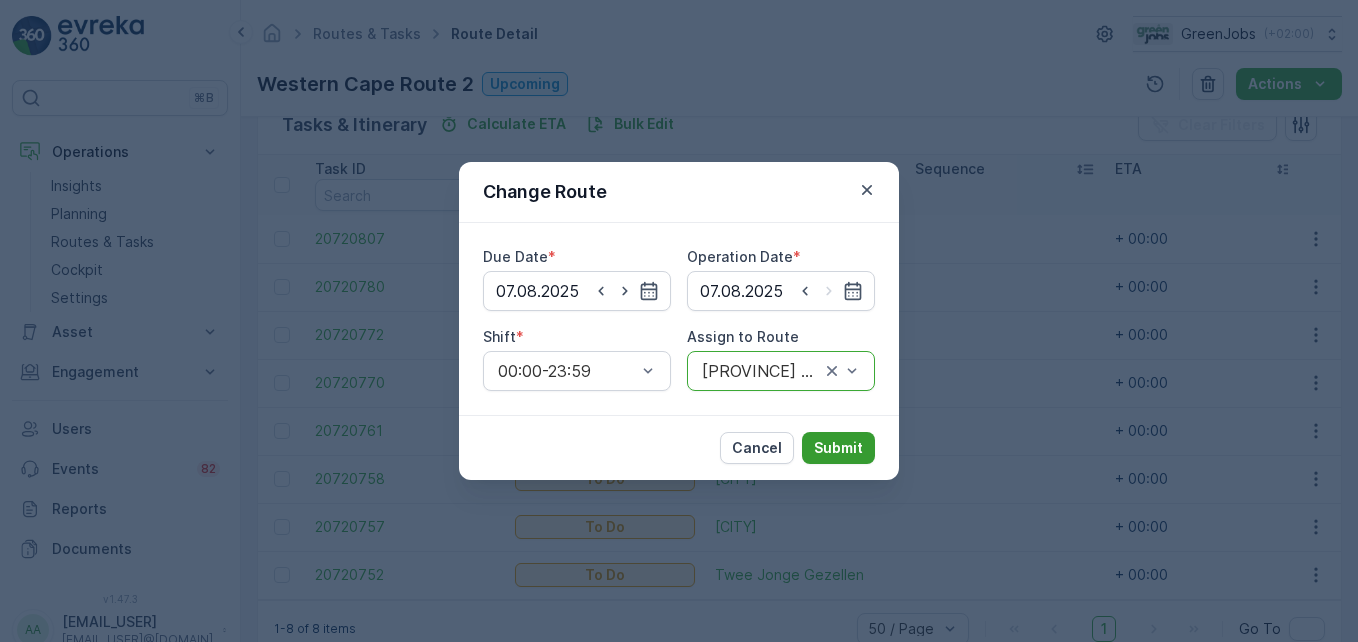 click on "Submit" at bounding box center [838, 448] 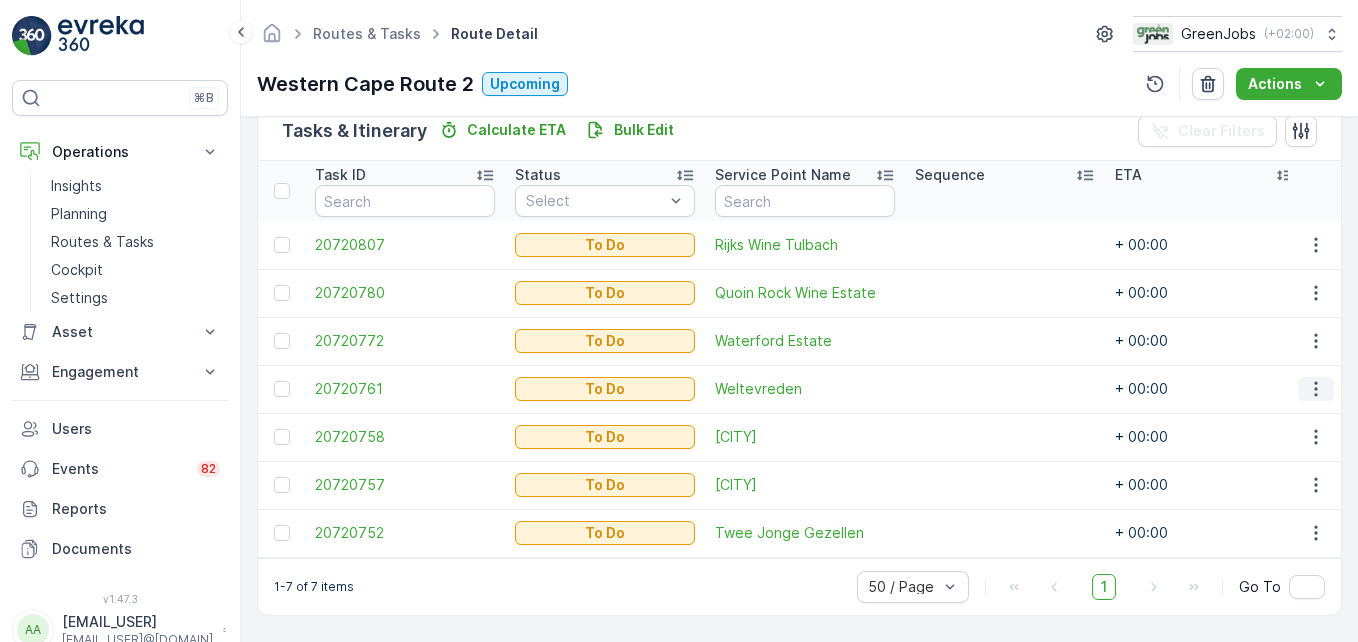 click 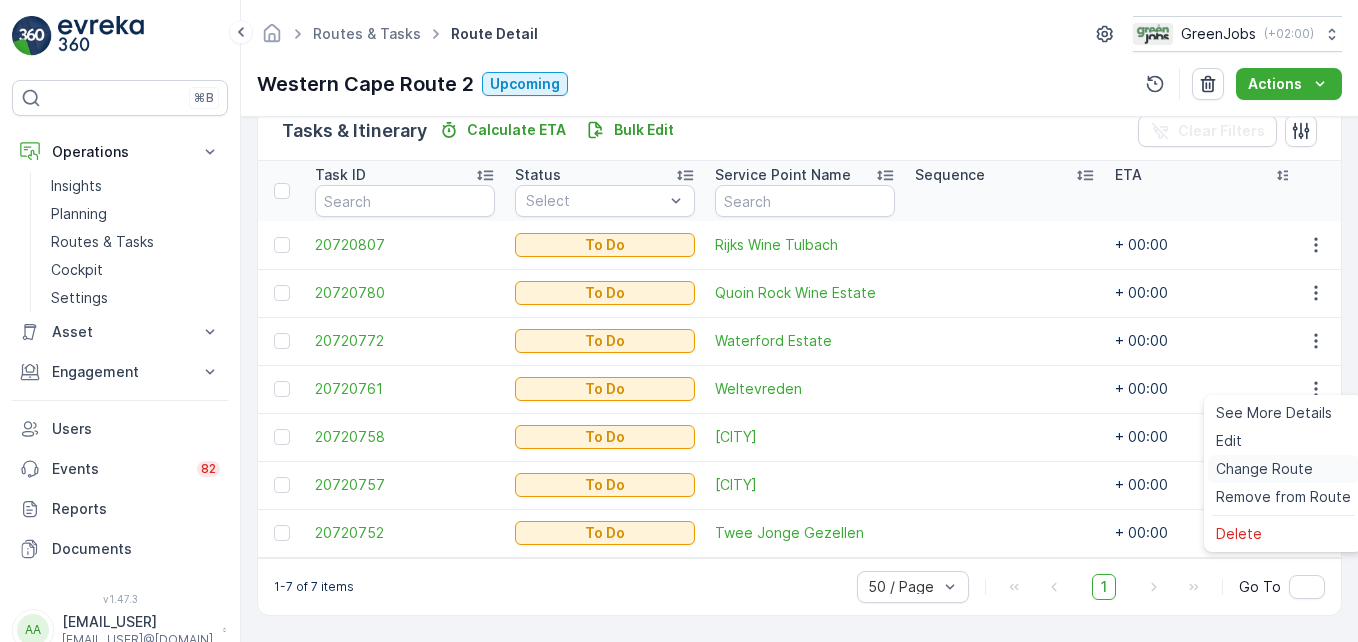 click on "Change Route" at bounding box center [1264, 469] 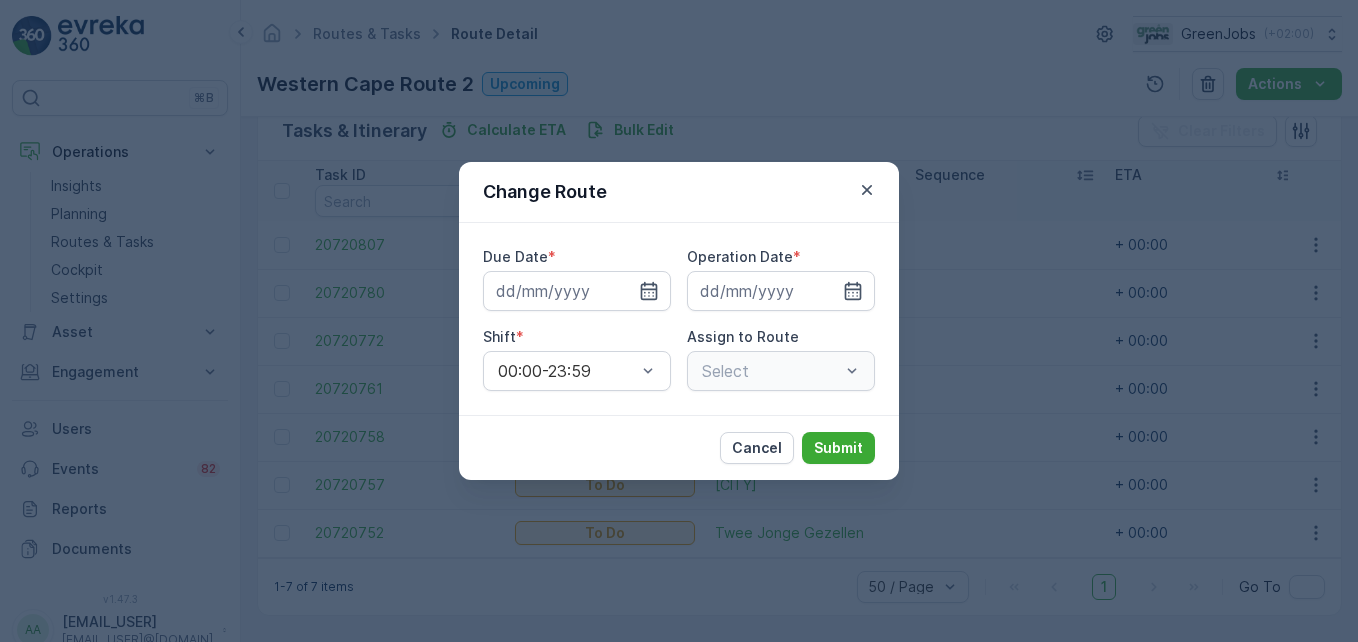 type on "07.08.2025" 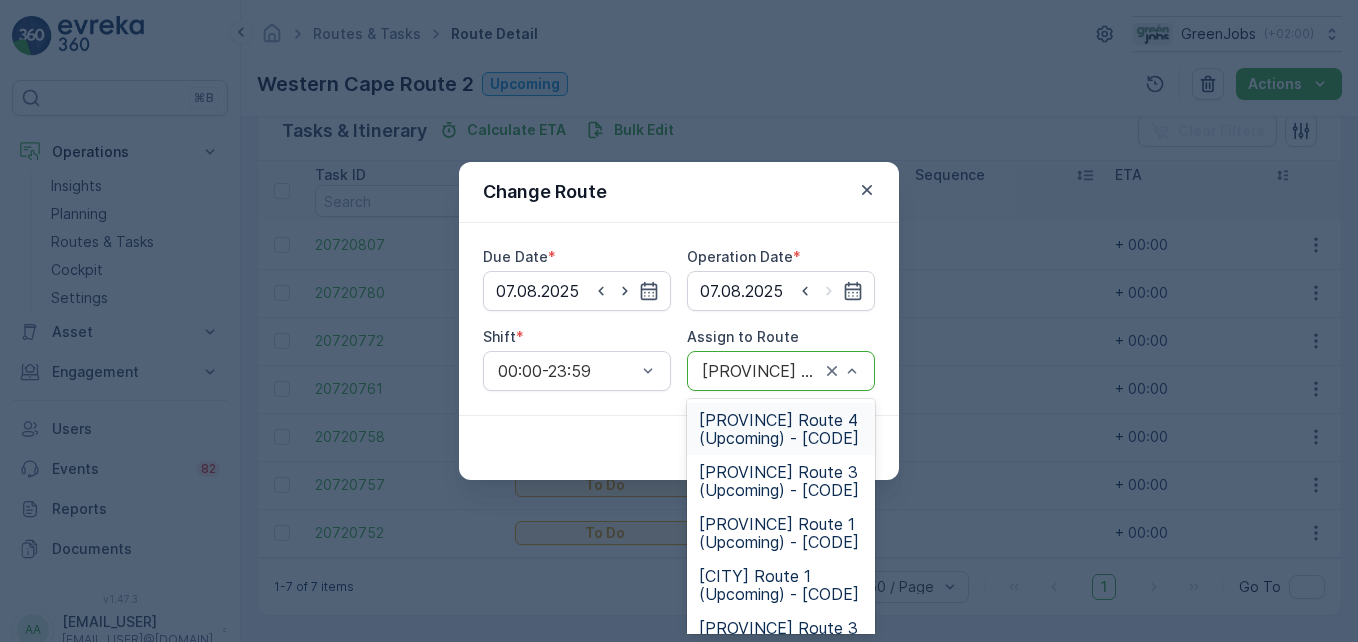 click on "[PROVINCE] Route 4 (Upcoming) - [CODE]" at bounding box center [781, 429] 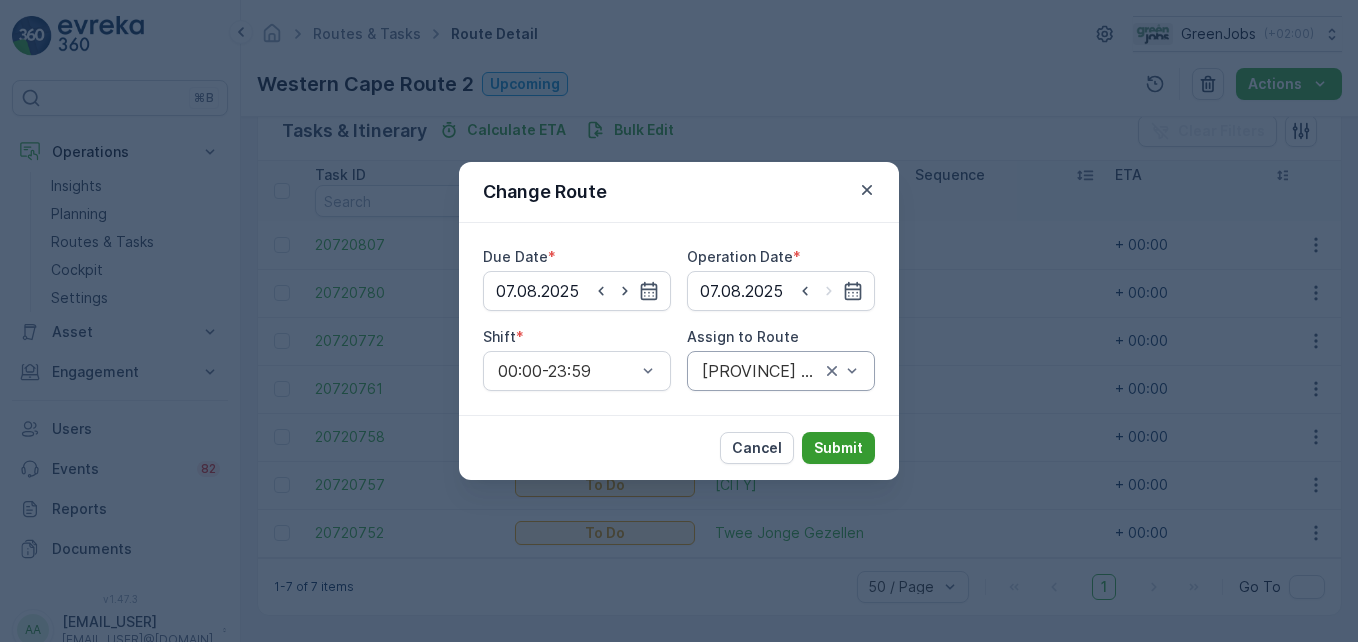 click on "Submit" at bounding box center (838, 448) 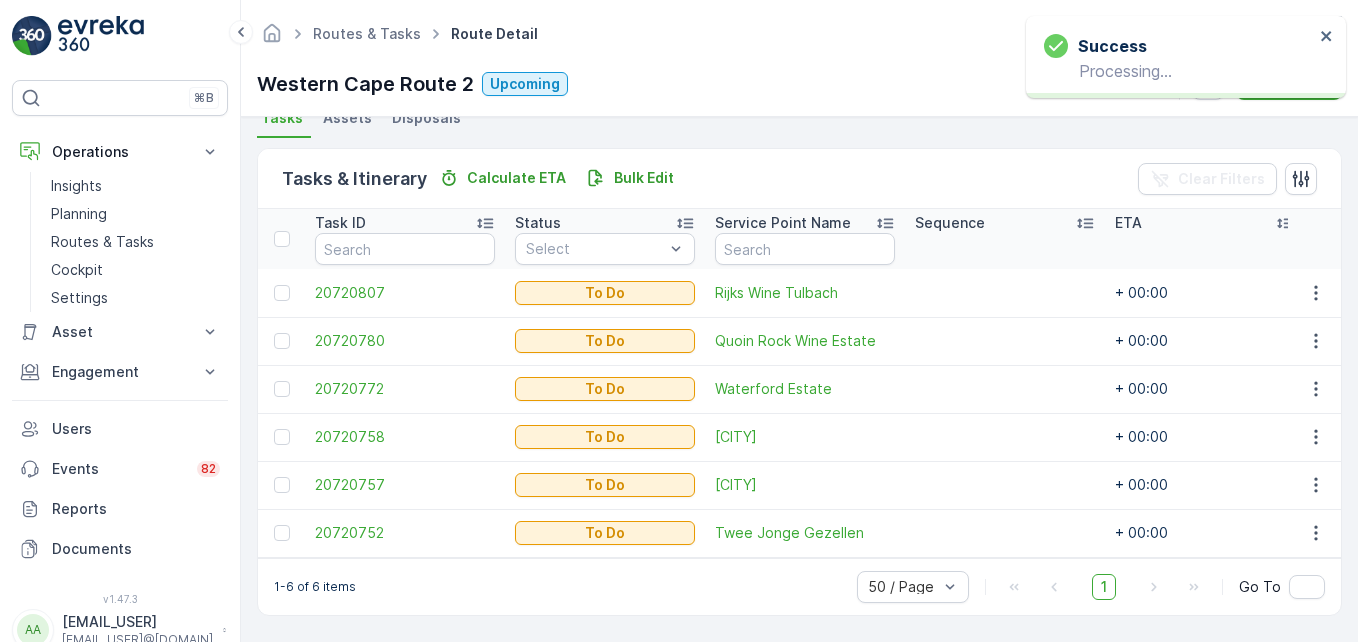 scroll, scrollTop: 463, scrollLeft: 0, axis: vertical 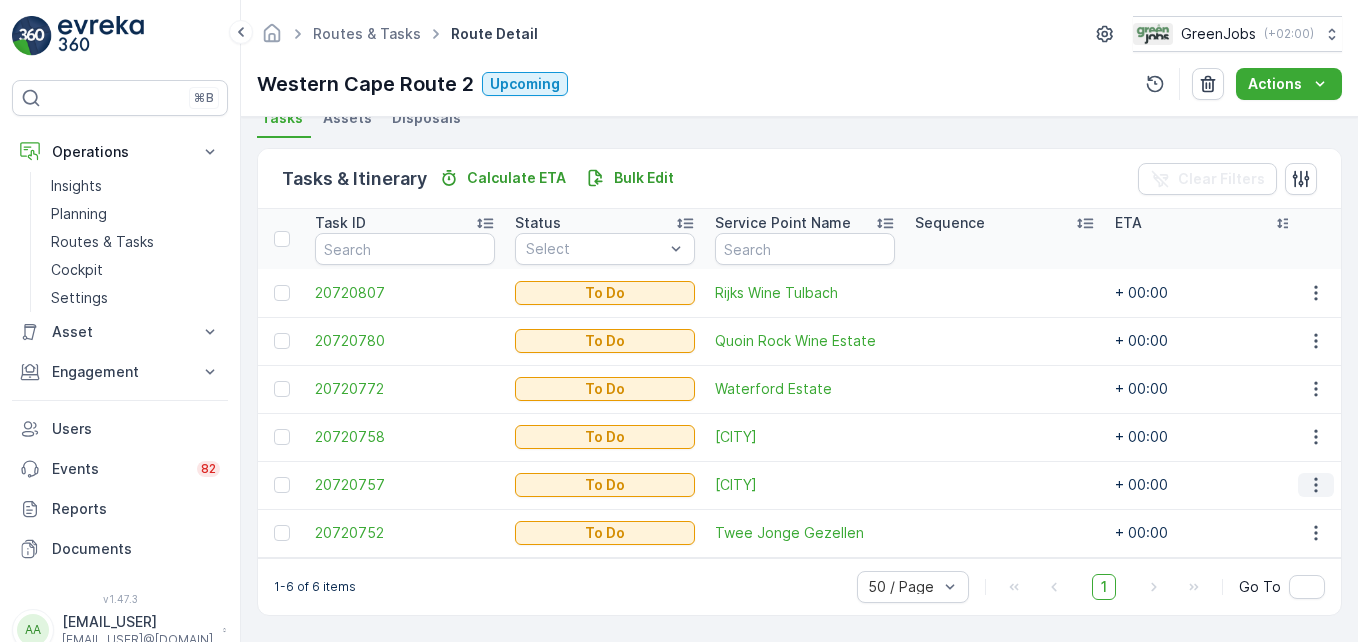 click 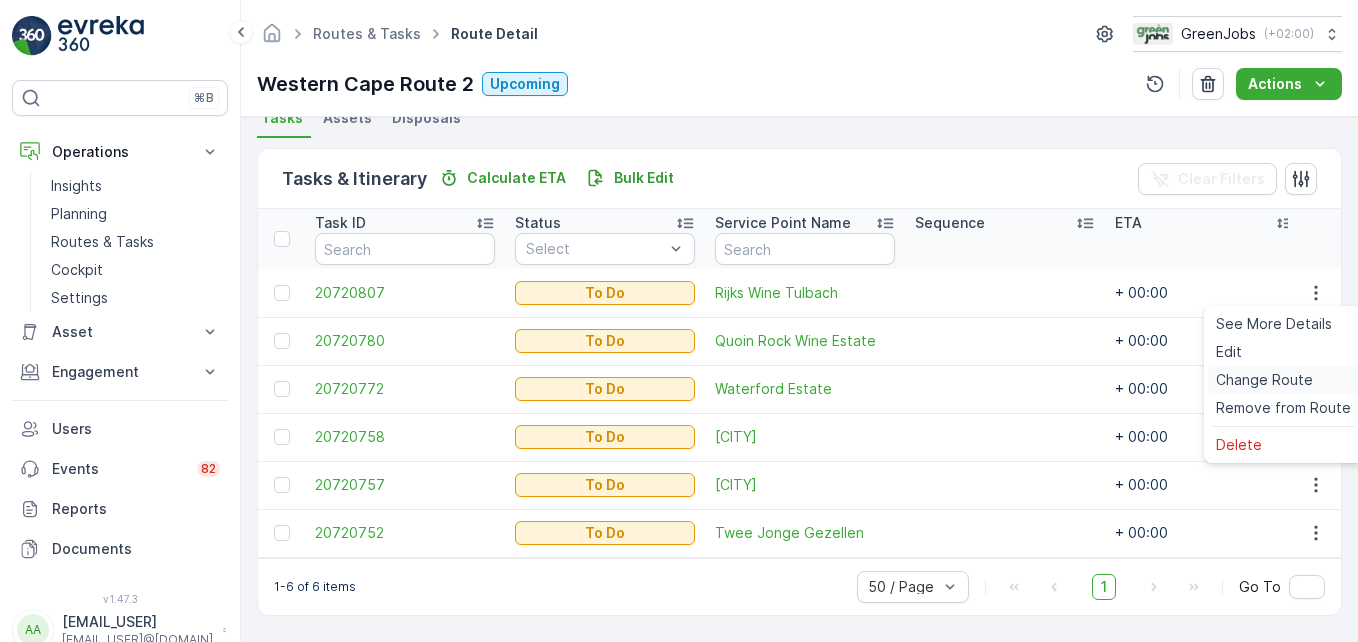 click on "Change Route" at bounding box center [1264, 380] 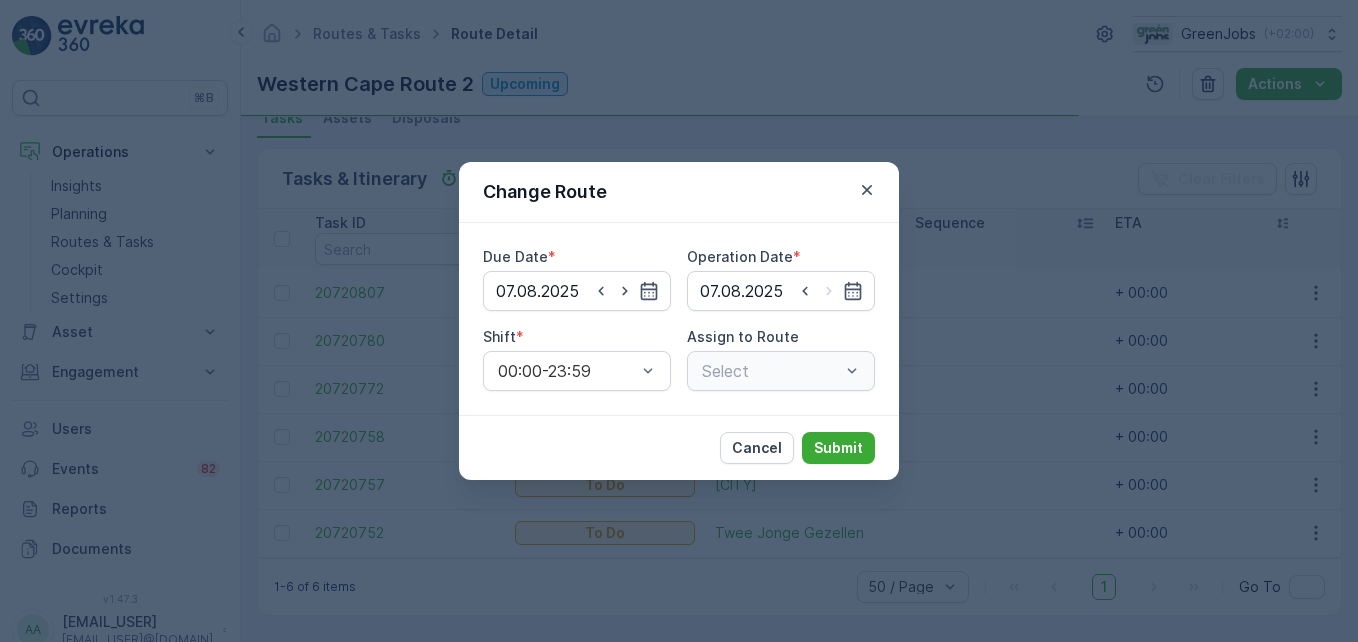 type on "07.08.2025" 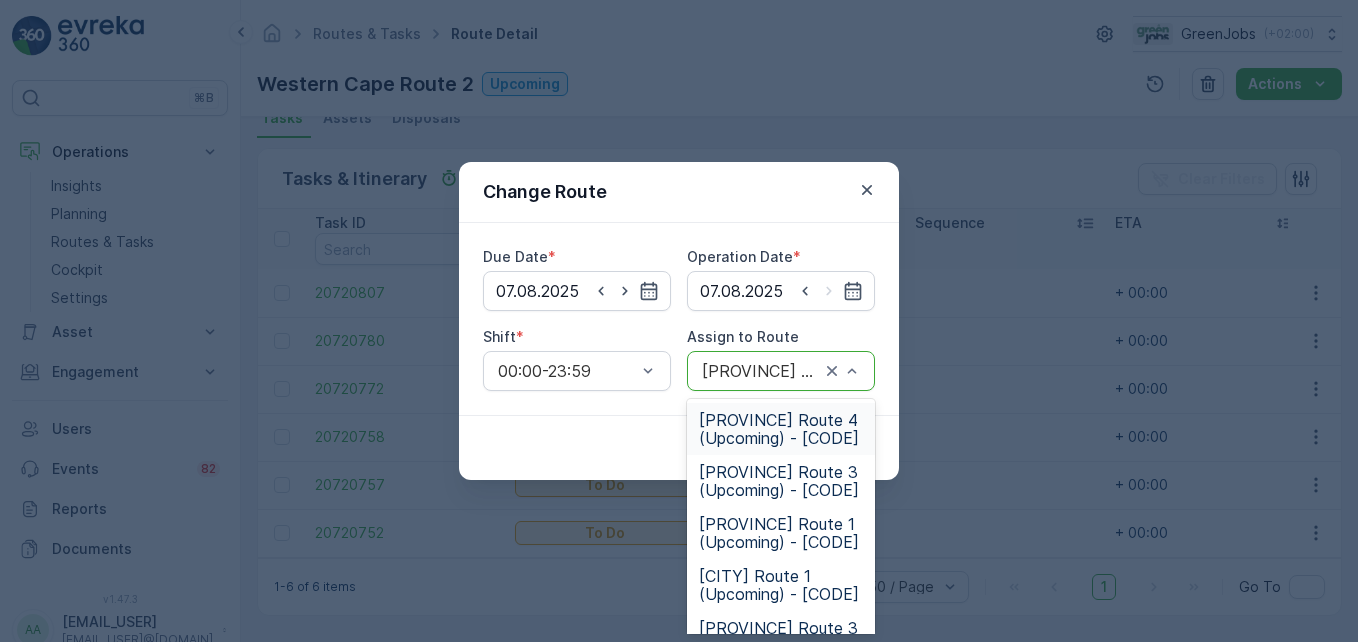 click on "[PROVINCE] Route 2 (Upcoming) - [CODE]" at bounding box center [781, 371] 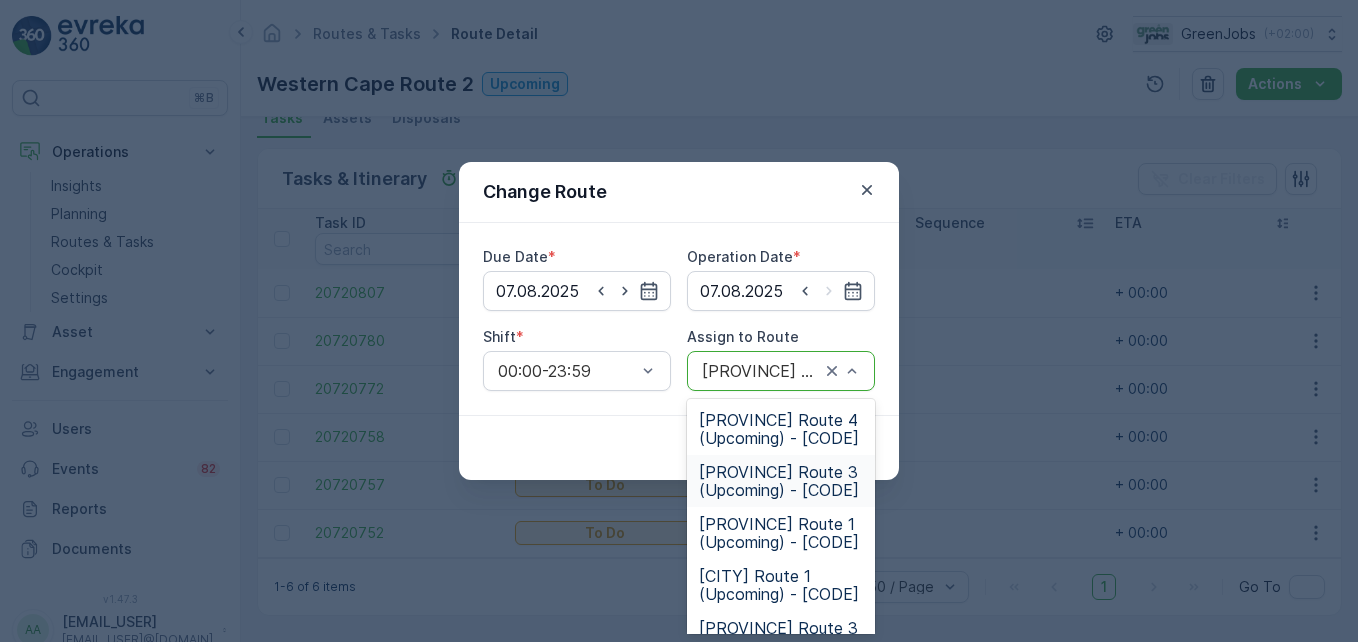 click on "[PROVINCE] Route 3 (Upcoming) - [CODE]" at bounding box center (781, 481) 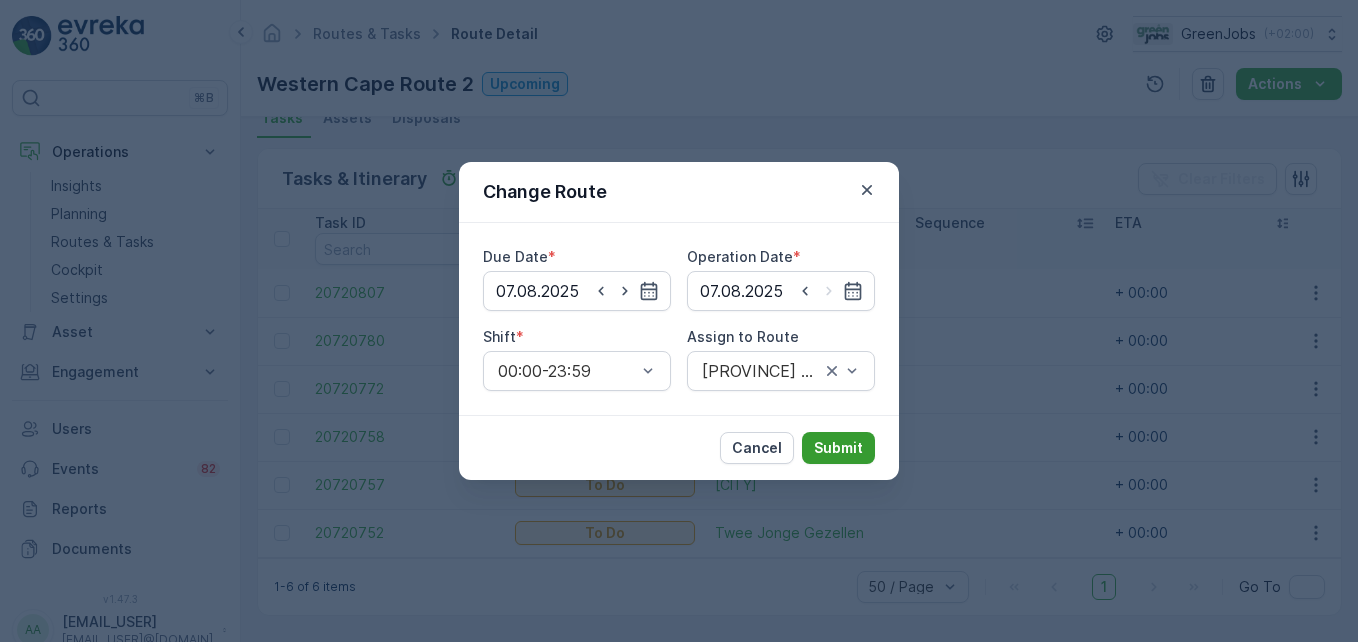 click on "Submit" at bounding box center [838, 448] 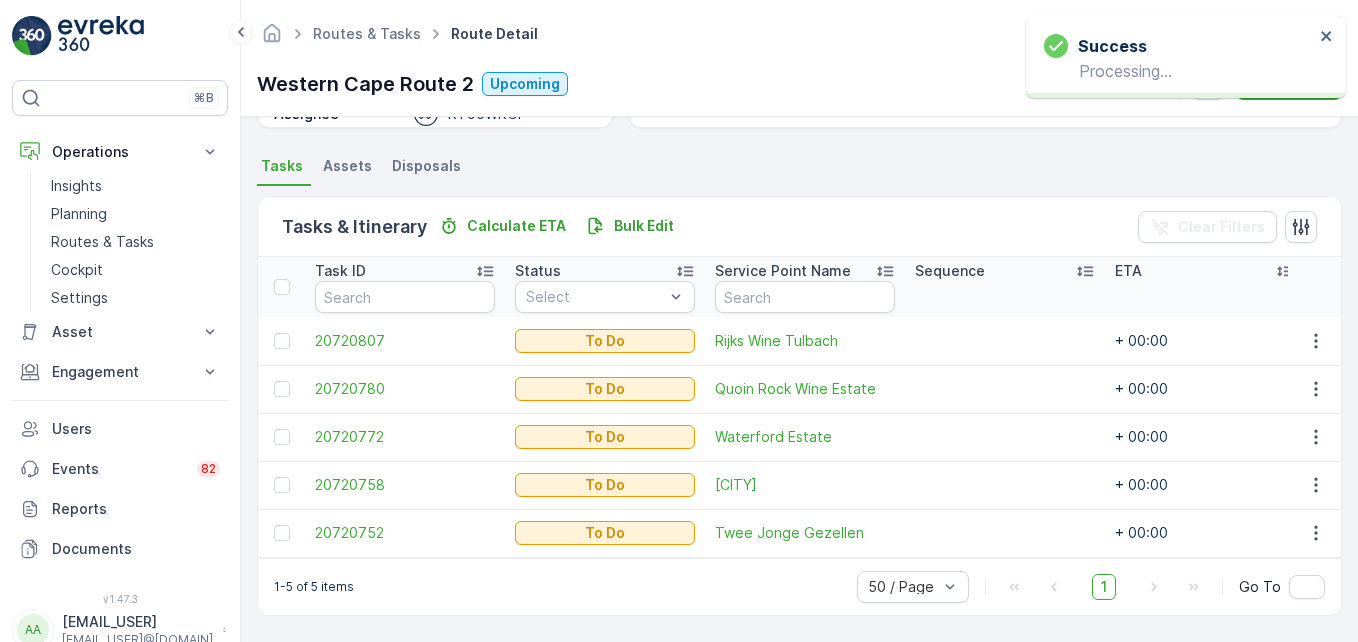 scroll, scrollTop: 415, scrollLeft: 0, axis: vertical 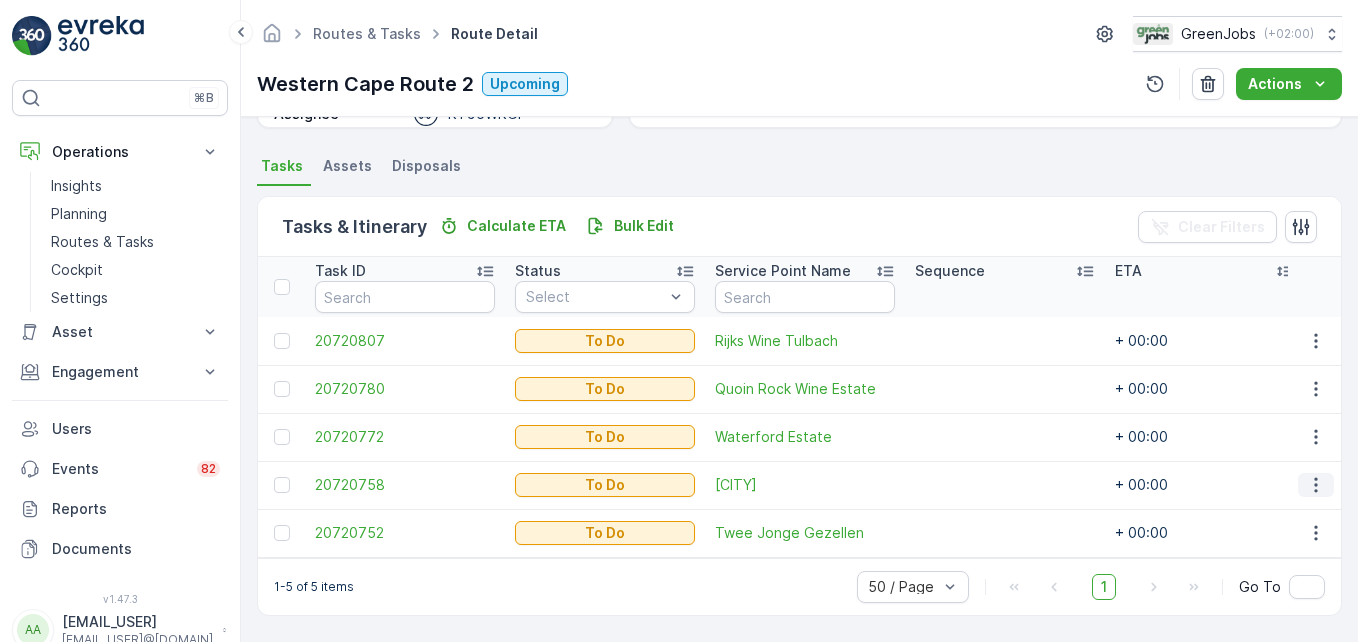 click 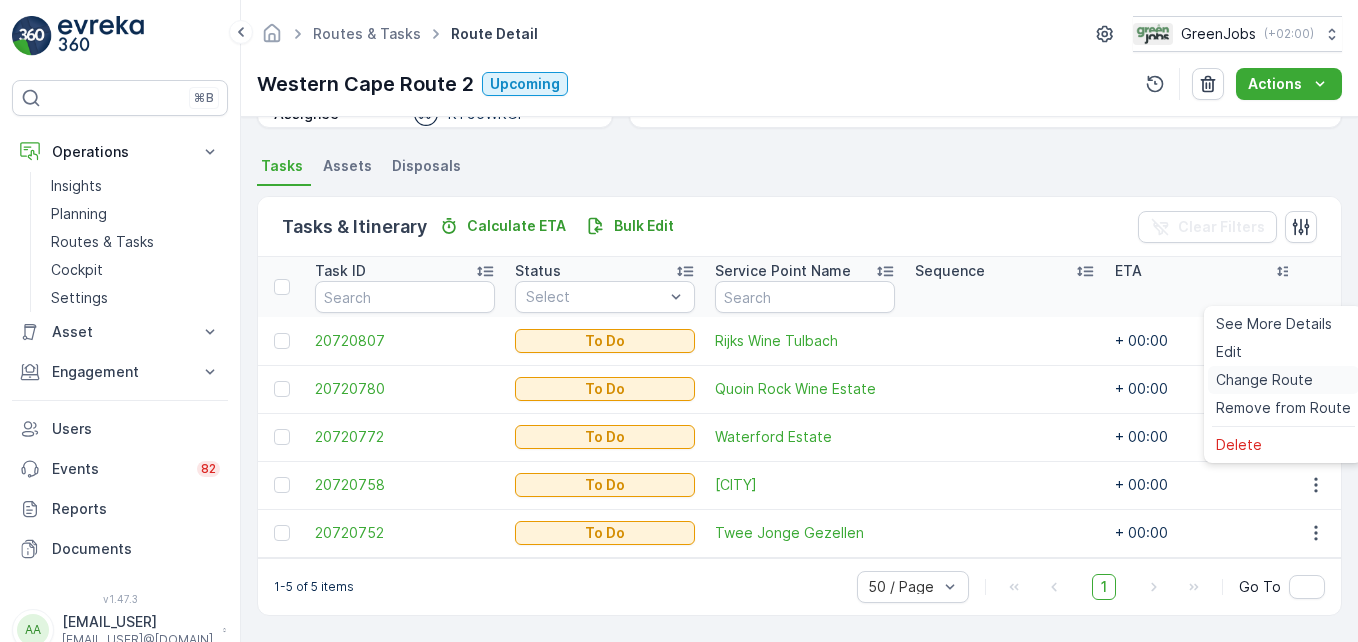 click on "Change Route" at bounding box center [1264, 380] 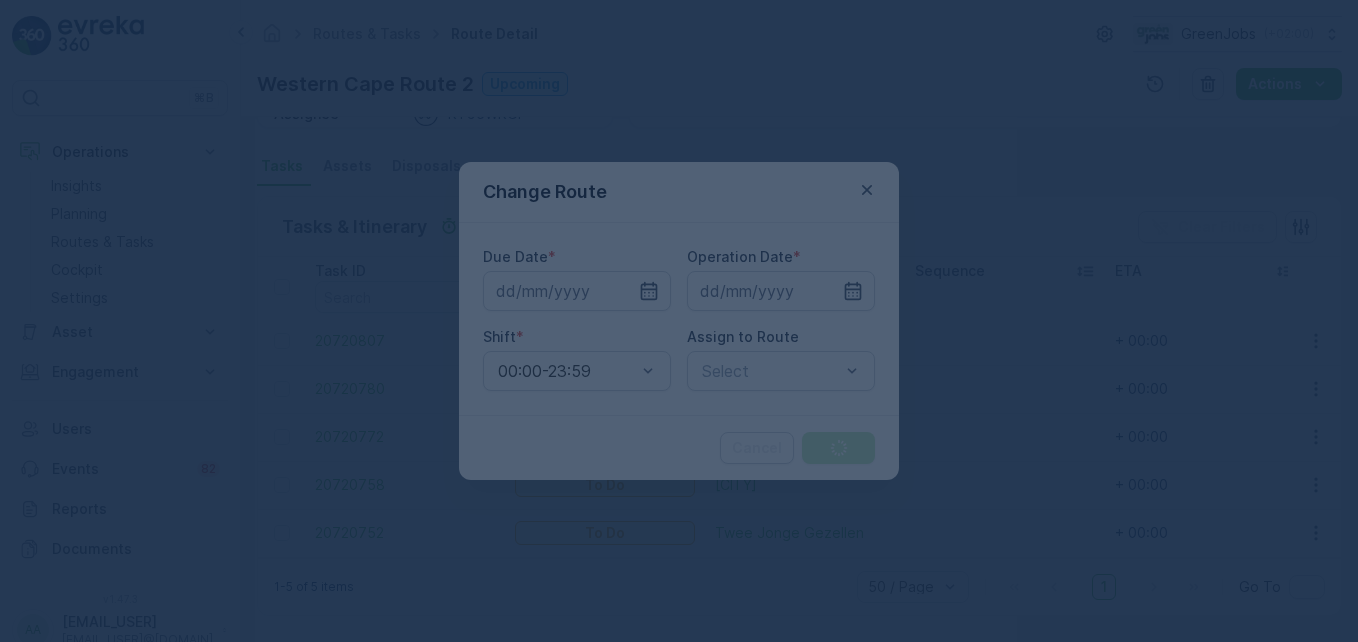 type on "07.08.2025" 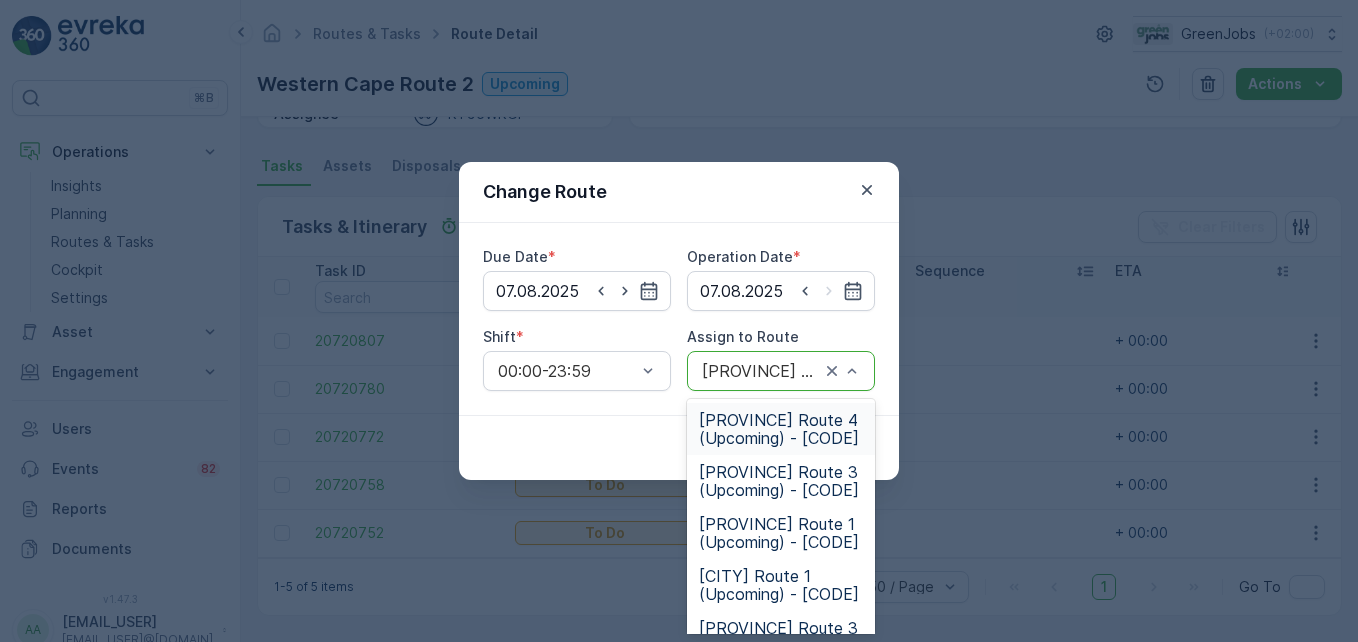 click on "[PROVINCE] Route 4 (Upcoming) - [CODE]" at bounding box center [781, 429] 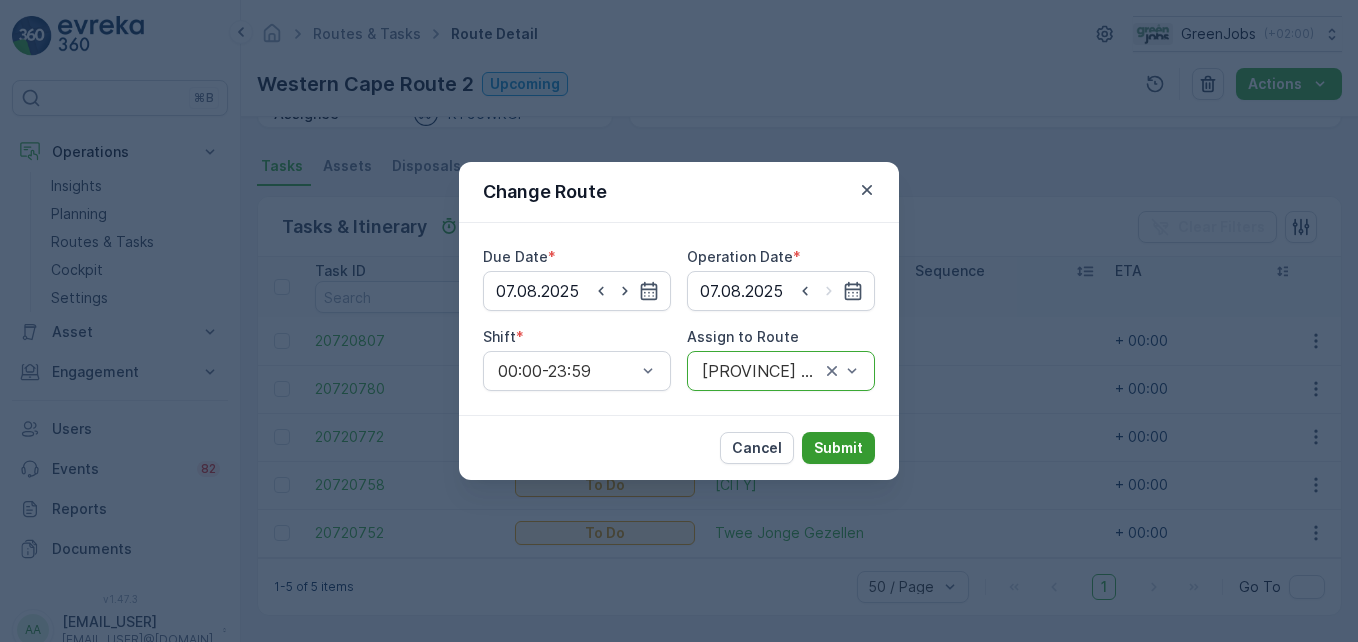 click on "Submit" at bounding box center (838, 448) 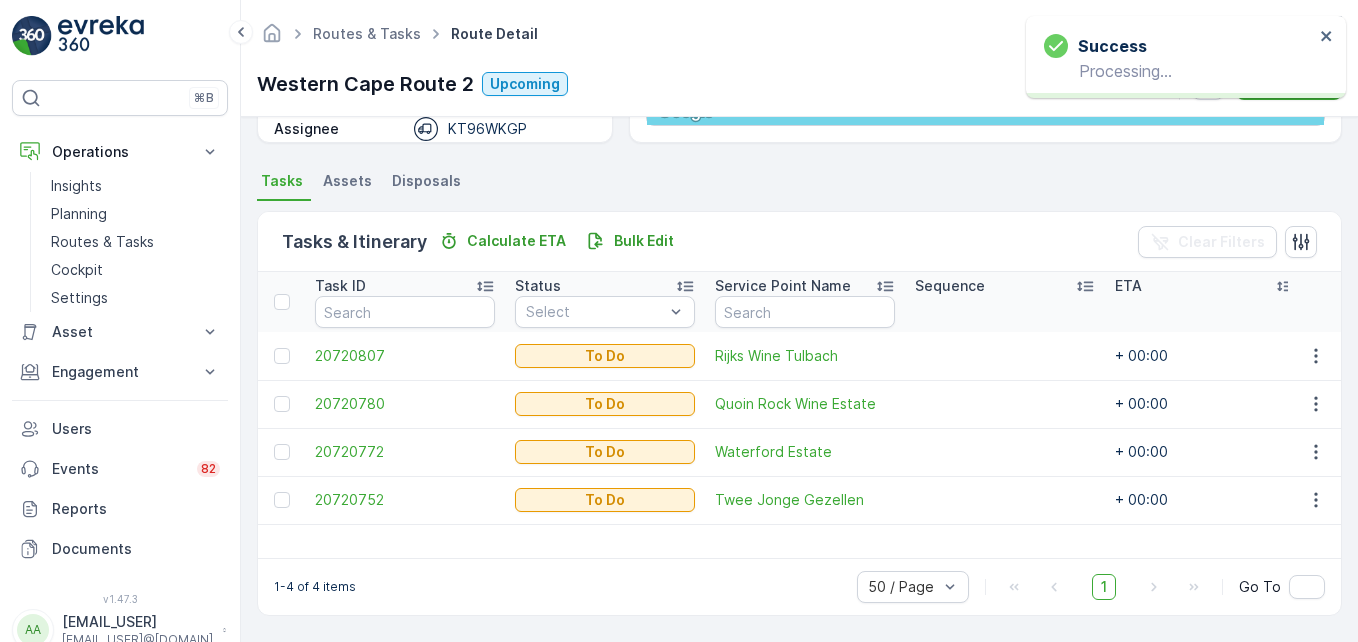 scroll, scrollTop: 390, scrollLeft: 0, axis: vertical 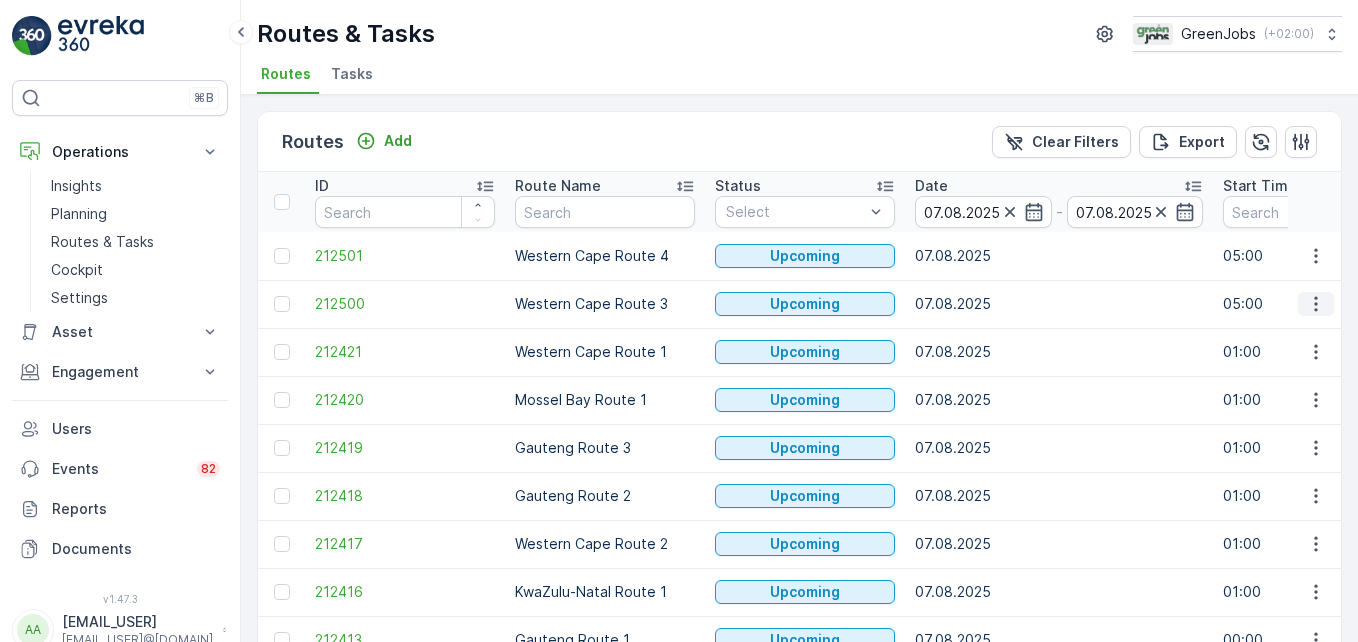 drag, startPoint x: 1305, startPoint y: 301, endPoint x: 1303, endPoint y: 315, distance: 14.142136 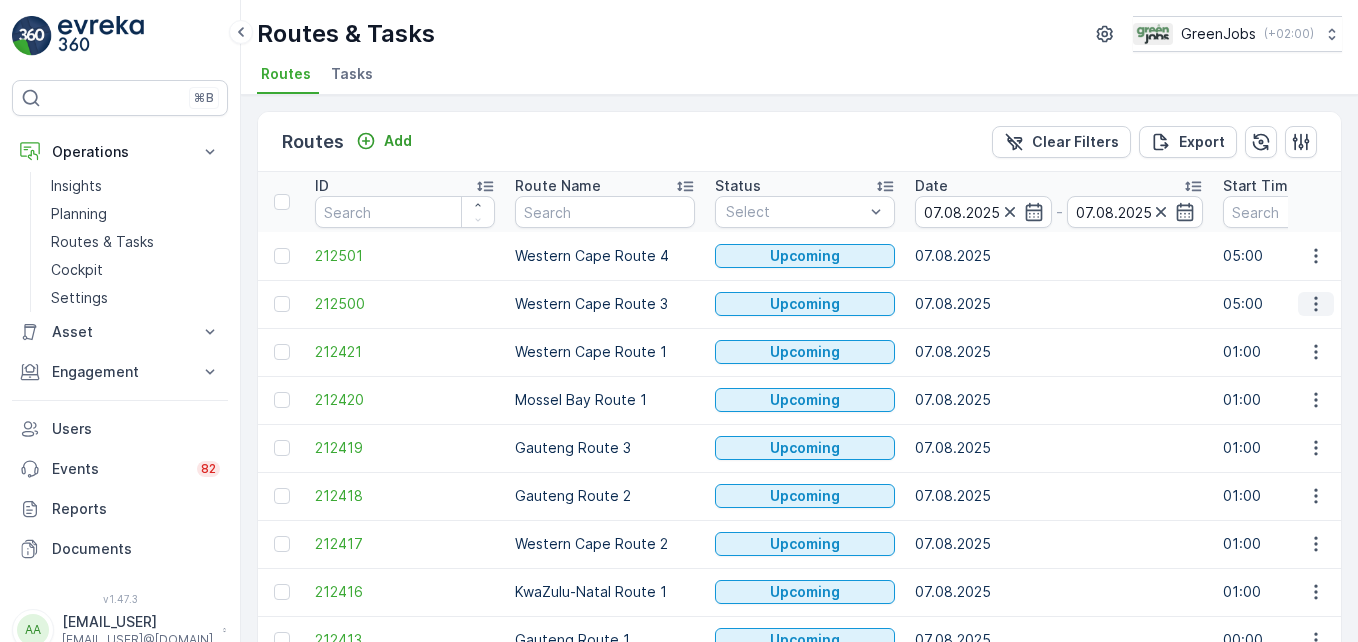 click 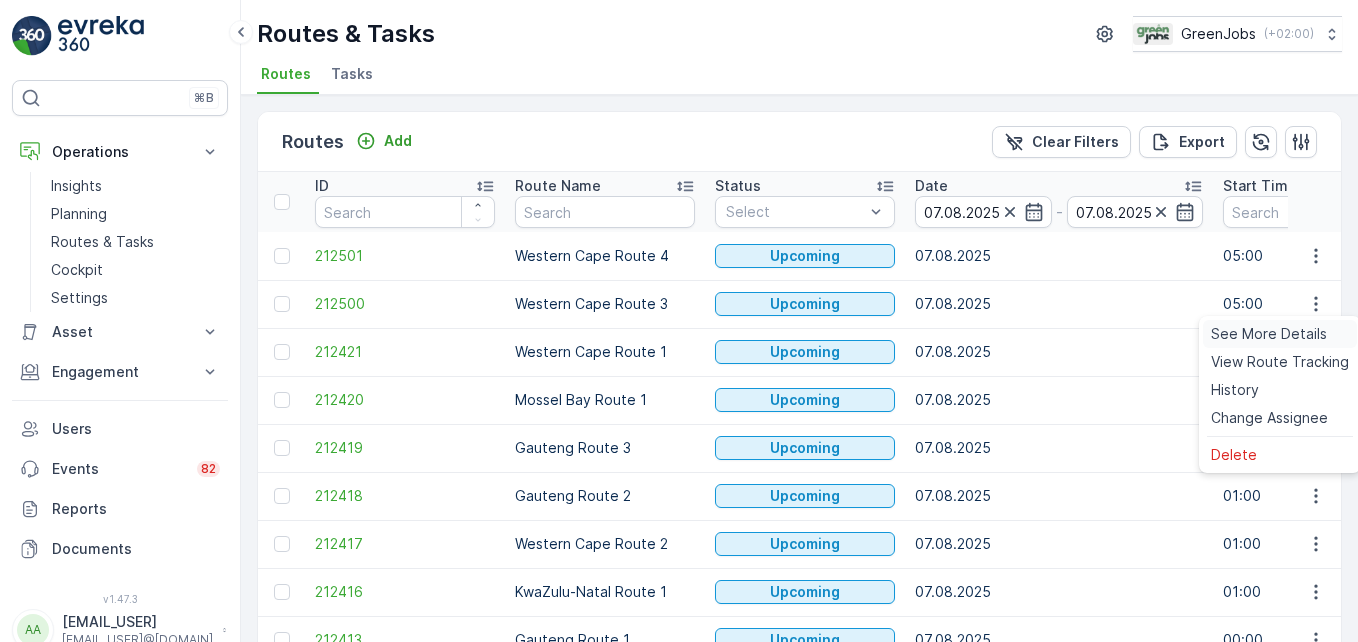 click on "See More Details" at bounding box center (1269, 334) 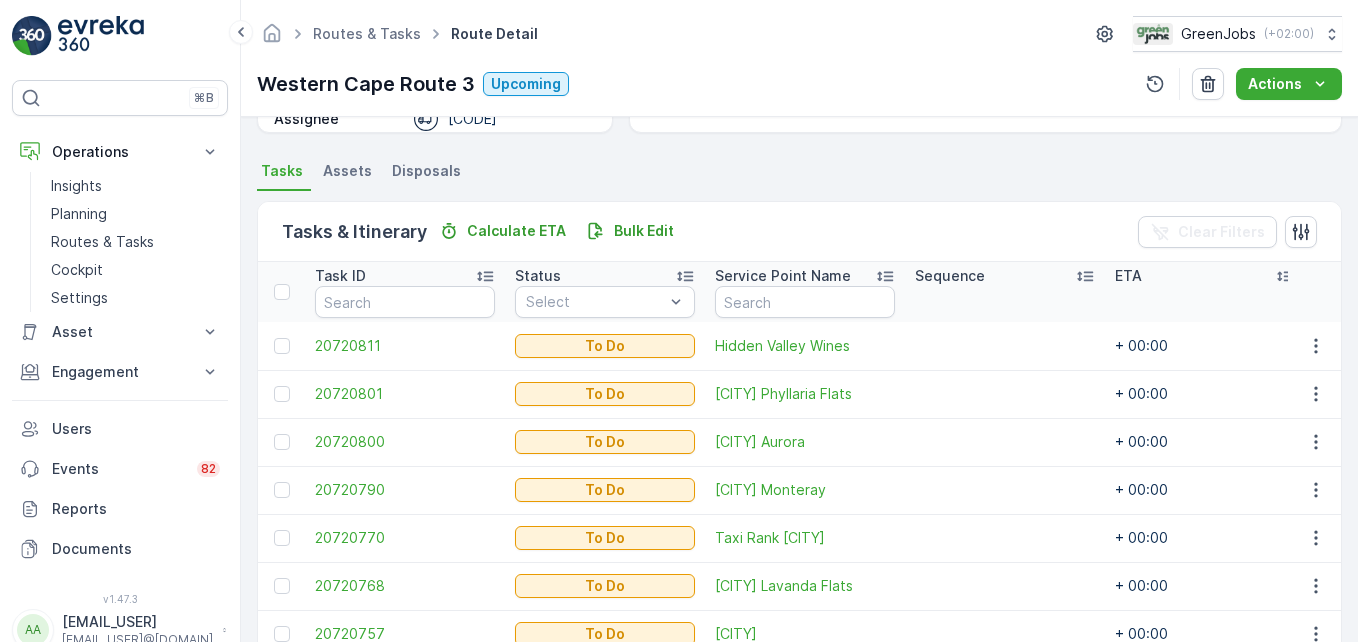 scroll, scrollTop: 513, scrollLeft: 0, axis: vertical 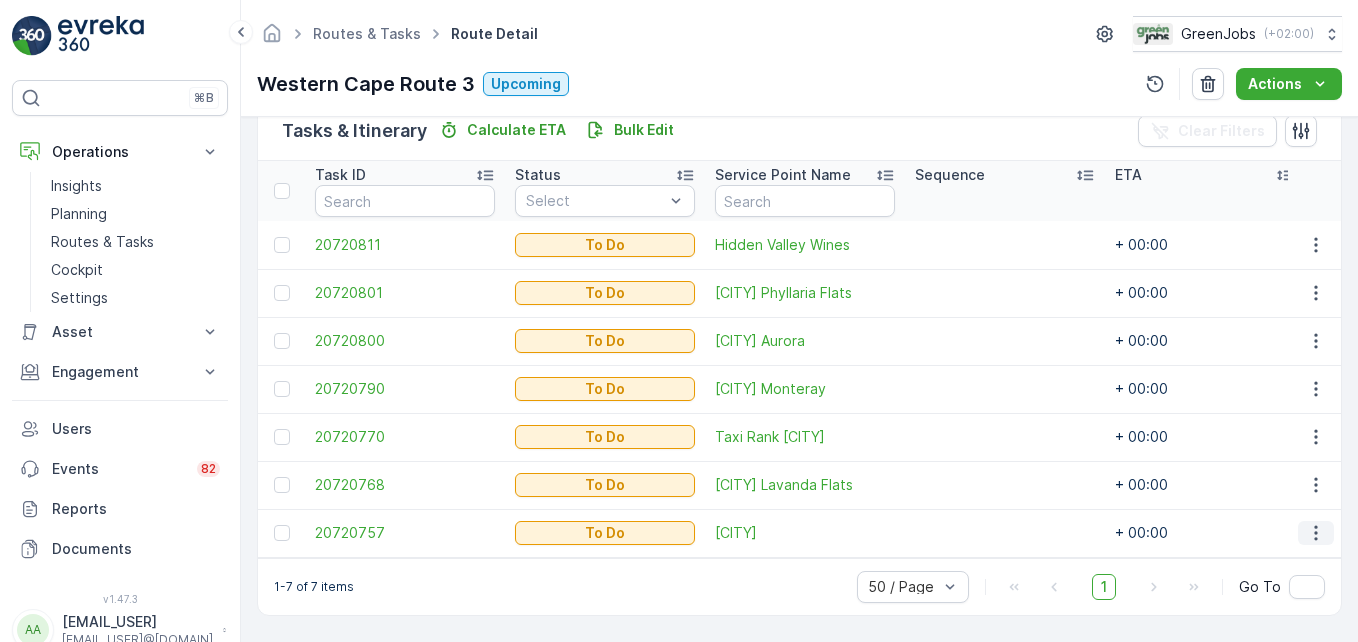 click 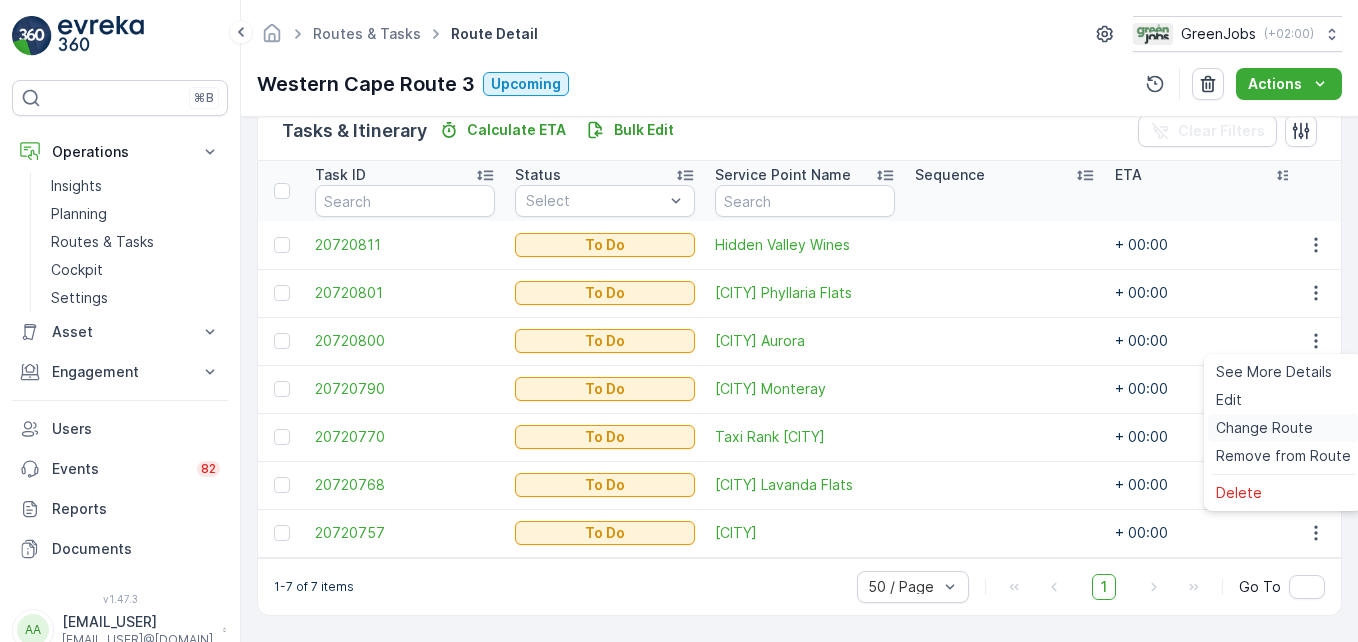 click on "Change Route" at bounding box center [1264, 428] 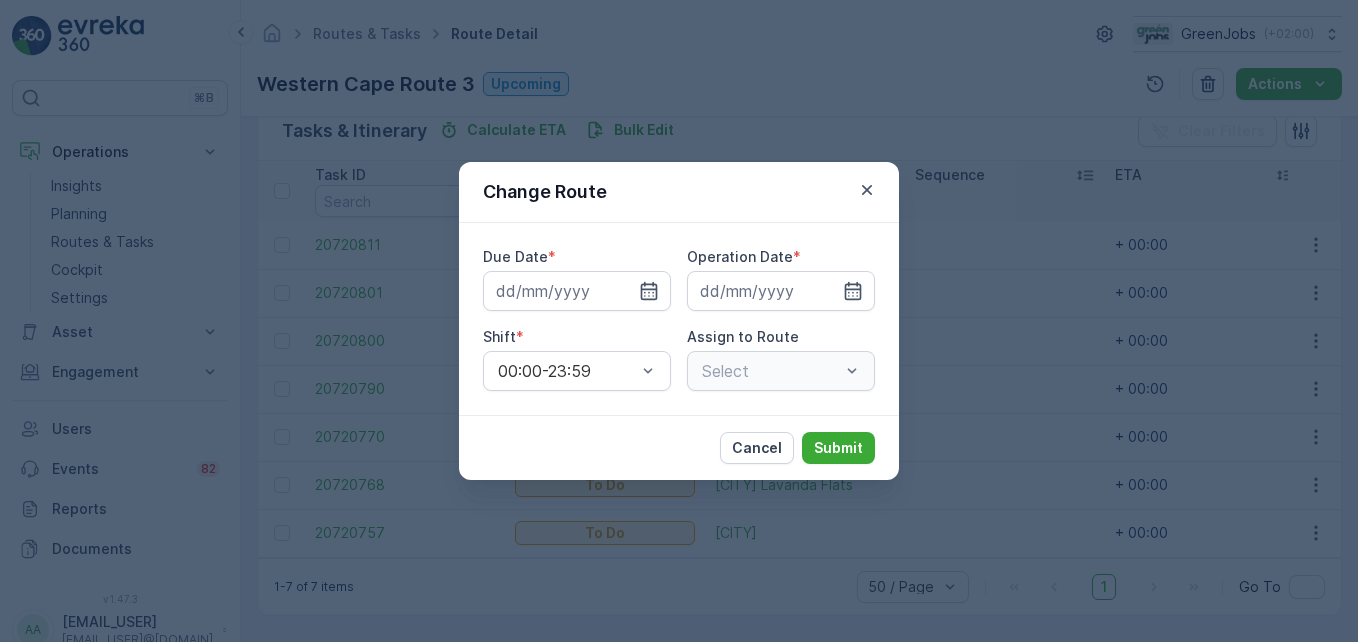 type on "07.08.2025" 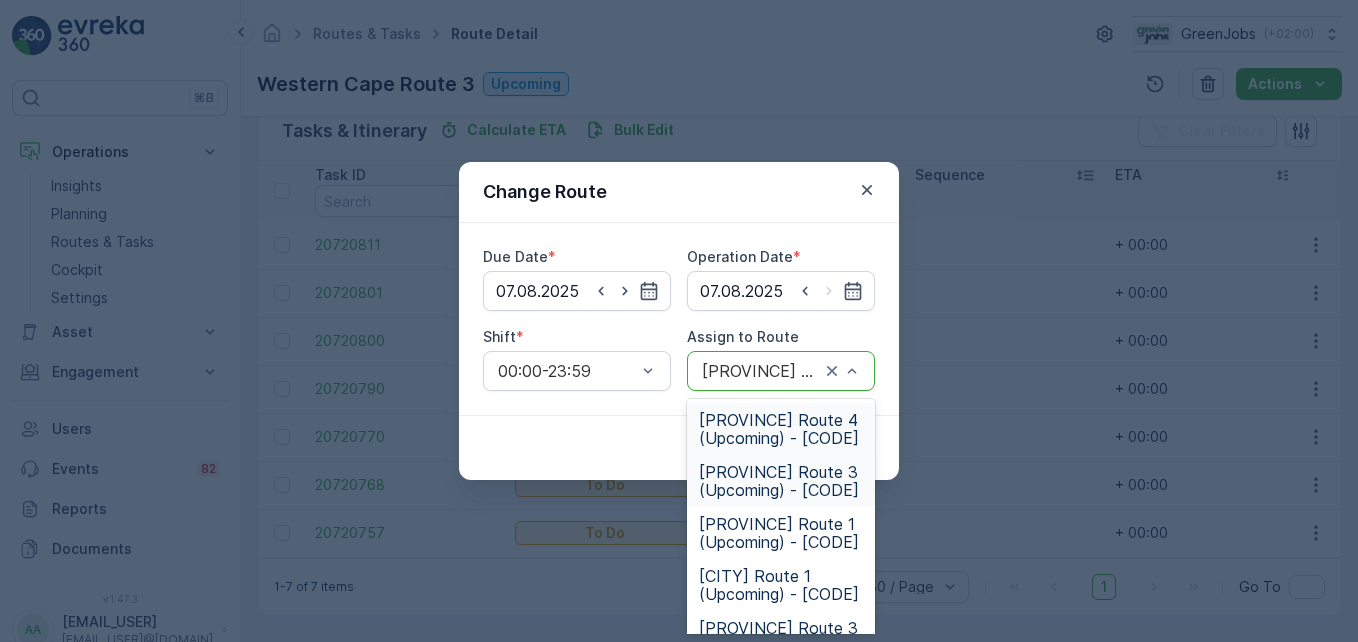 click on "[PROVINCE] Route 4 (Upcoming) - [CODE]" at bounding box center [781, 429] 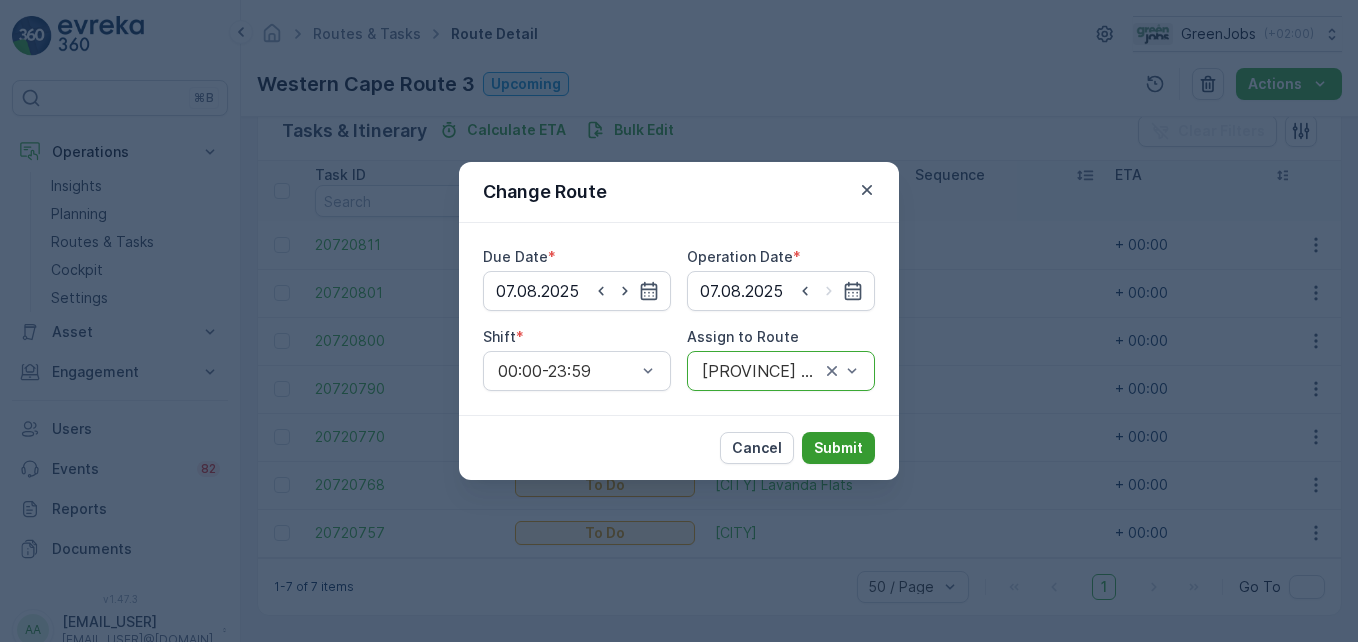 click on "Submit" at bounding box center (838, 448) 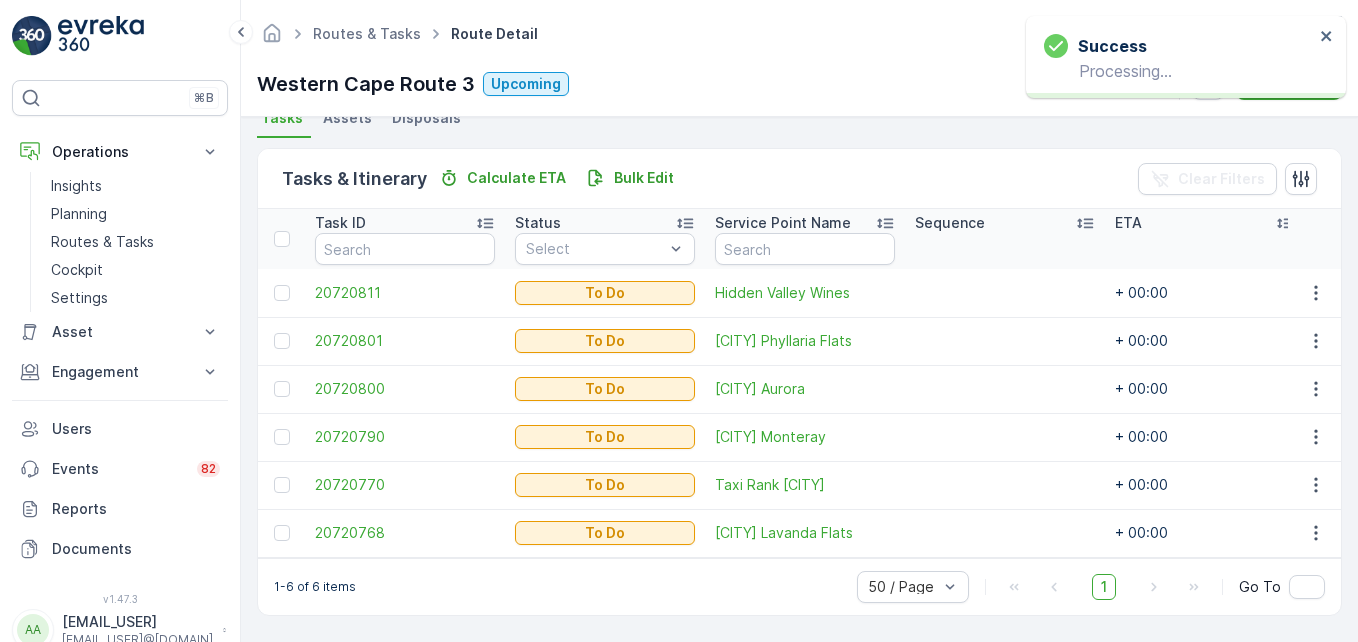 scroll, scrollTop: 465, scrollLeft: 0, axis: vertical 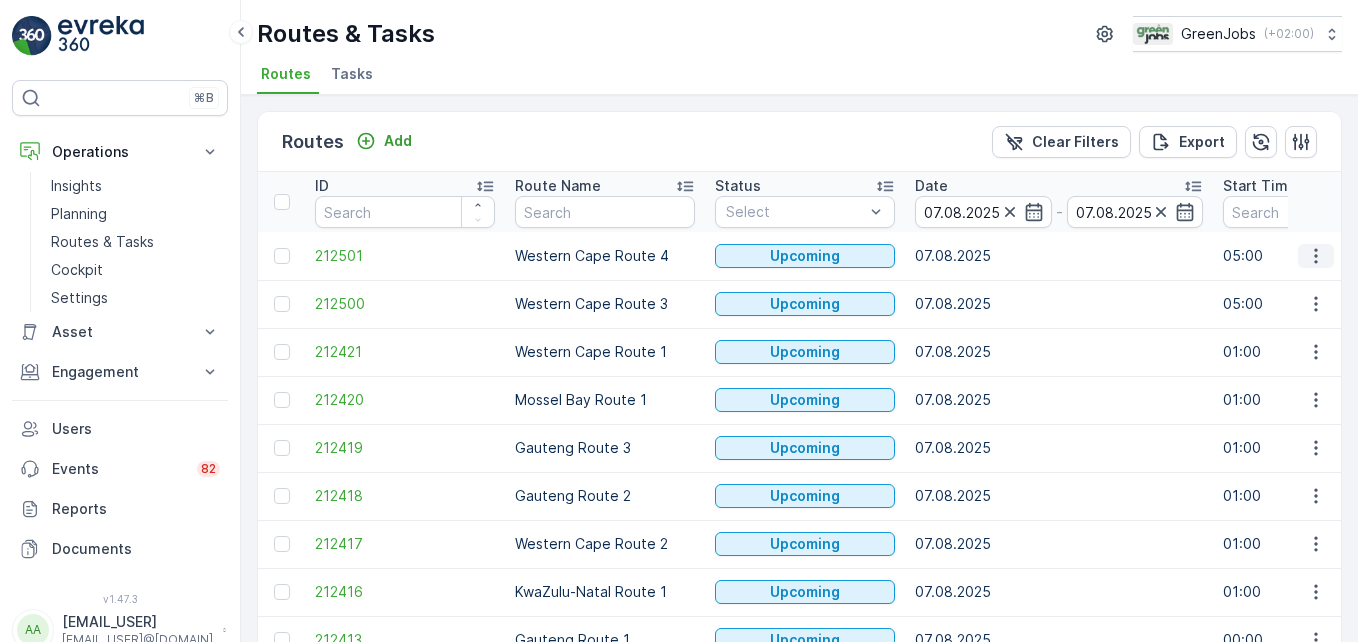 click 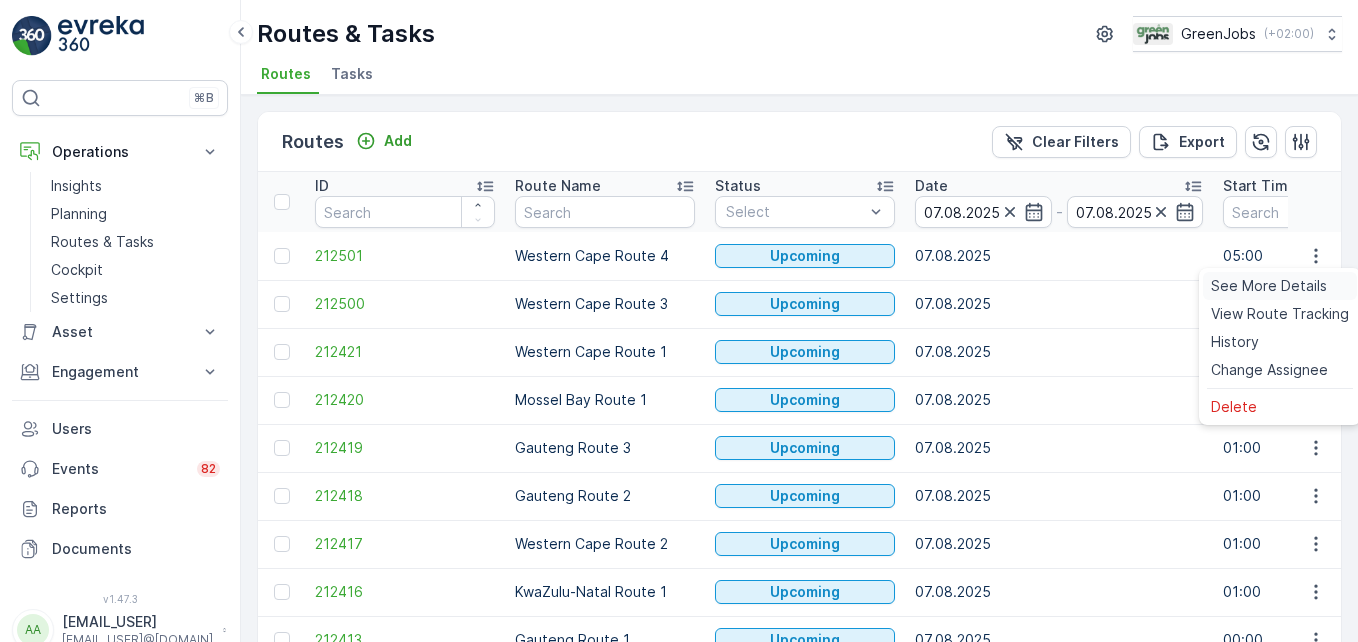 click on "See More Details" at bounding box center [1269, 286] 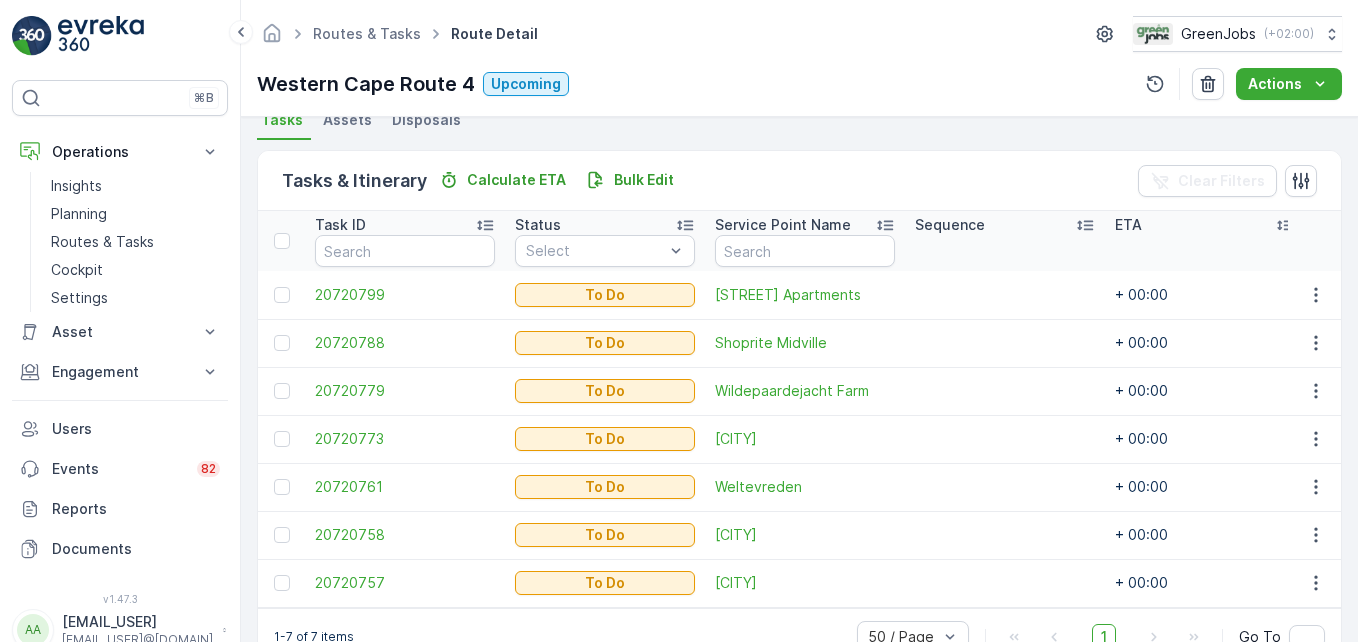 scroll, scrollTop: 411, scrollLeft: 0, axis: vertical 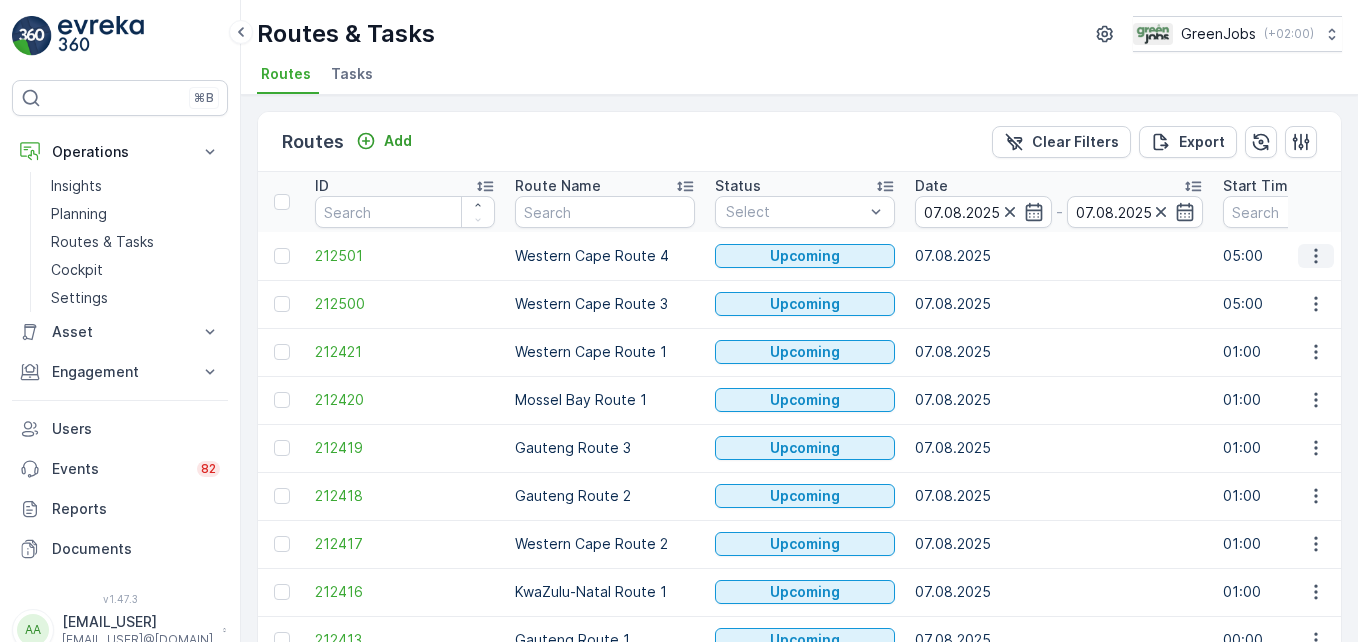 click 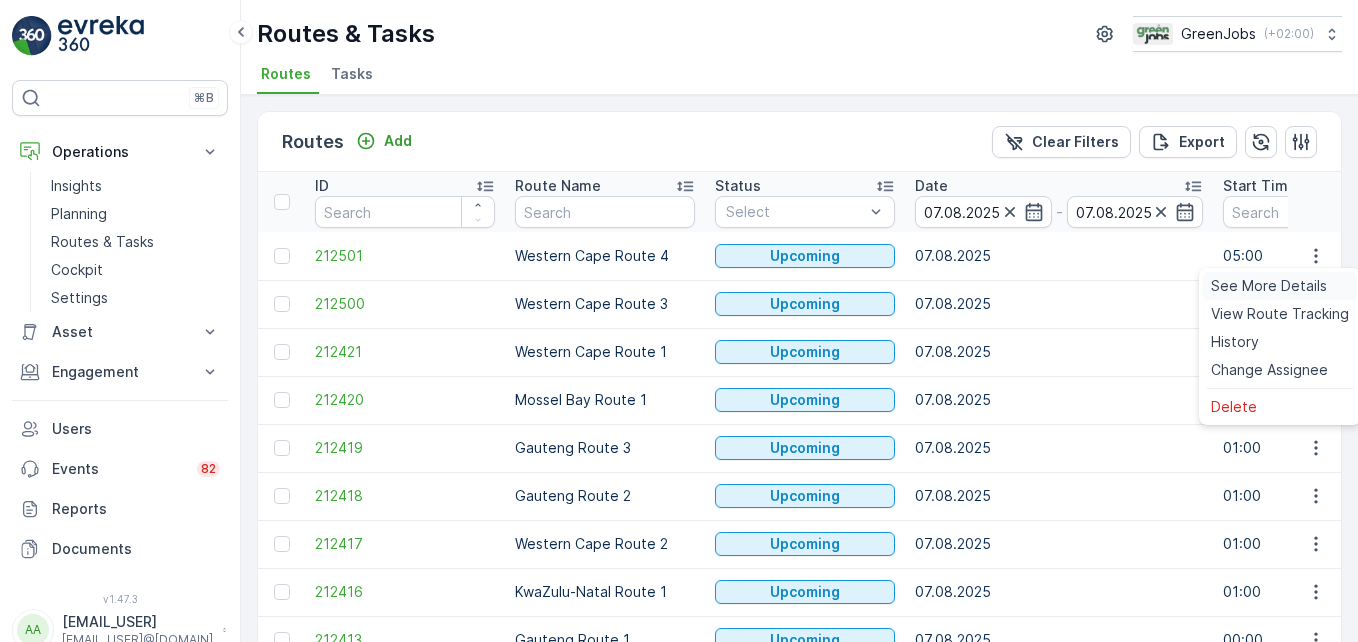 click on "See More Details" at bounding box center [1269, 286] 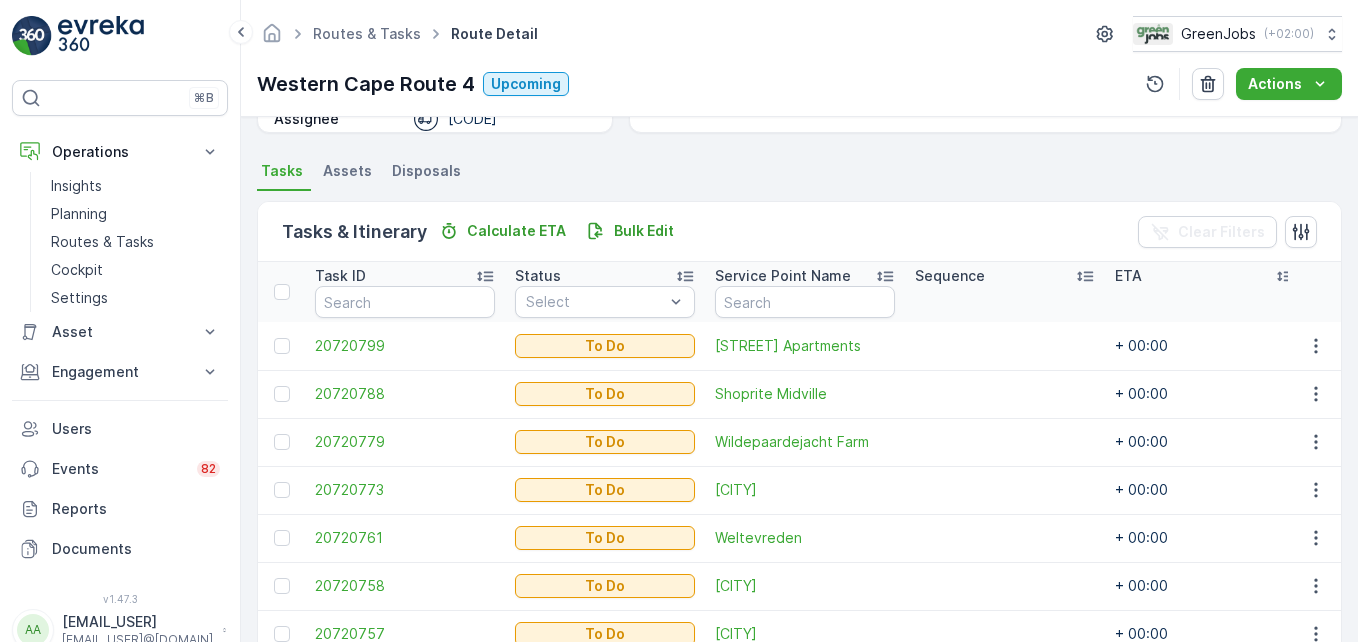scroll, scrollTop: 511, scrollLeft: 0, axis: vertical 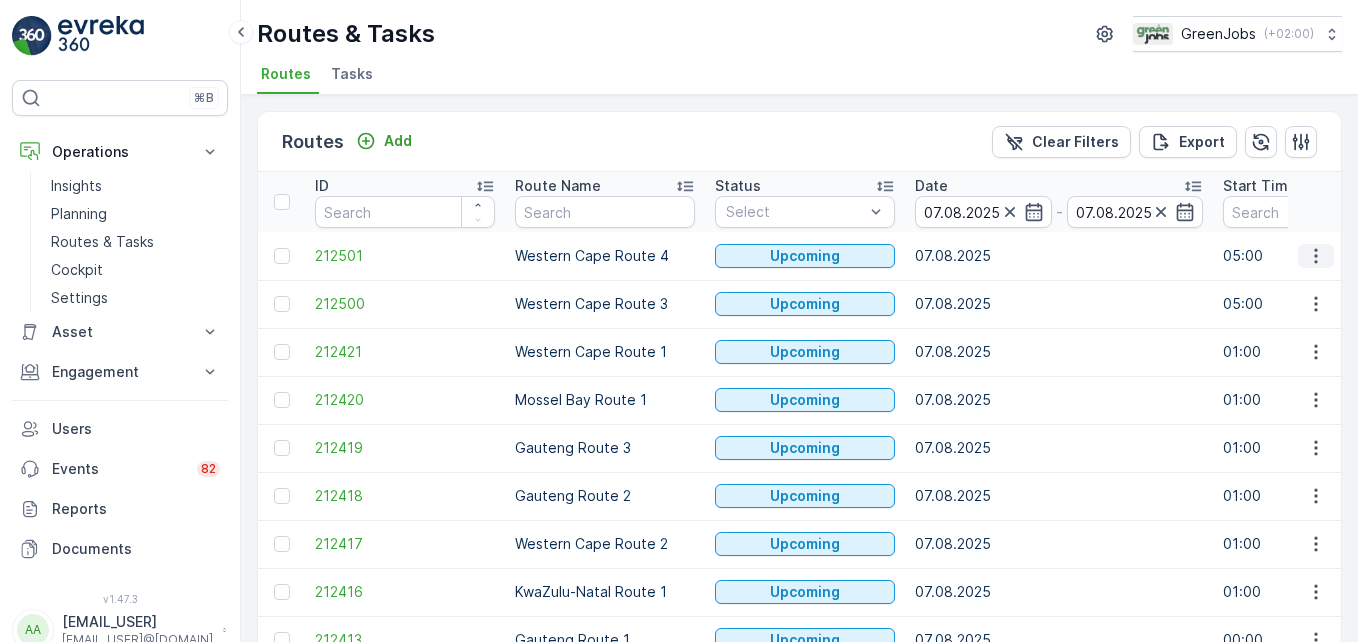 click 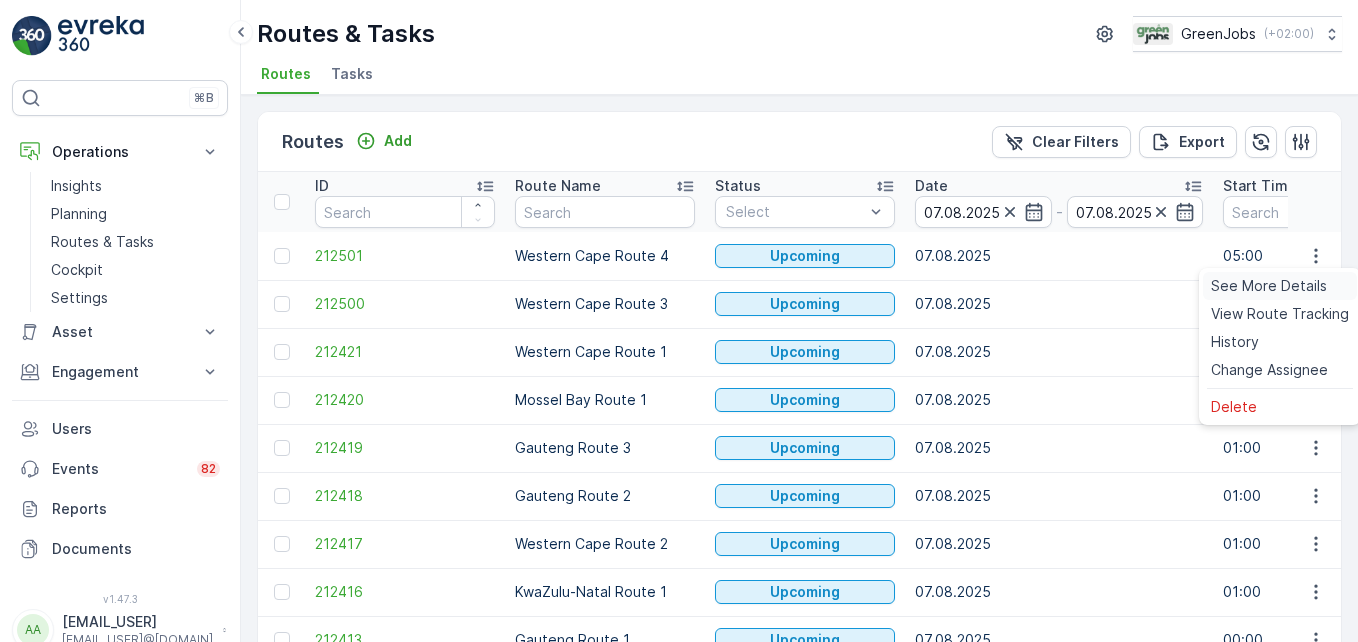 click on "See More Details" at bounding box center [1269, 286] 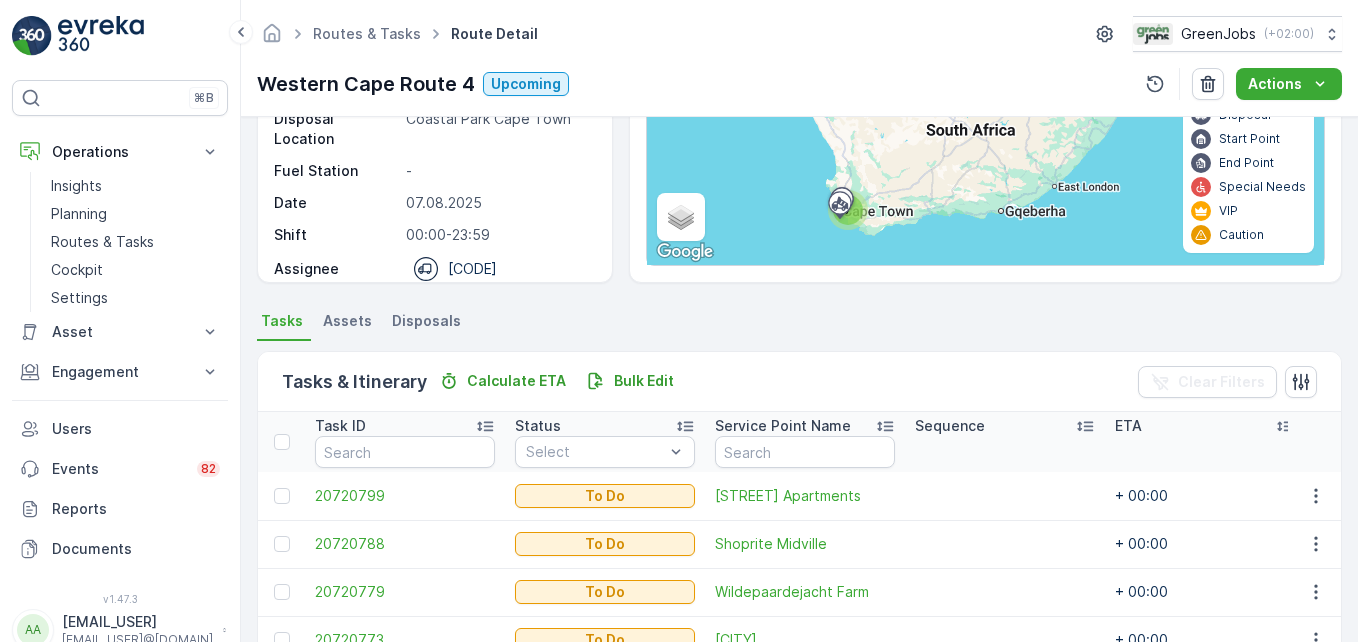 scroll, scrollTop: 511, scrollLeft: 0, axis: vertical 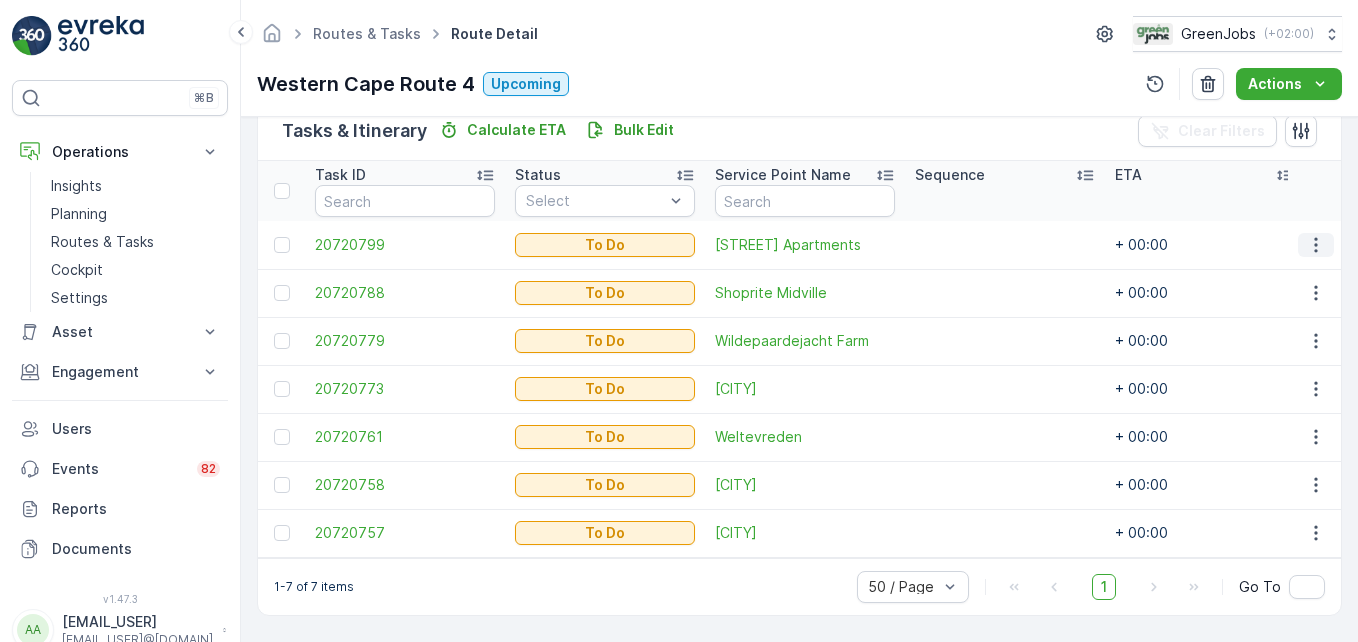 click 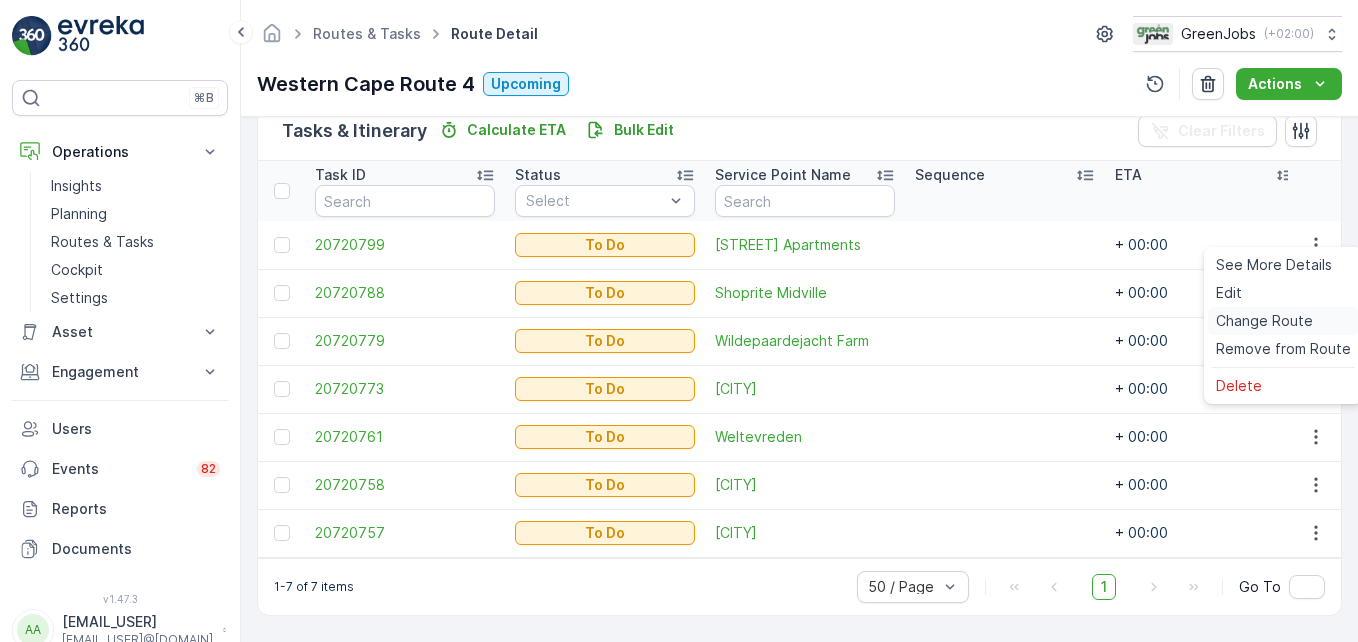 click on "Change Route" at bounding box center [1264, 321] 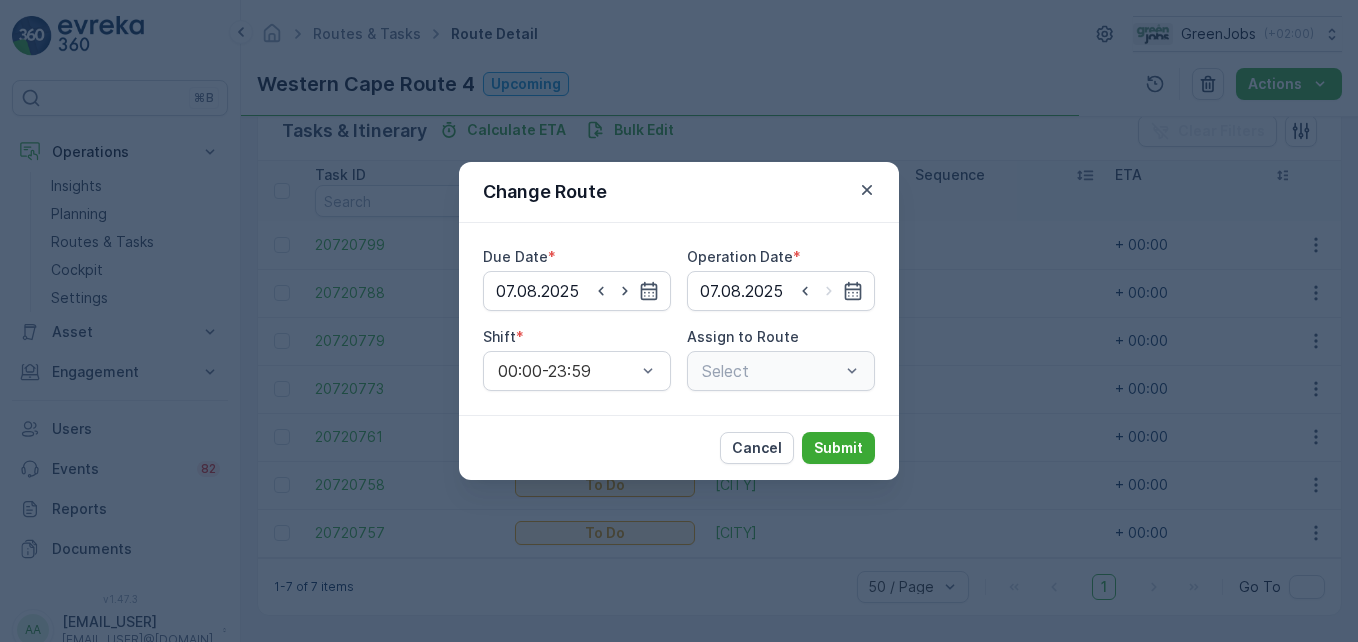 type on "07.08.2025" 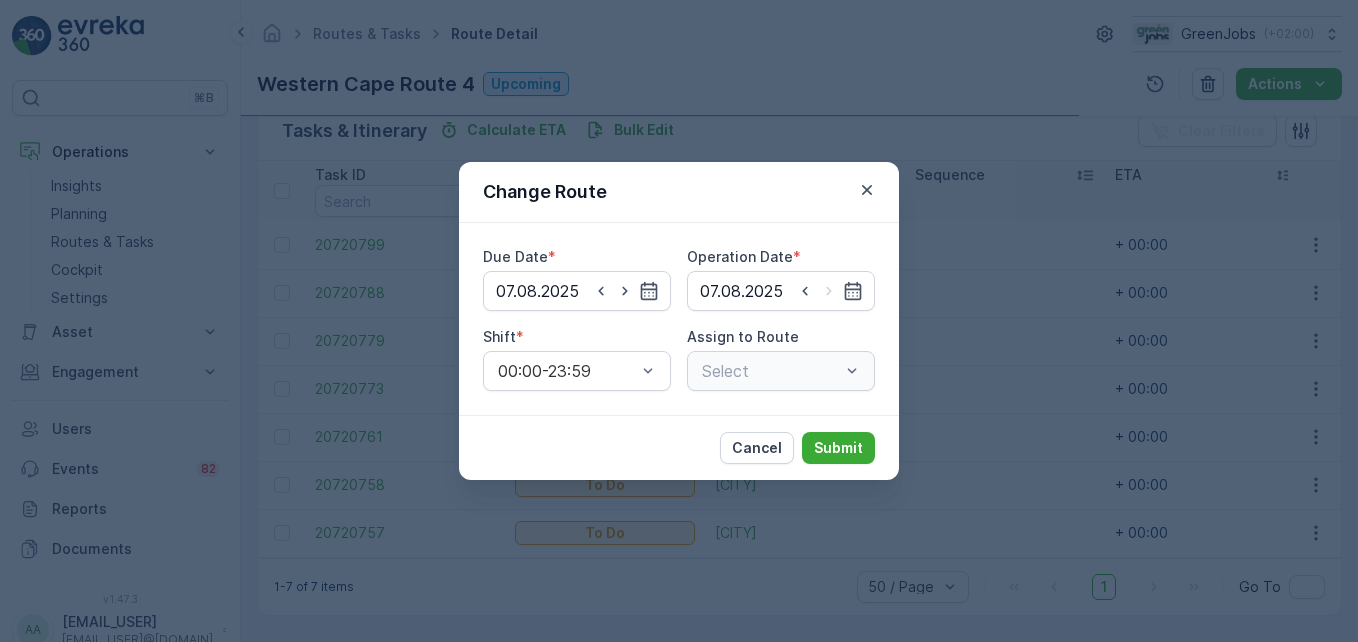 type on "07.08.2025" 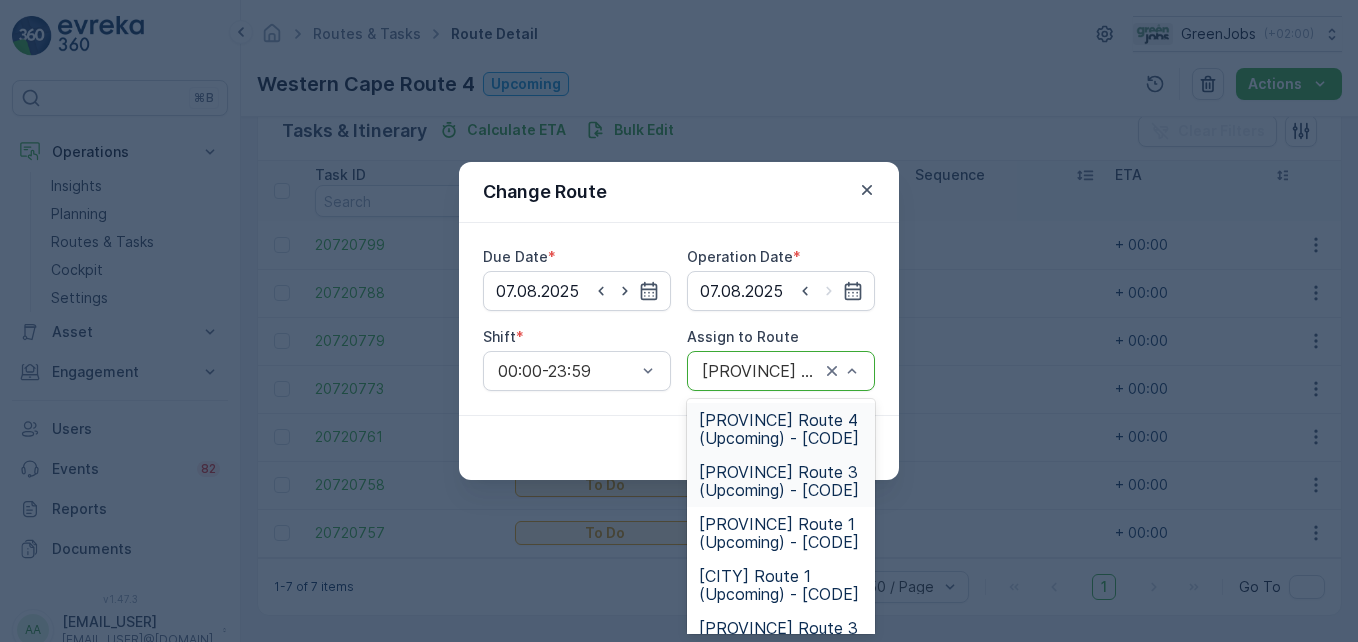 click on "[PROVINCE] Route 3 (Upcoming) - [CODE]" at bounding box center [781, 481] 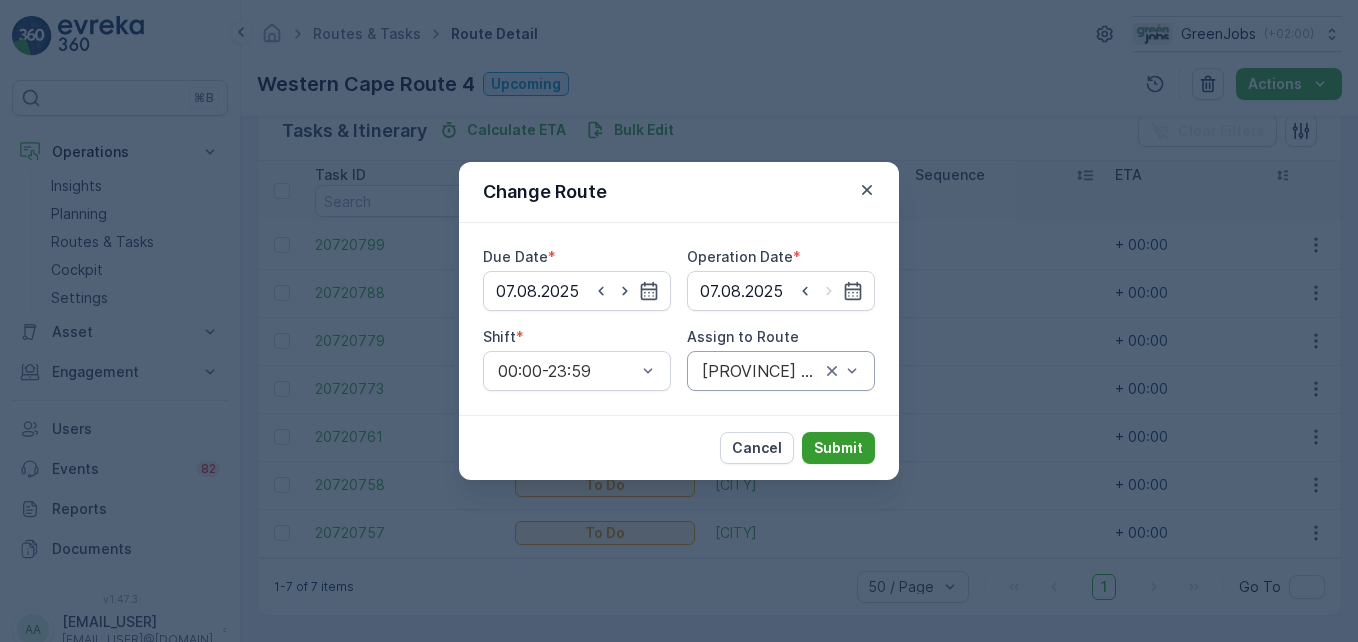 click on "Submit" at bounding box center (838, 448) 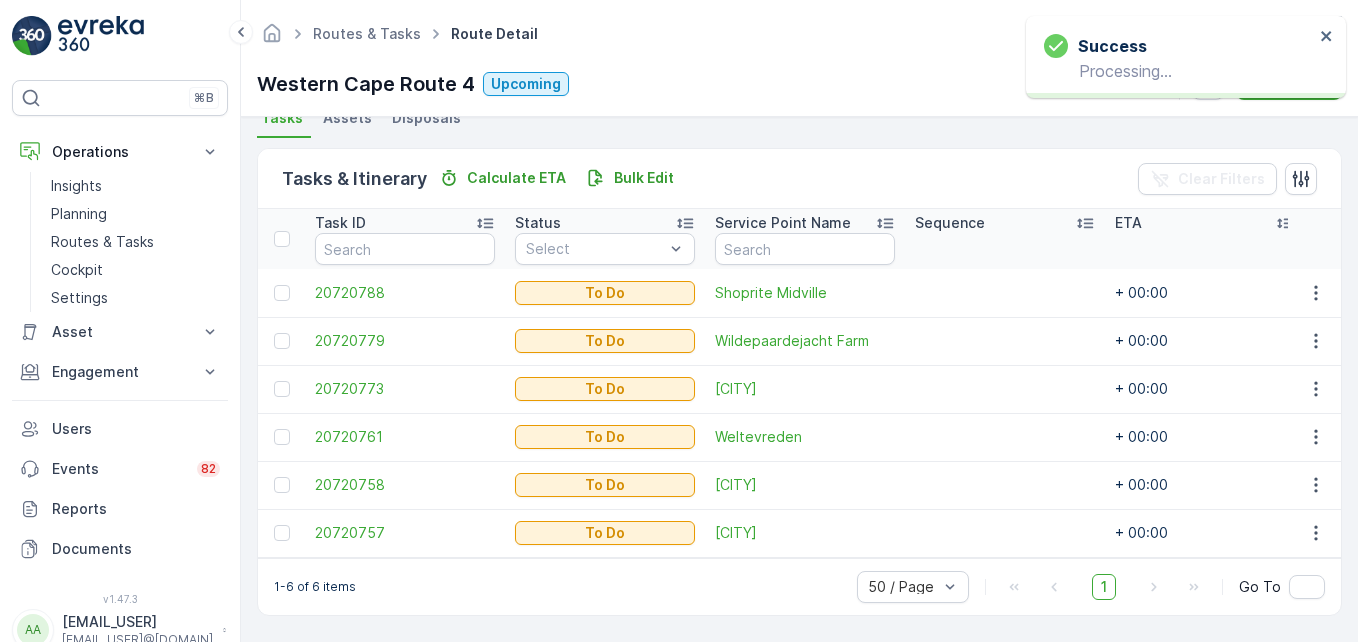 scroll, scrollTop: 463, scrollLeft: 0, axis: vertical 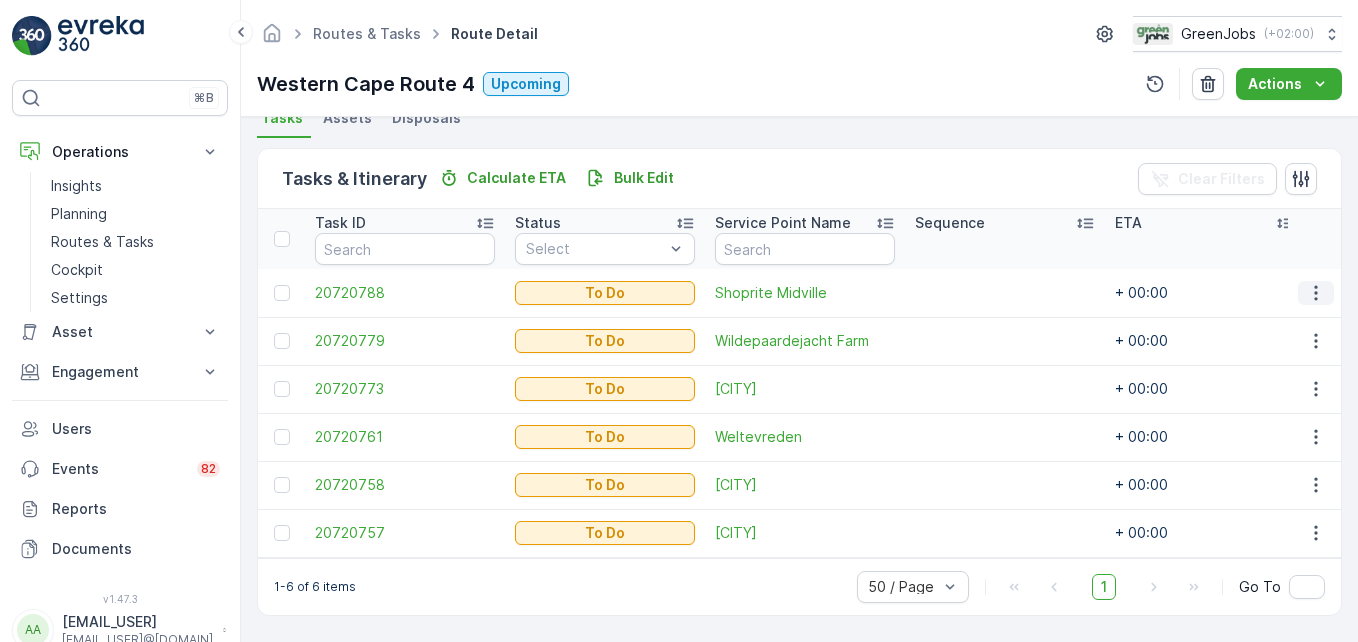 click 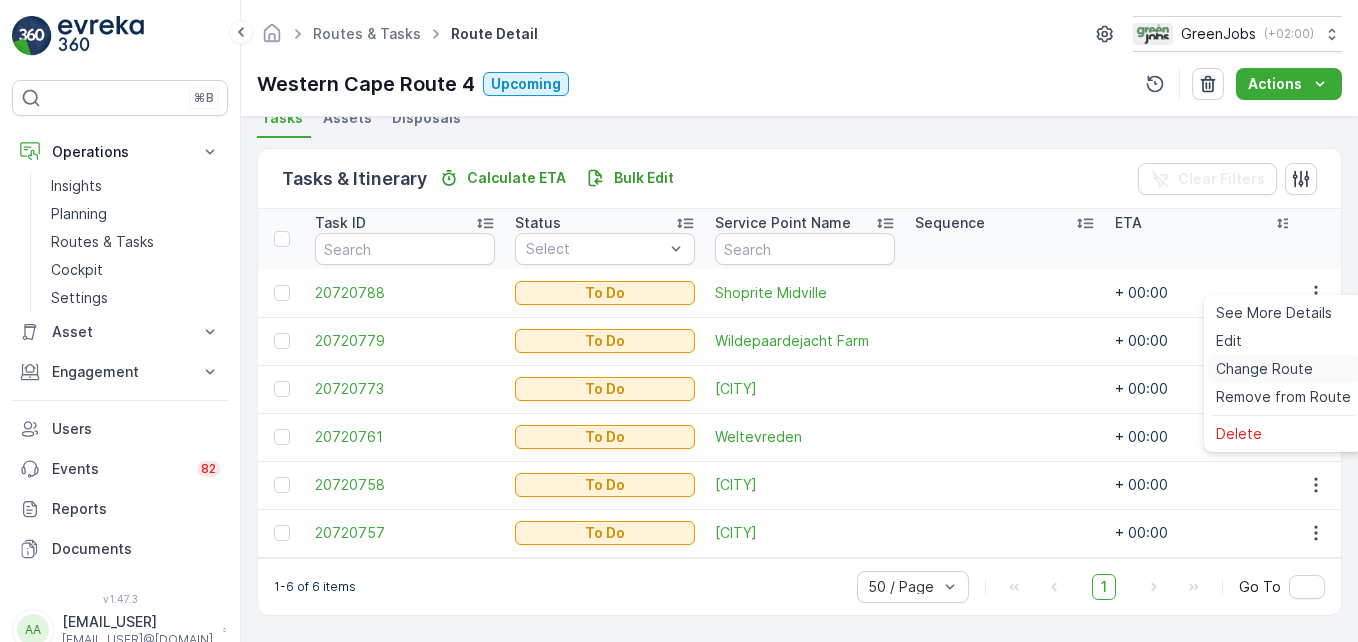 click on "Change Route" at bounding box center [1264, 369] 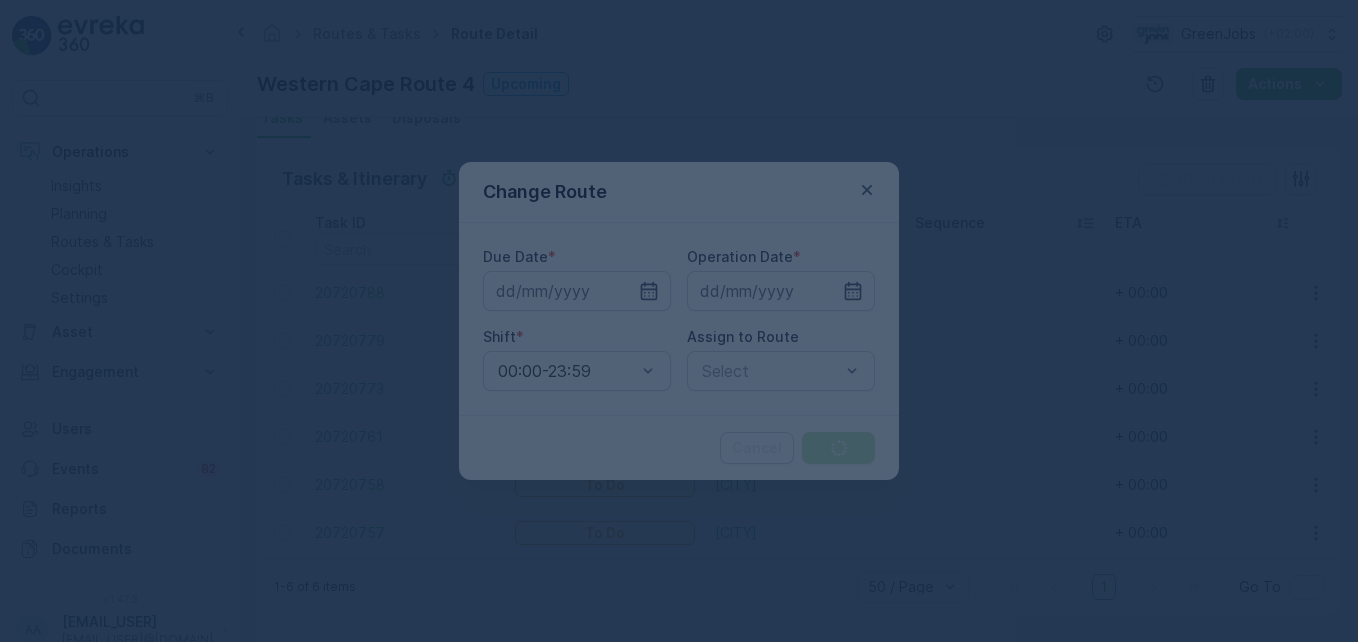 type on "07.08.2025" 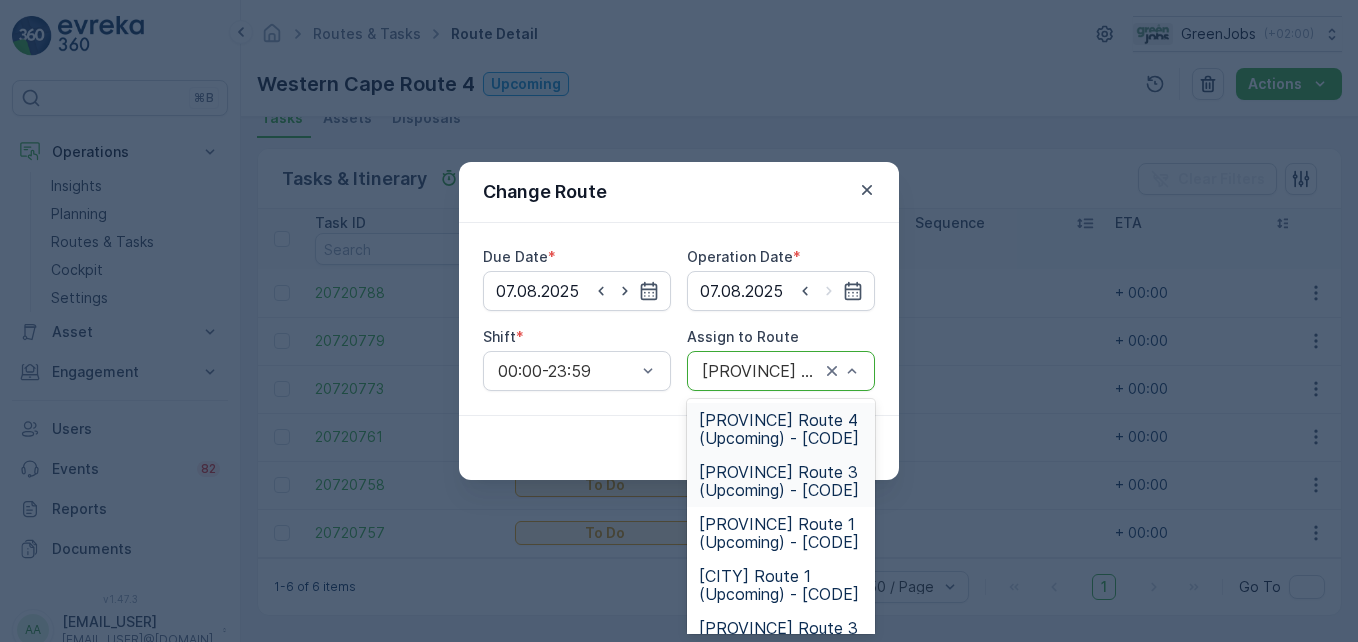 click on "[PROVINCE] Route 3 (Upcoming) - [CODE]" at bounding box center (781, 481) 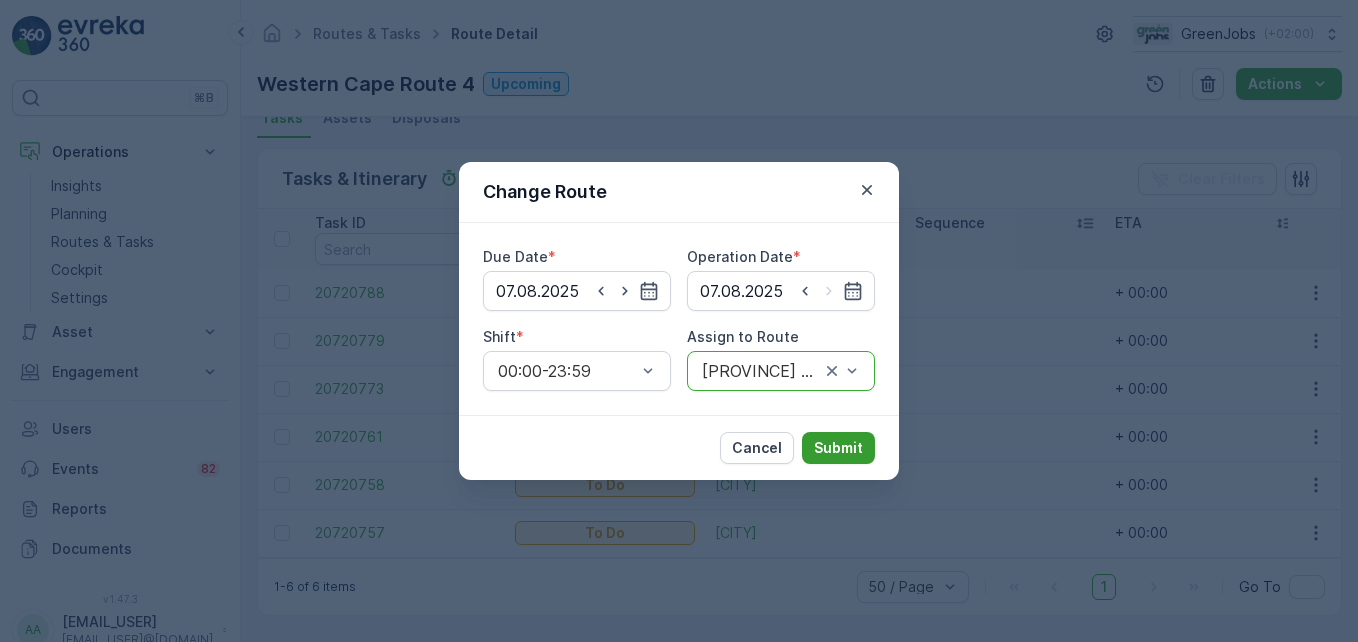 click on "Submit" at bounding box center (838, 448) 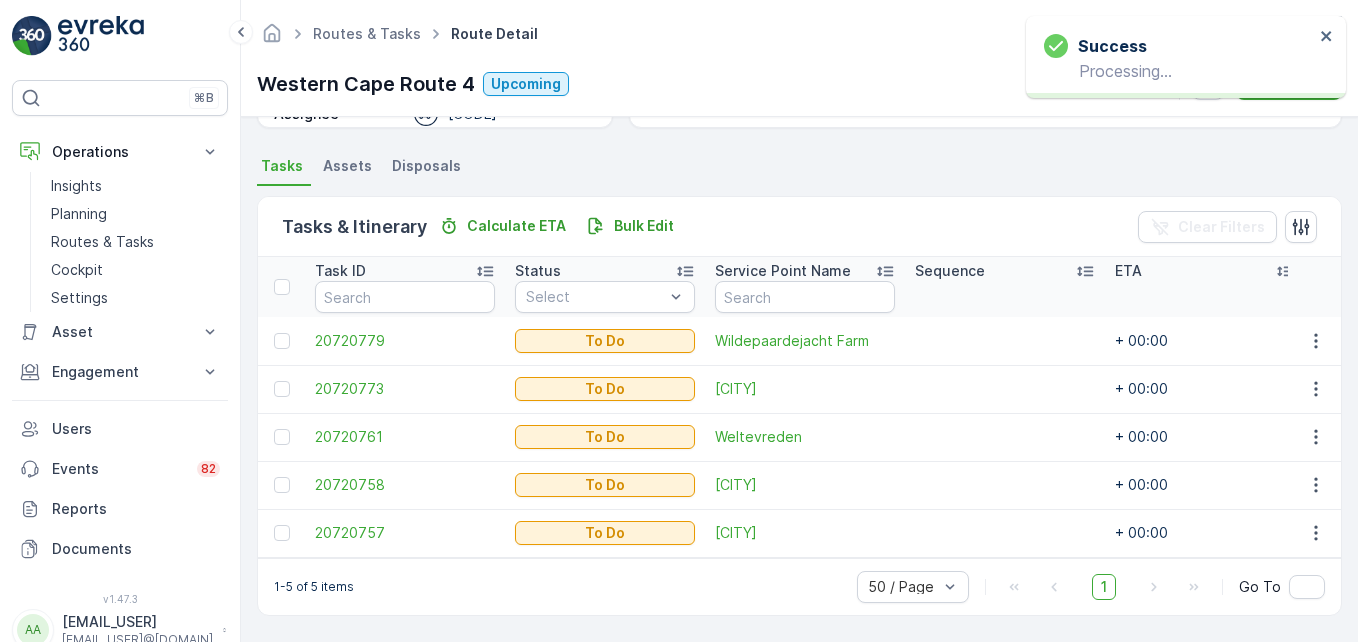 scroll, scrollTop: 415, scrollLeft: 0, axis: vertical 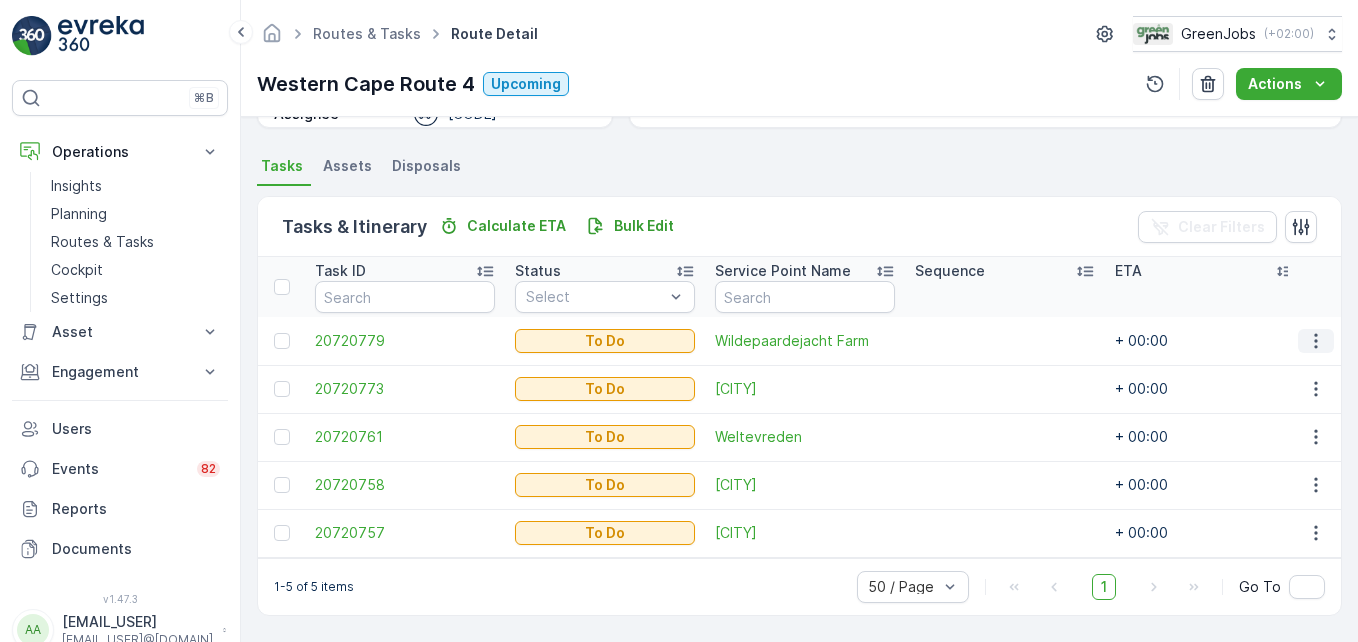 click 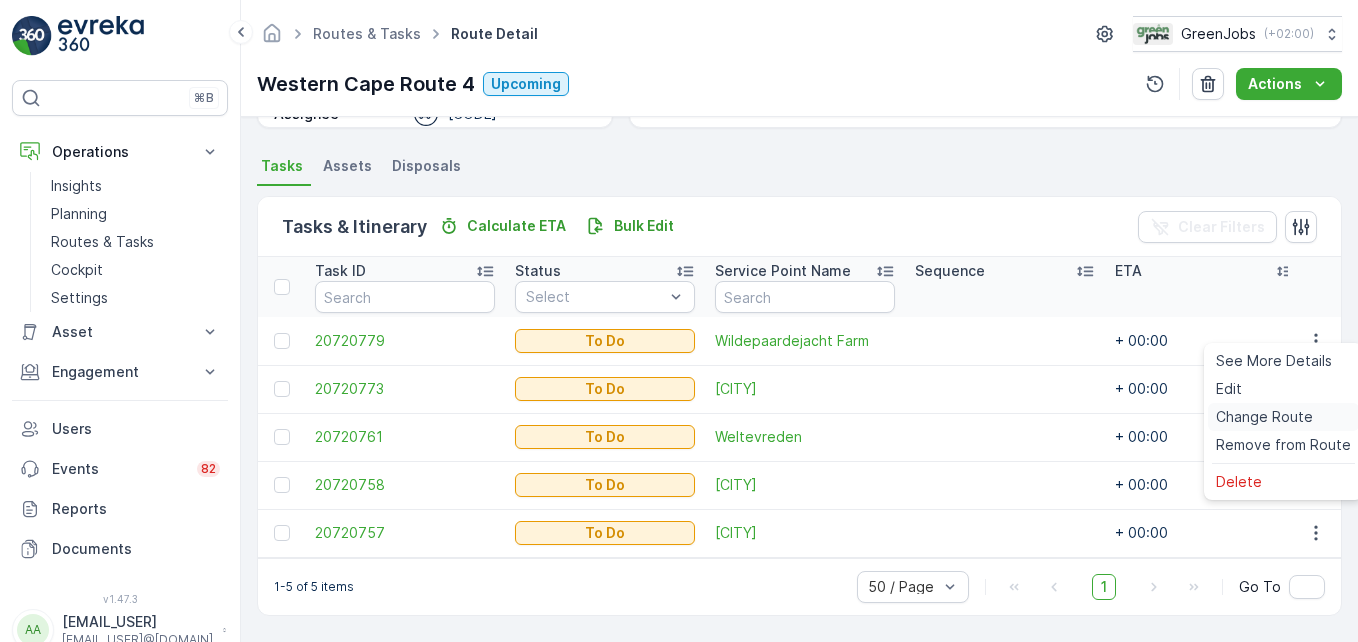 click on "Change Route" at bounding box center [1264, 417] 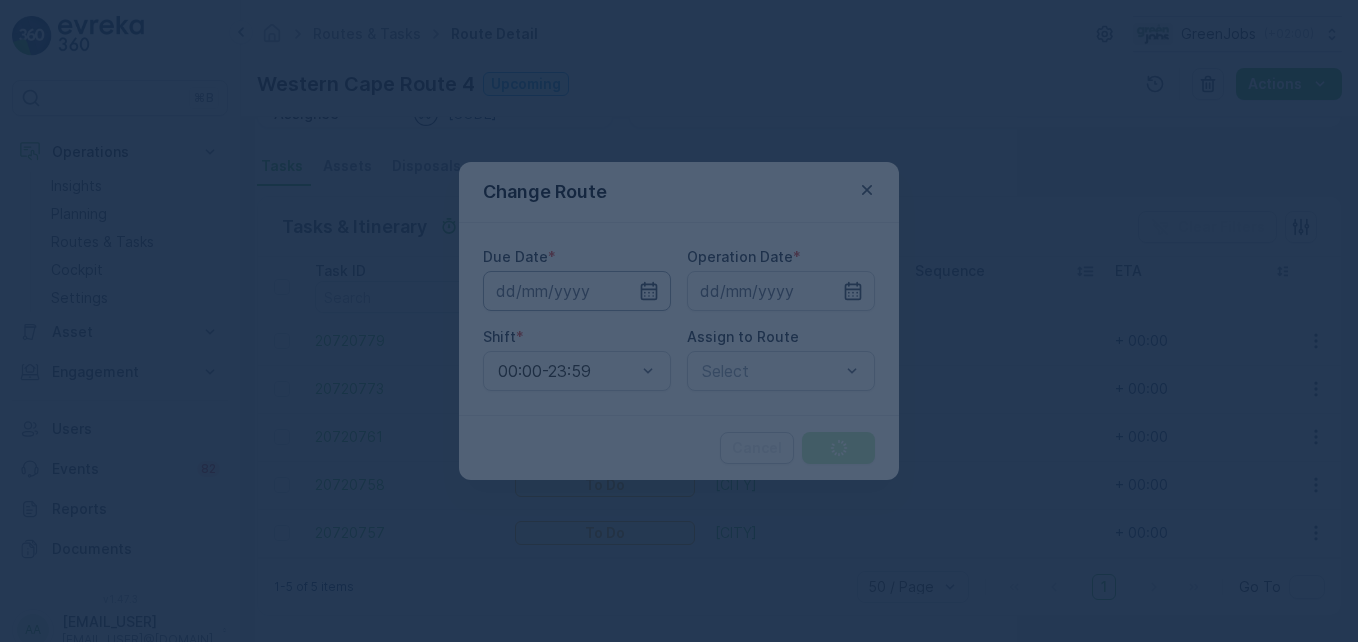 type on "07.08.2025" 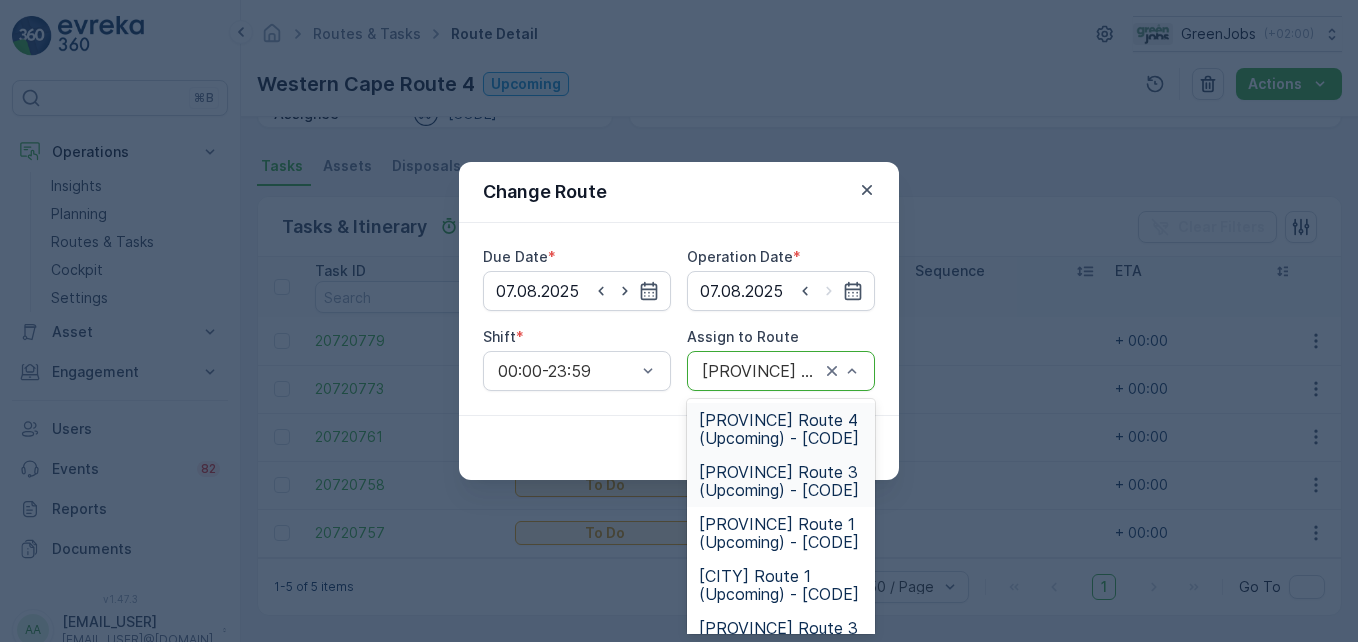 click on "[PROVINCE] Route 3 (Upcoming) - [CODE]" at bounding box center (781, 481) 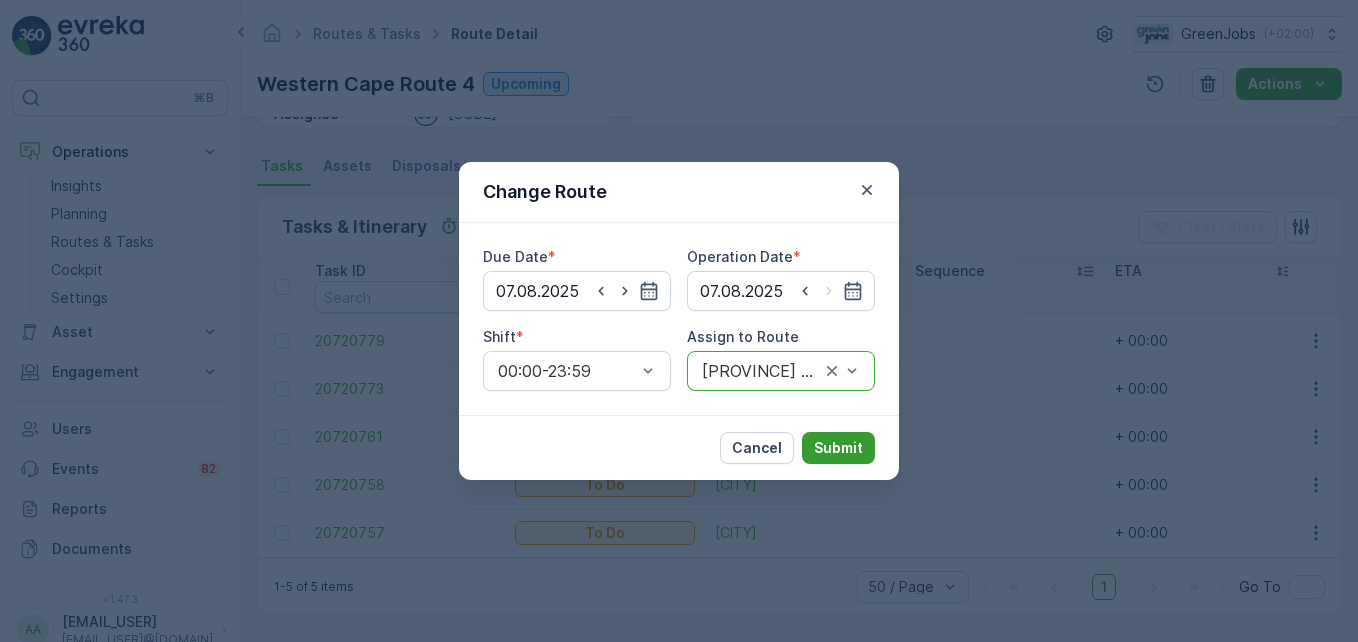 click on "Submit" at bounding box center [838, 448] 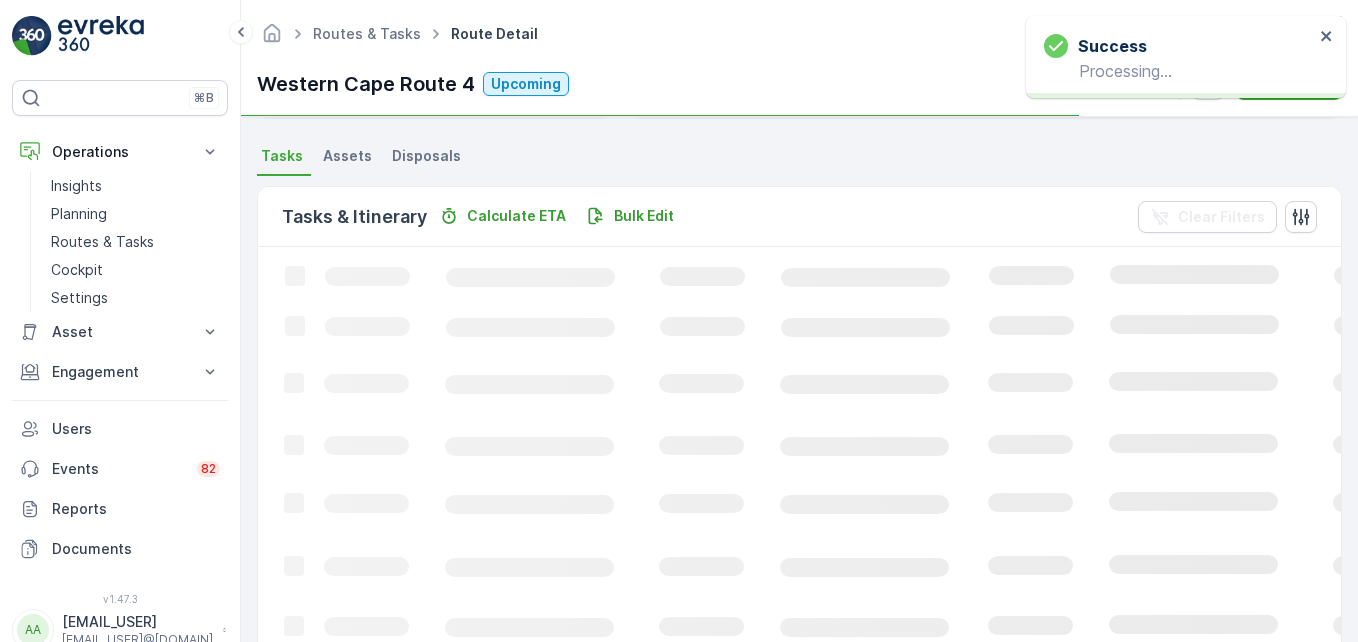 scroll, scrollTop: 390, scrollLeft: 0, axis: vertical 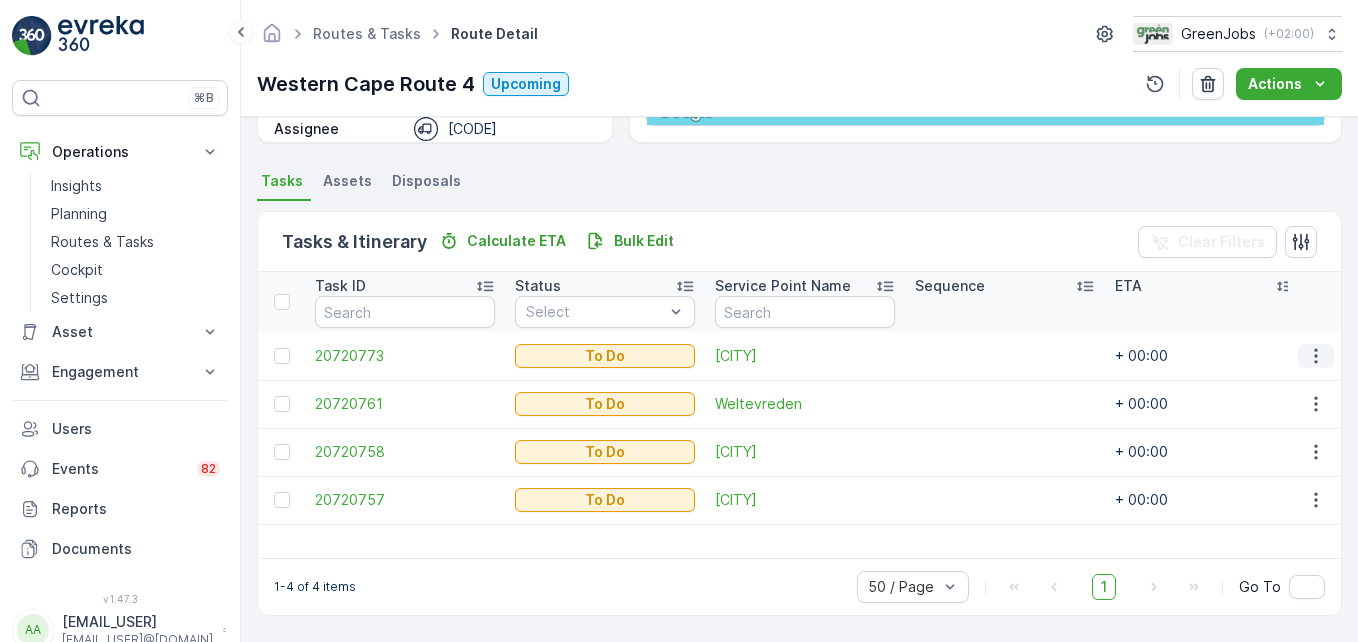 click 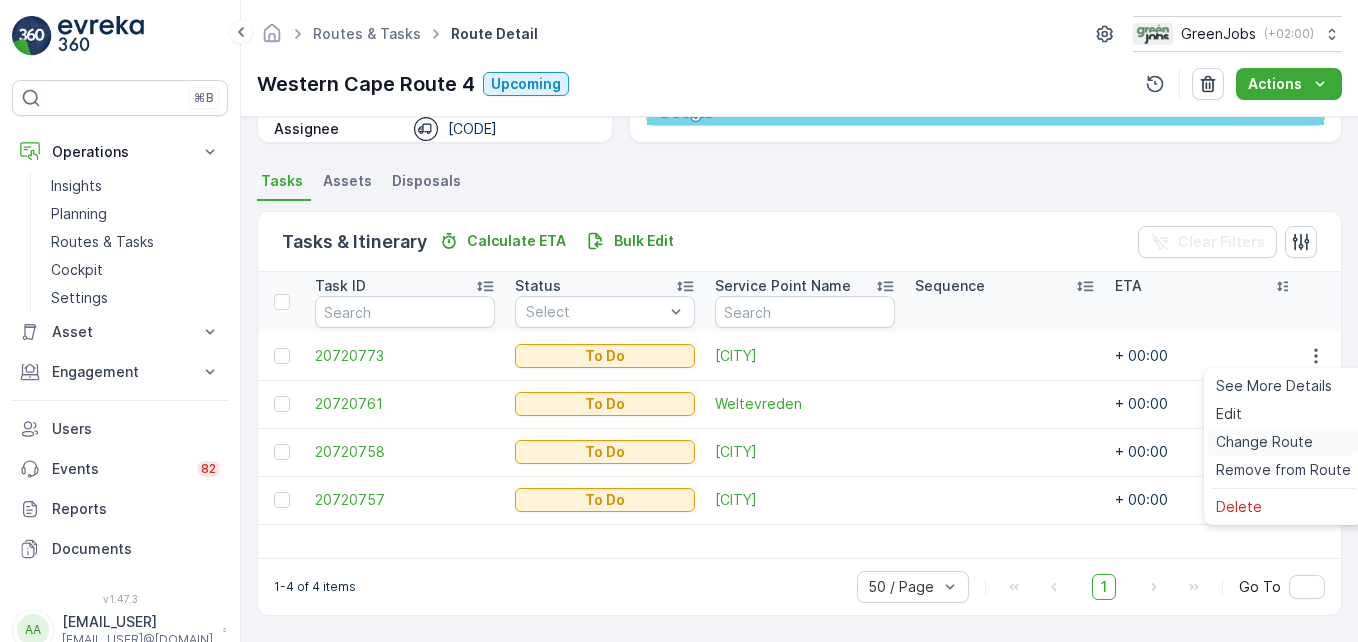 click on "Change Route" at bounding box center [1264, 442] 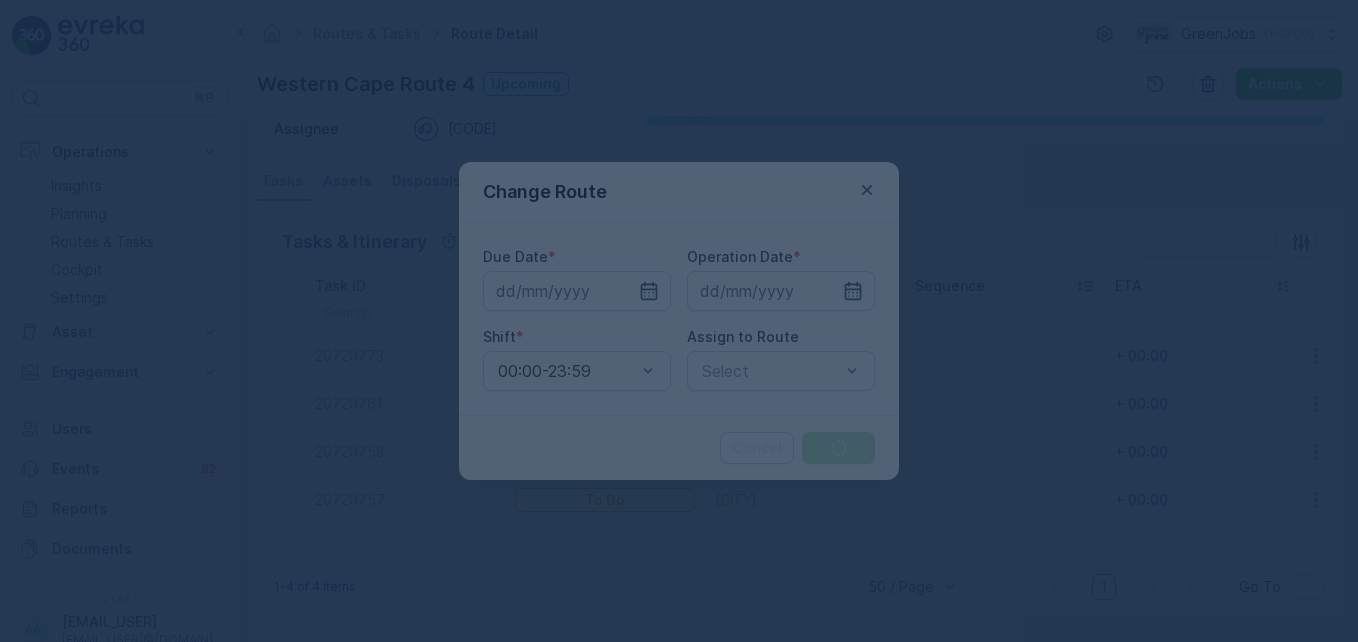 type on "07.08.2025" 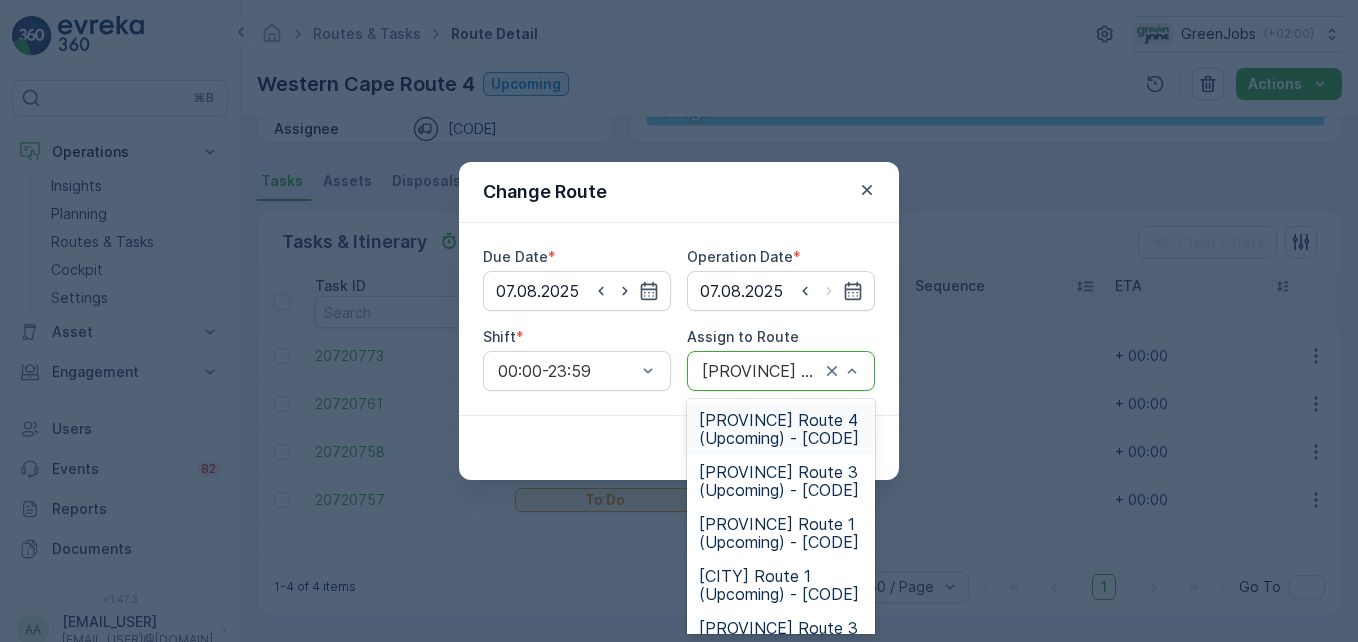 click on "[PROVINCE] Route 4 (Upcoming) - [CODE]" at bounding box center (781, 429) 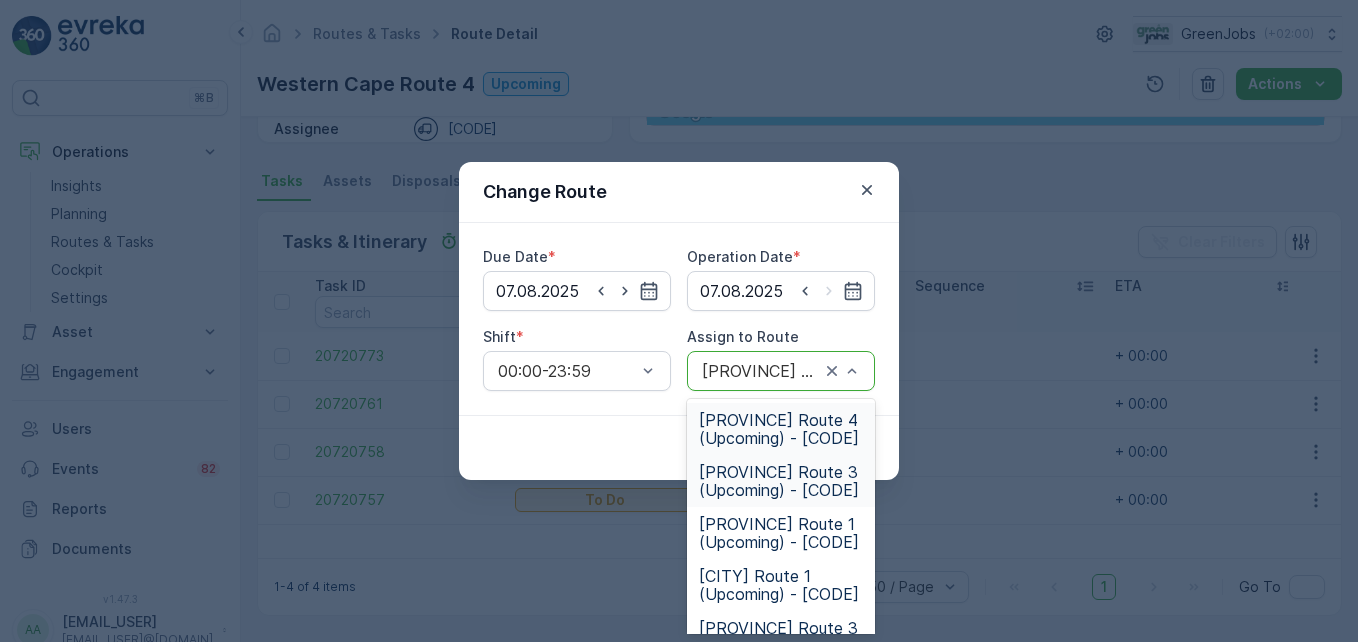 click on "[PROVINCE] Route 3 (Upcoming) - [CODE]" at bounding box center (781, 481) 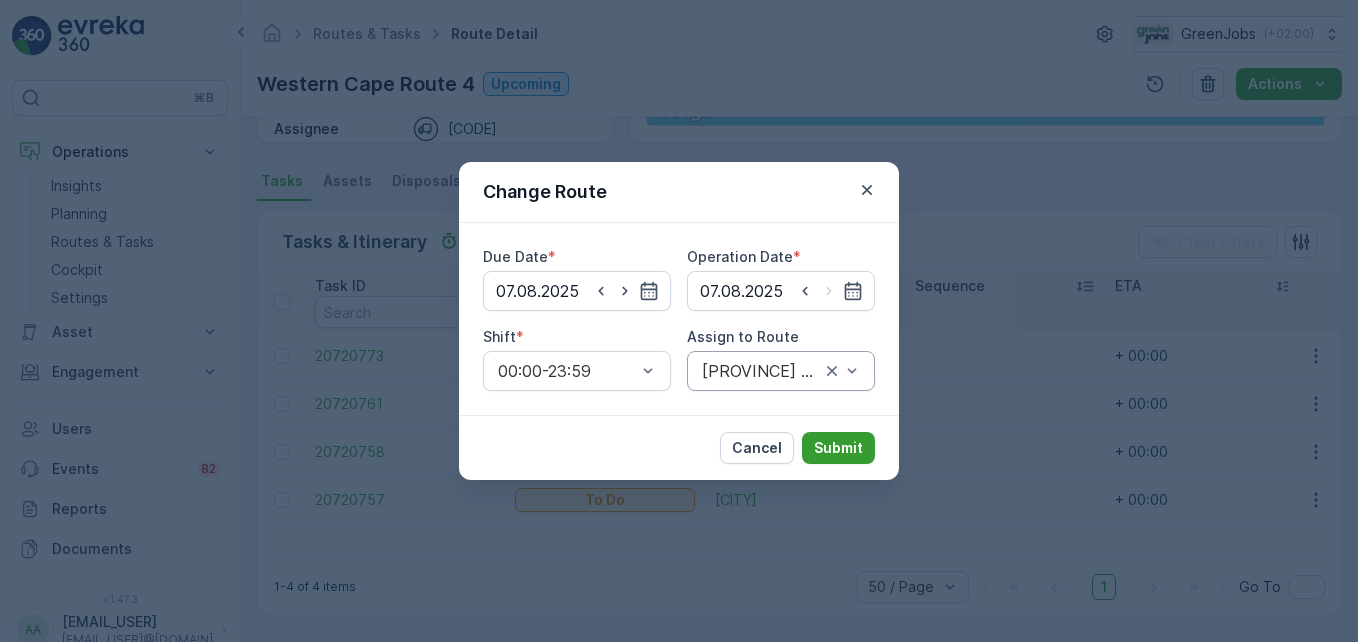 click on "Submit" at bounding box center (838, 448) 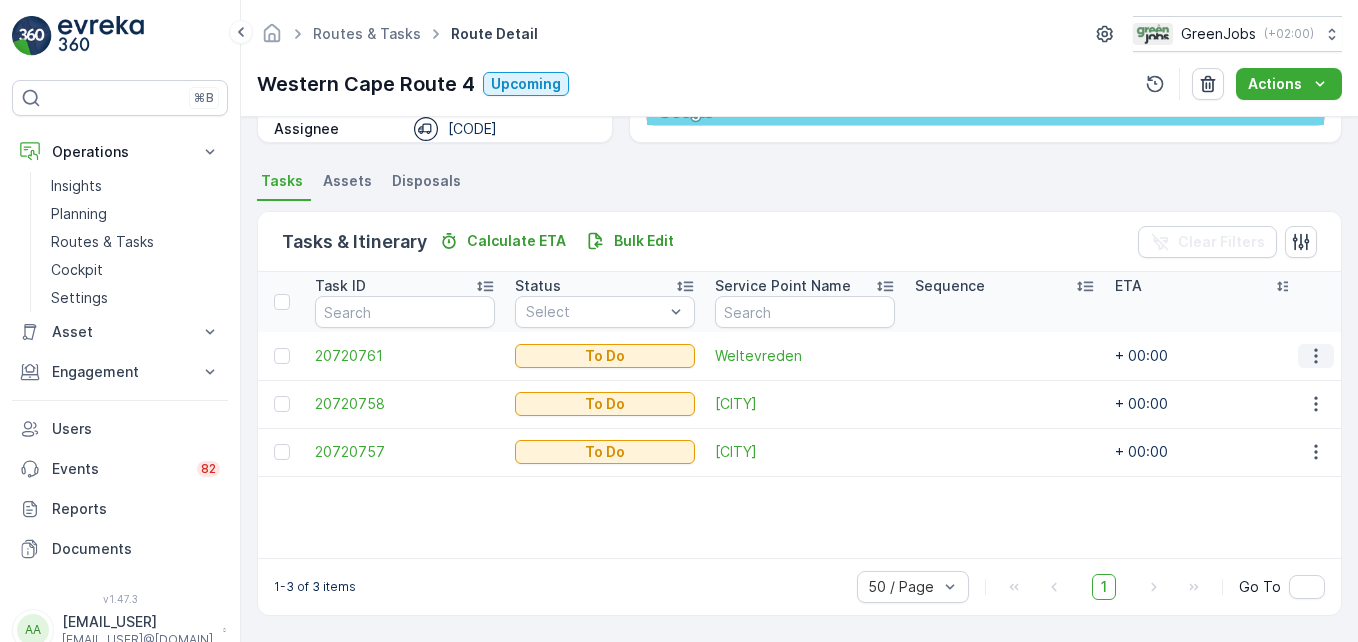 click 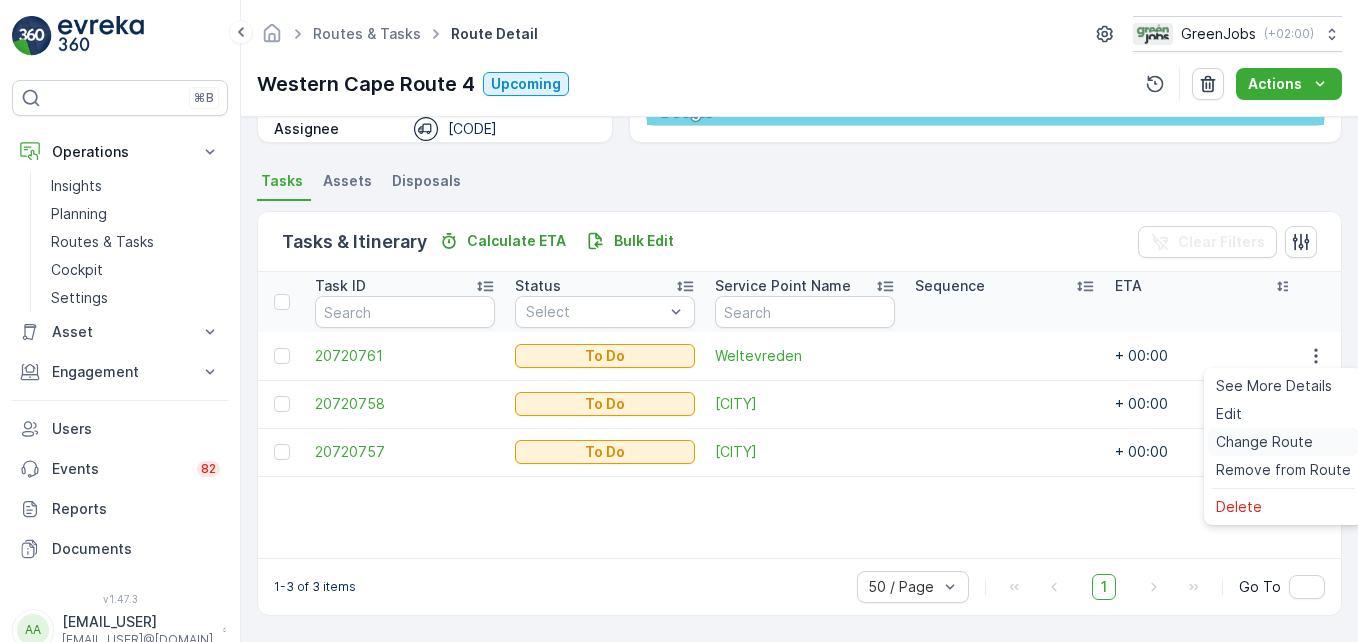 click on "Change Route" at bounding box center (1264, 442) 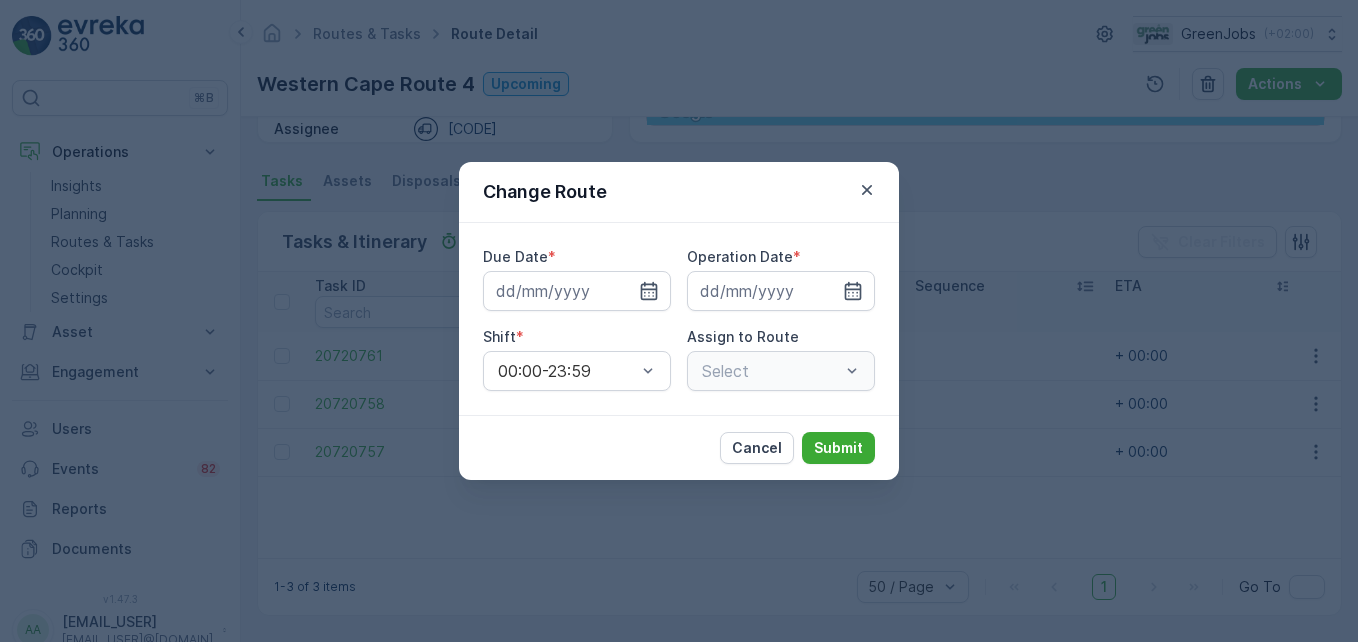type on "07.08.2025" 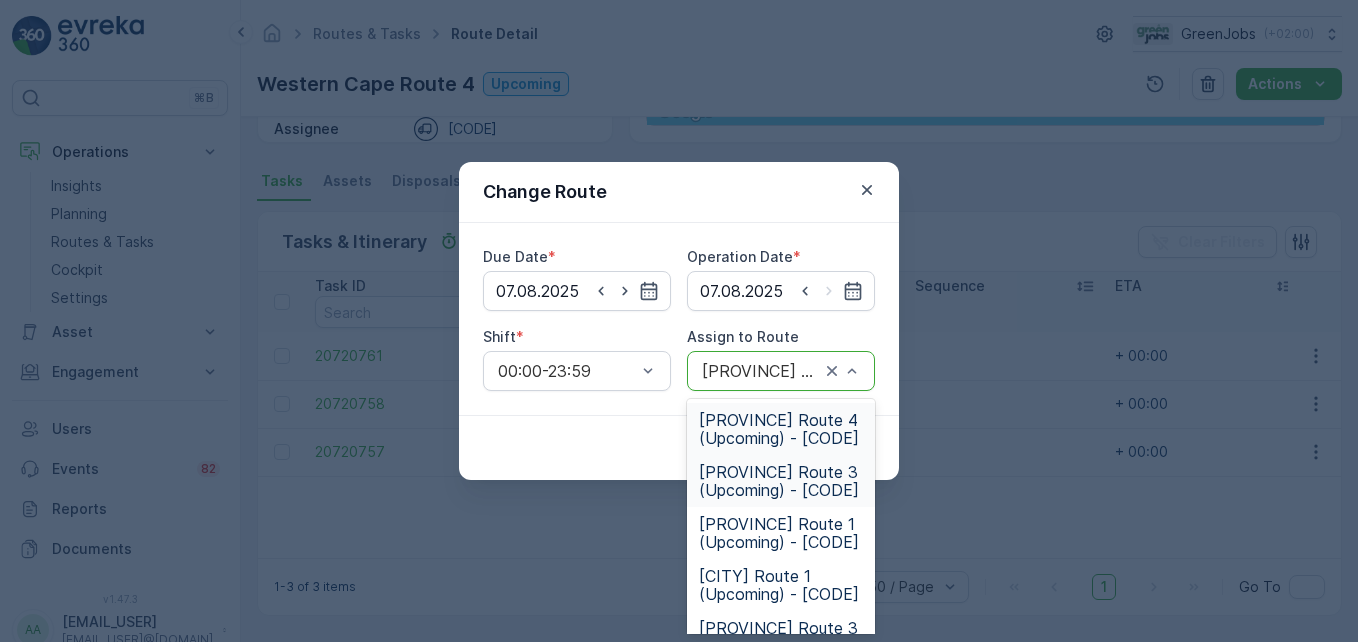 click on "[PROVINCE] Route 3 (Upcoming) - [CODE]" at bounding box center [781, 481] 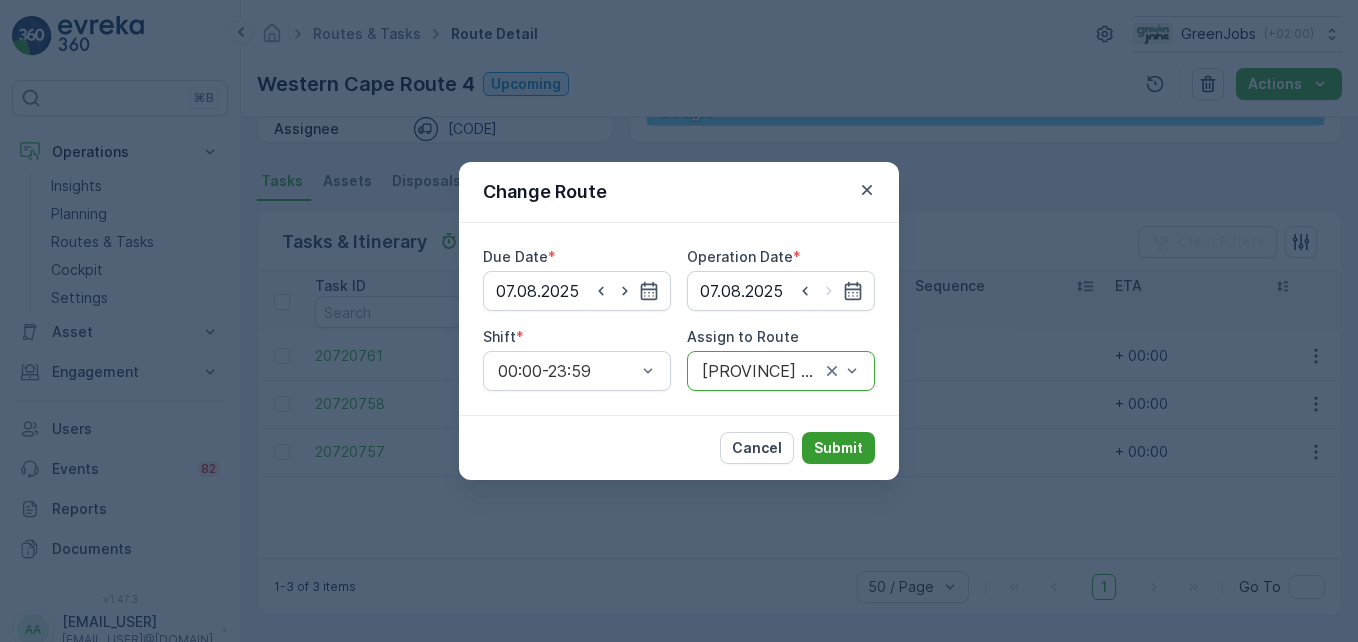 click on "Submit" at bounding box center [838, 448] 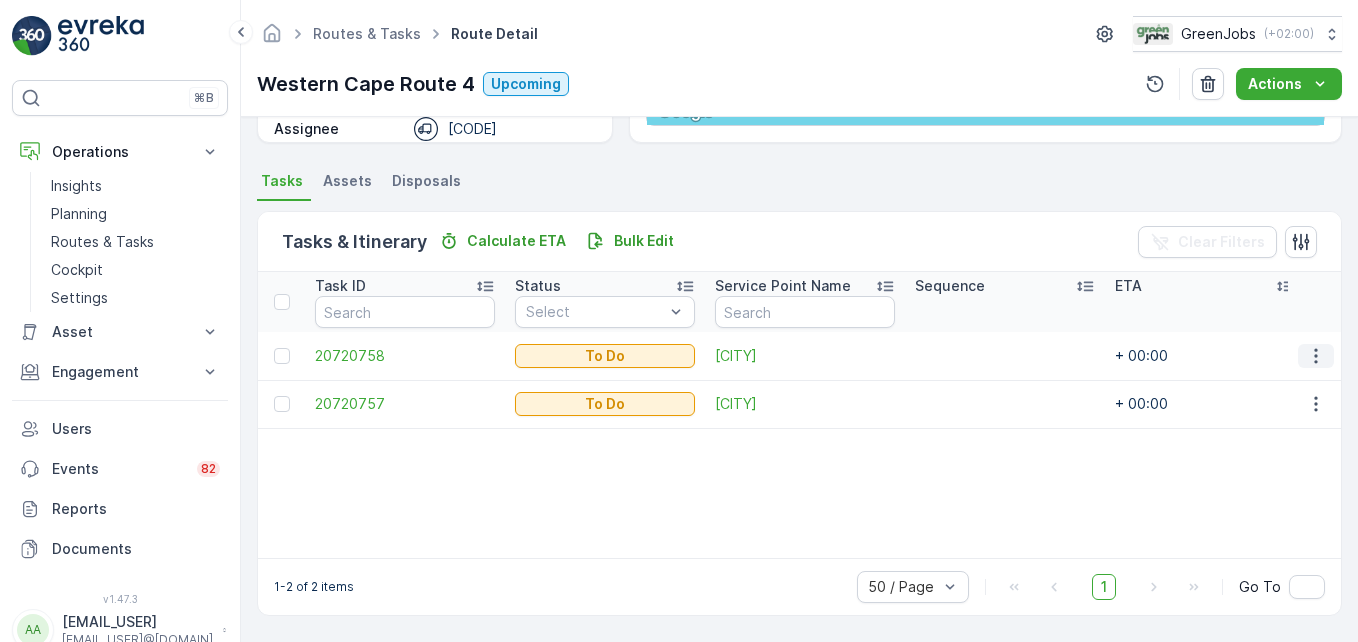 click 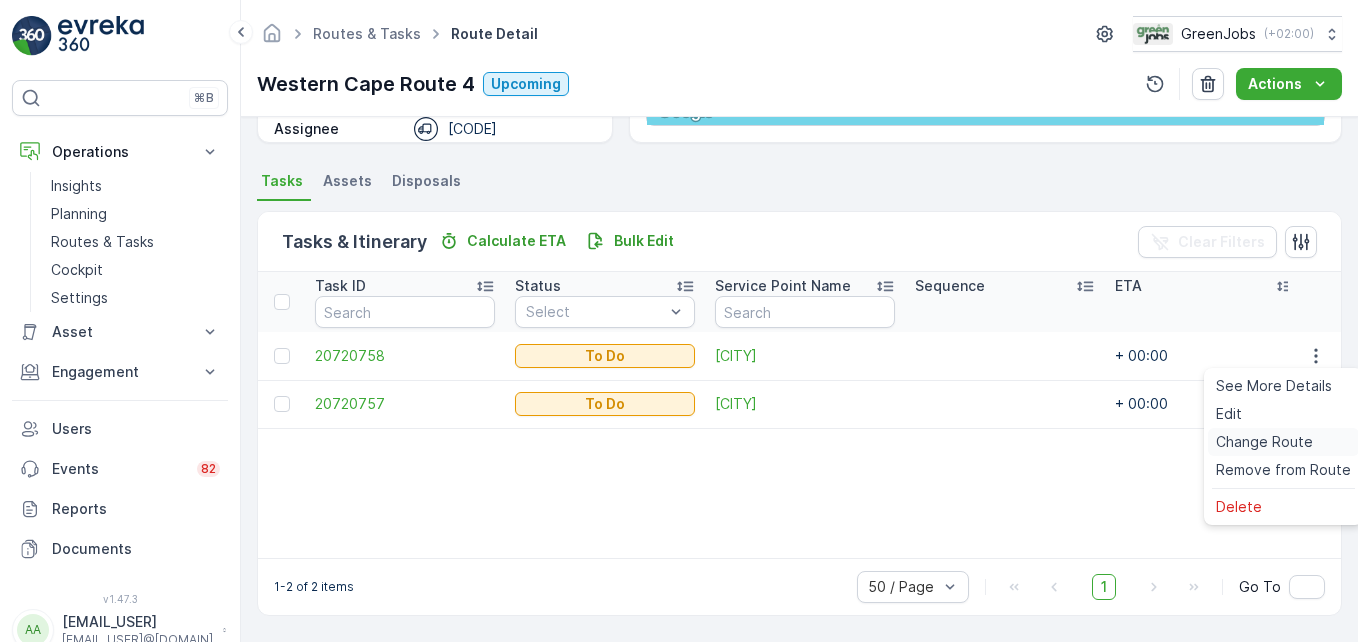 click on "Change Route" at bounding box center [1264, 442] 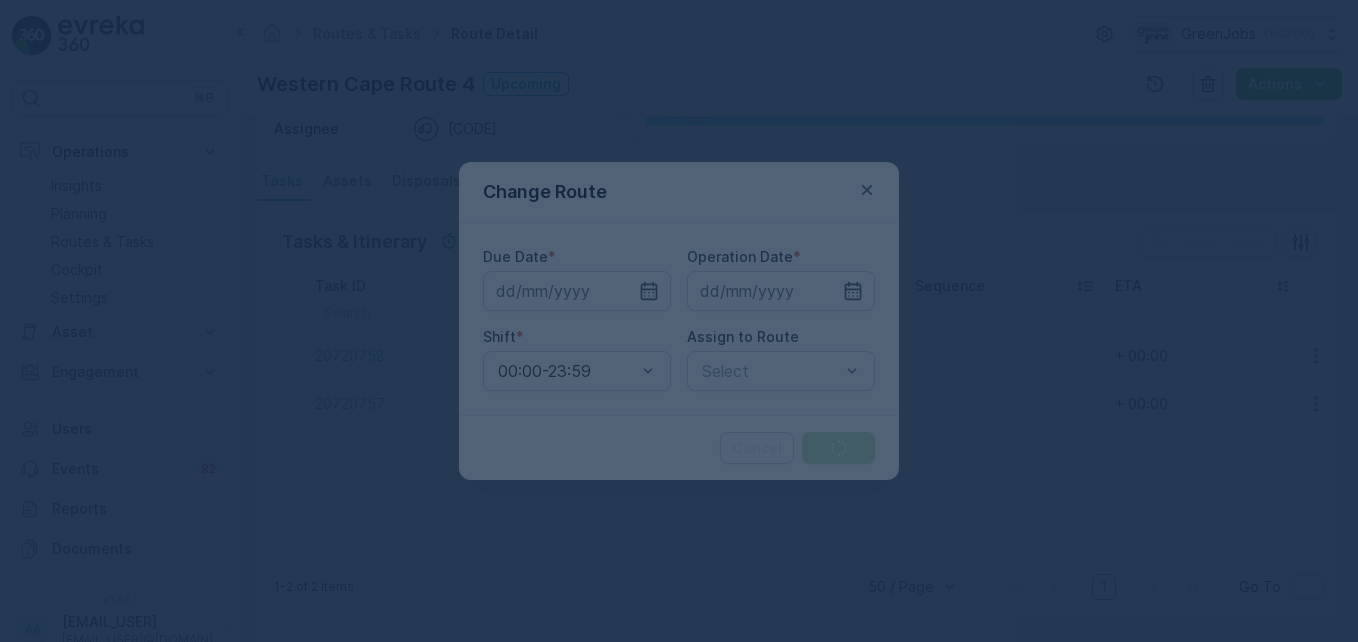 type on "07.08.2025" 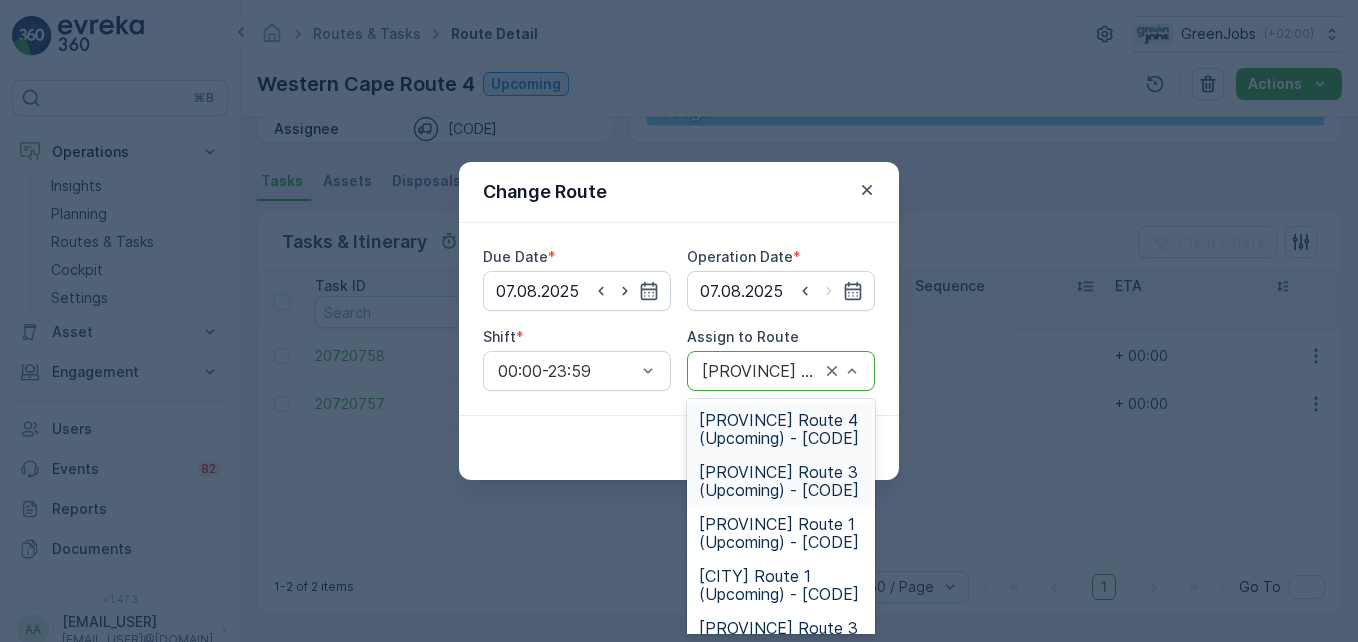 click on "[PROVINCE] Route 3 (Upcoming) - [CODE]" at bounding box center (781, 481) 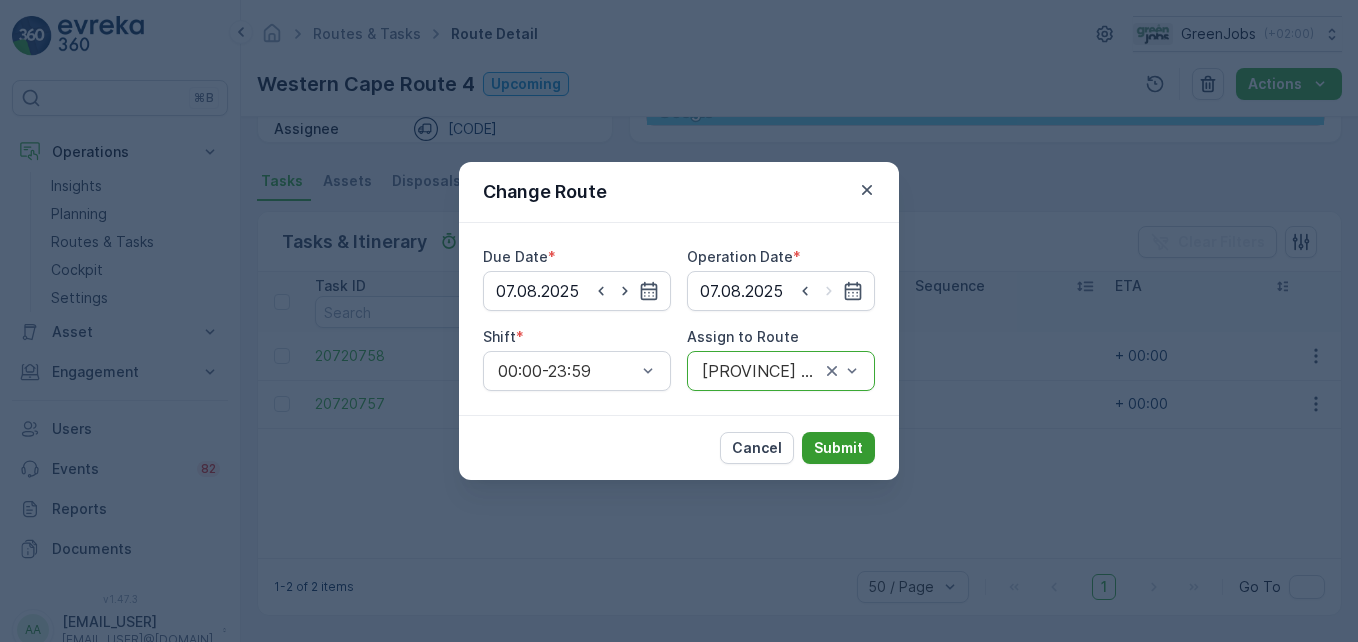 click on "Submit" at bounding box center (838, 448) 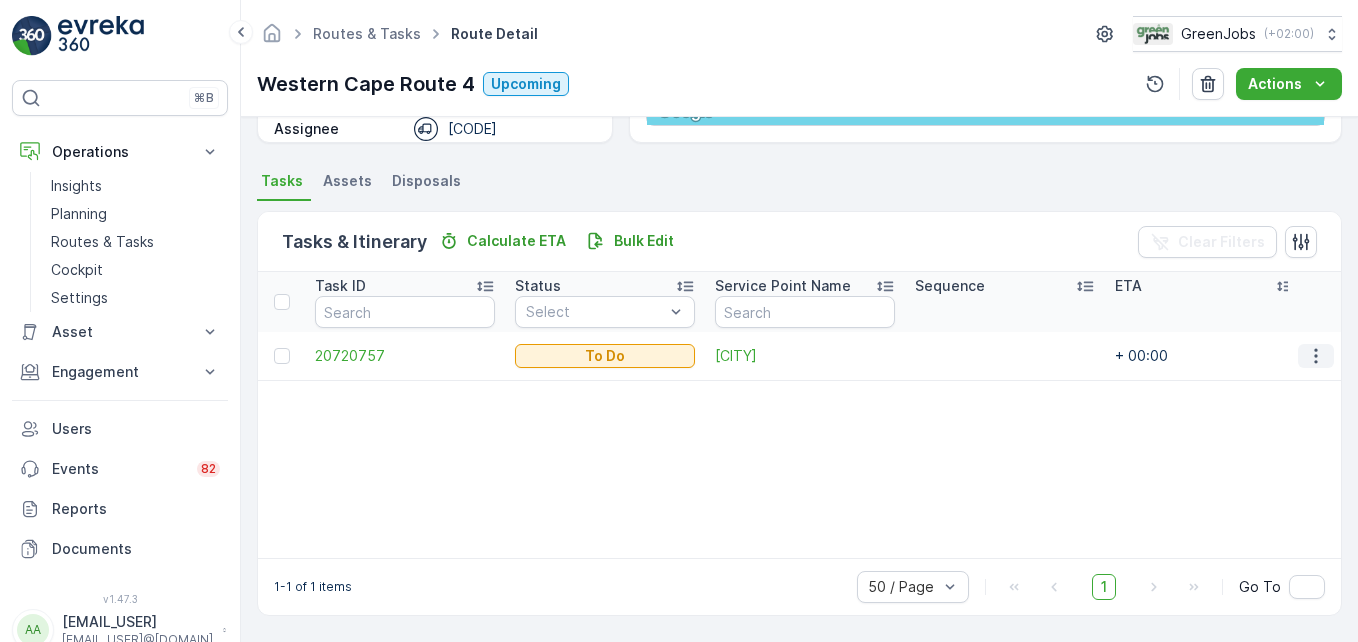 click 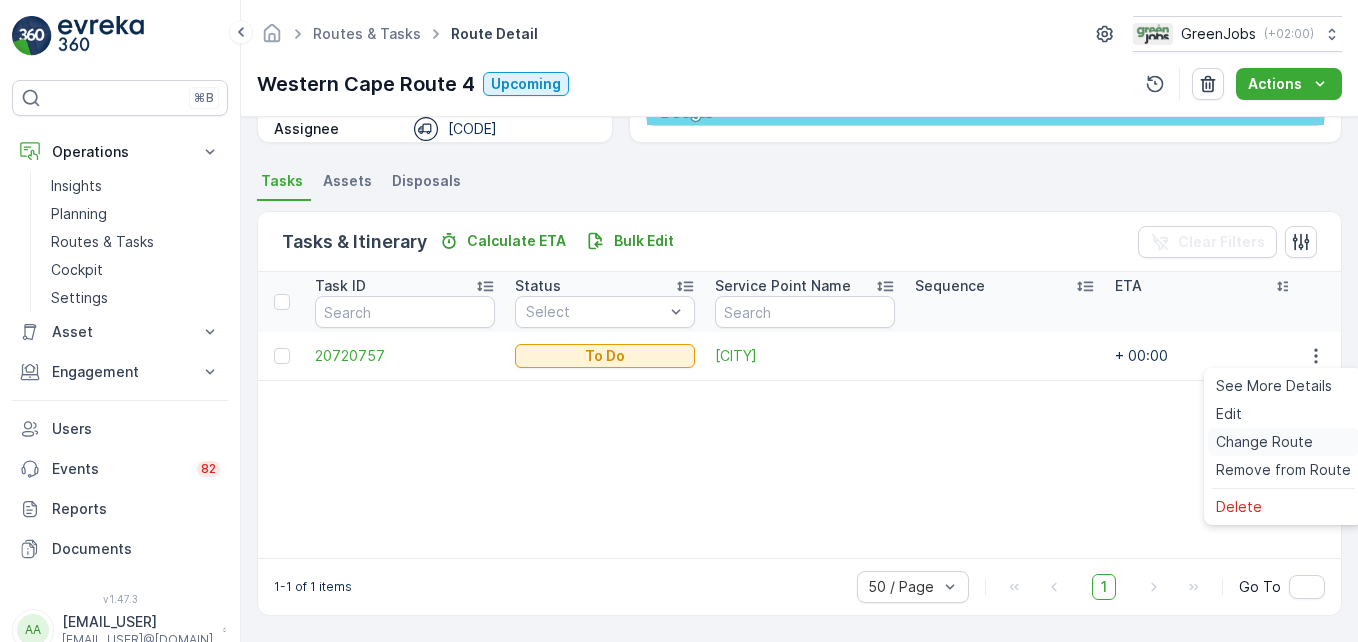 click on "Change Route" at bounding box center [1264, 442] 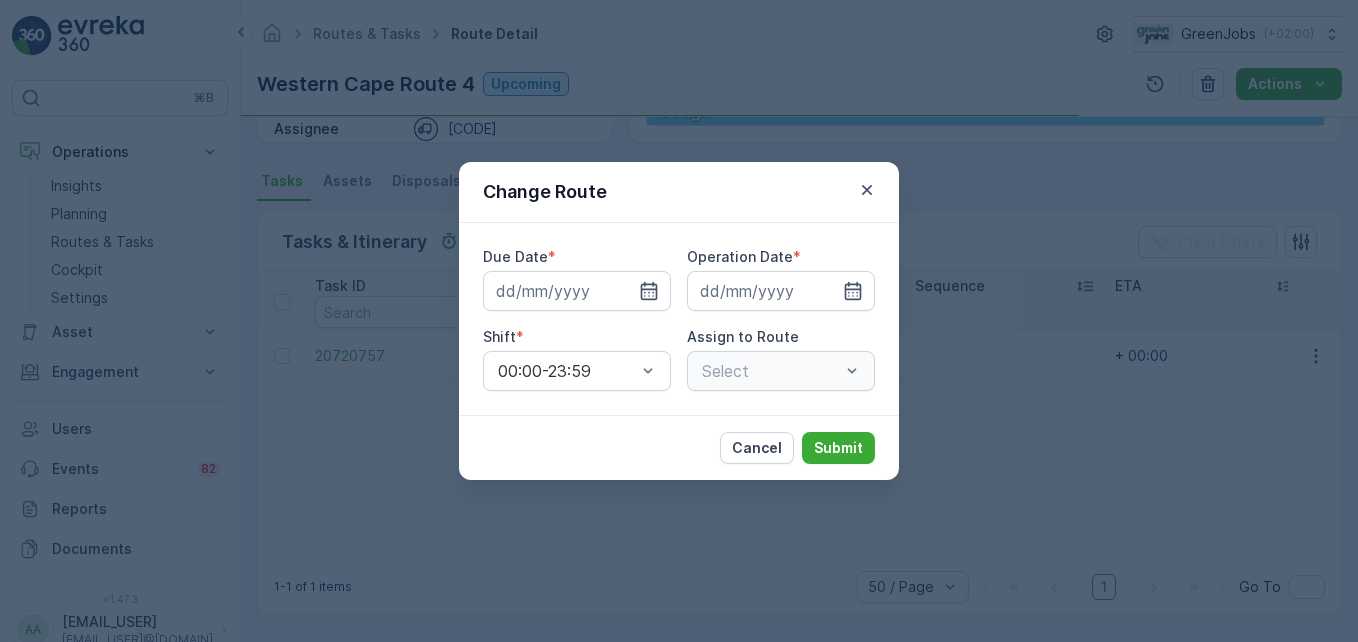 type on "07.08.2025" 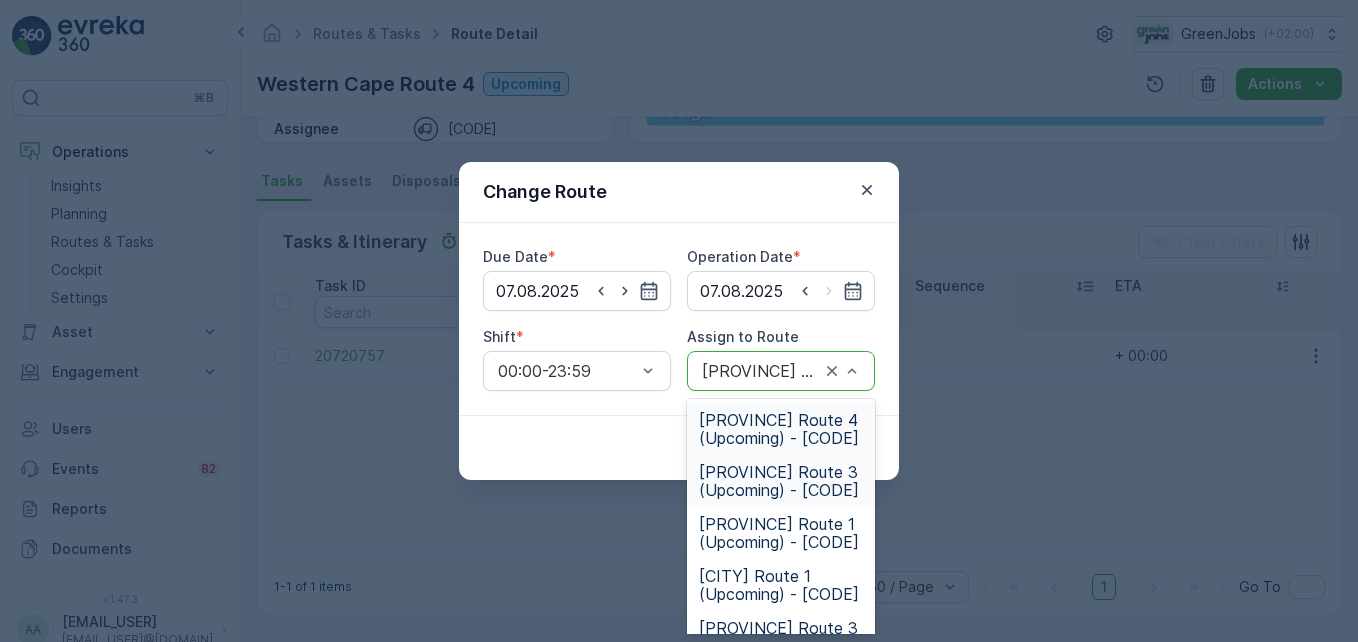 click on "[PROVINCE] Route 3 (Upcoming) - [CODE]" at bounding box center [781, 481] 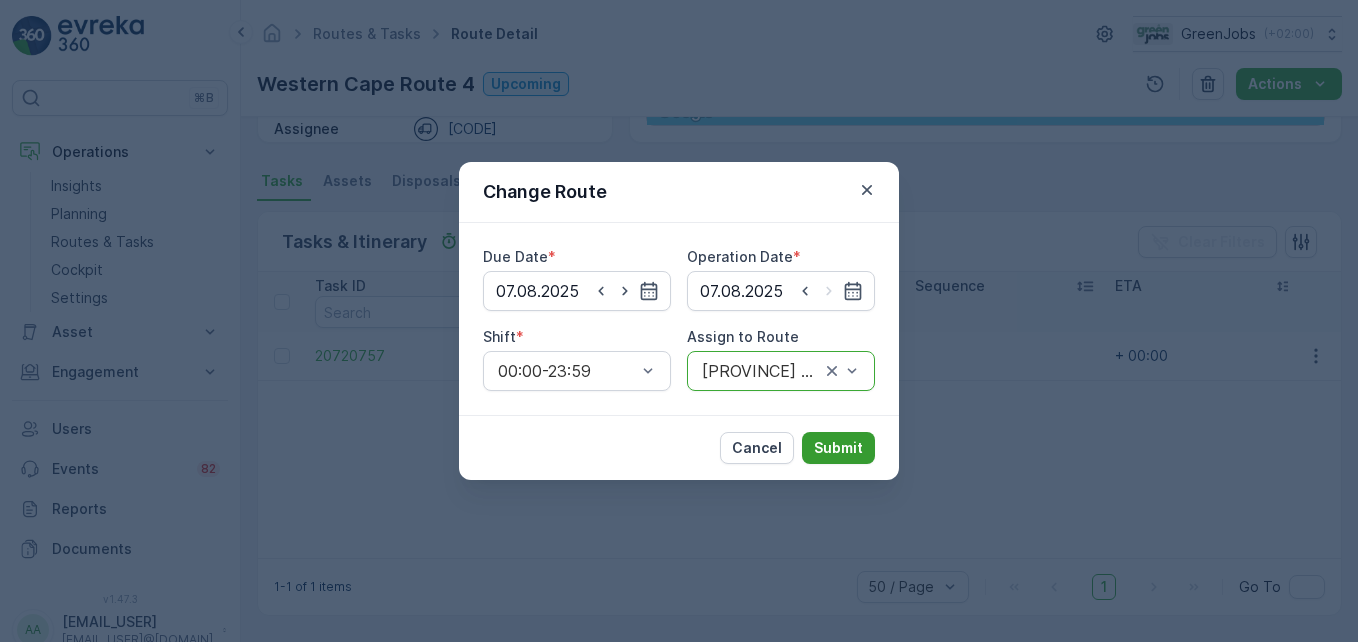 click on "Submit" at bounding box center (838, 448) 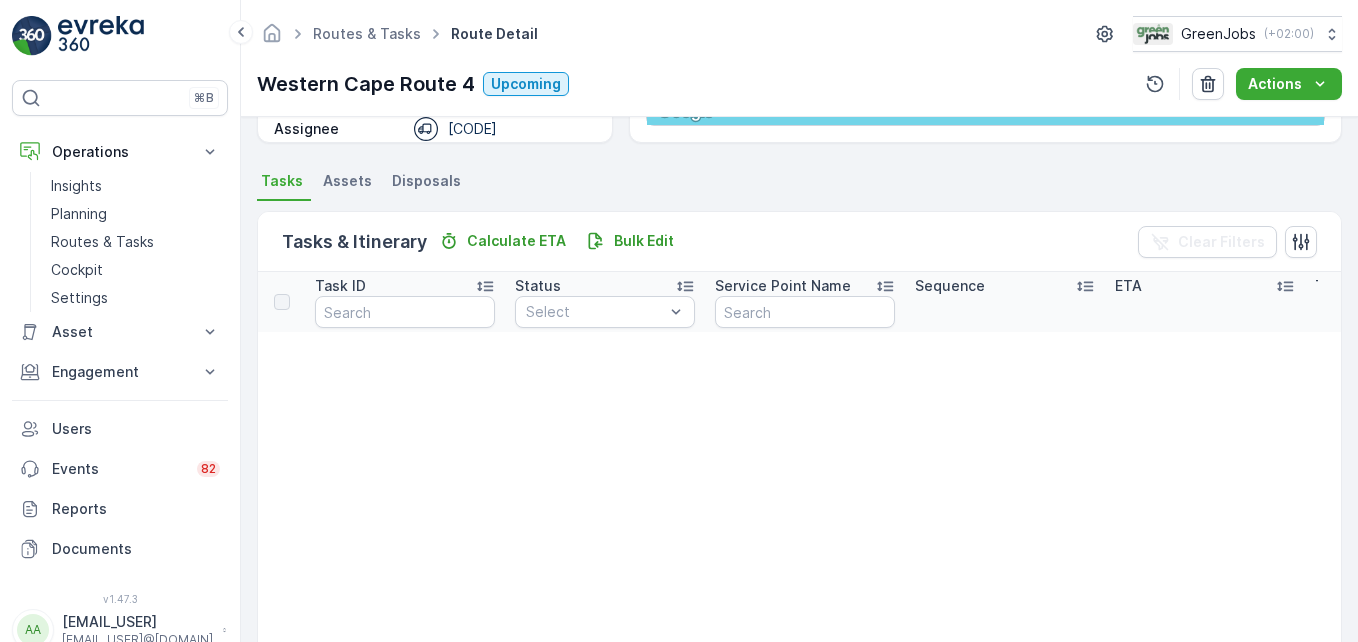 drag, startPoint x: 754, startPoint y: 455, endPoint x: 565, endPoint y: 360, distance: 211.5325 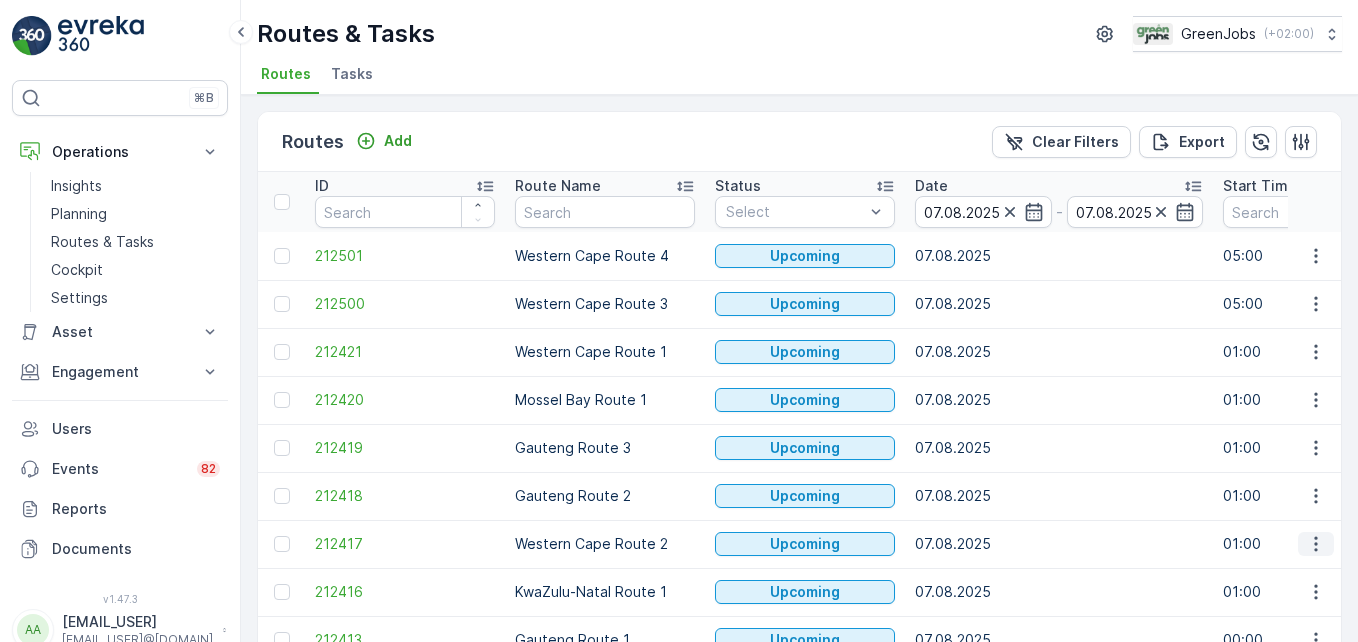 click 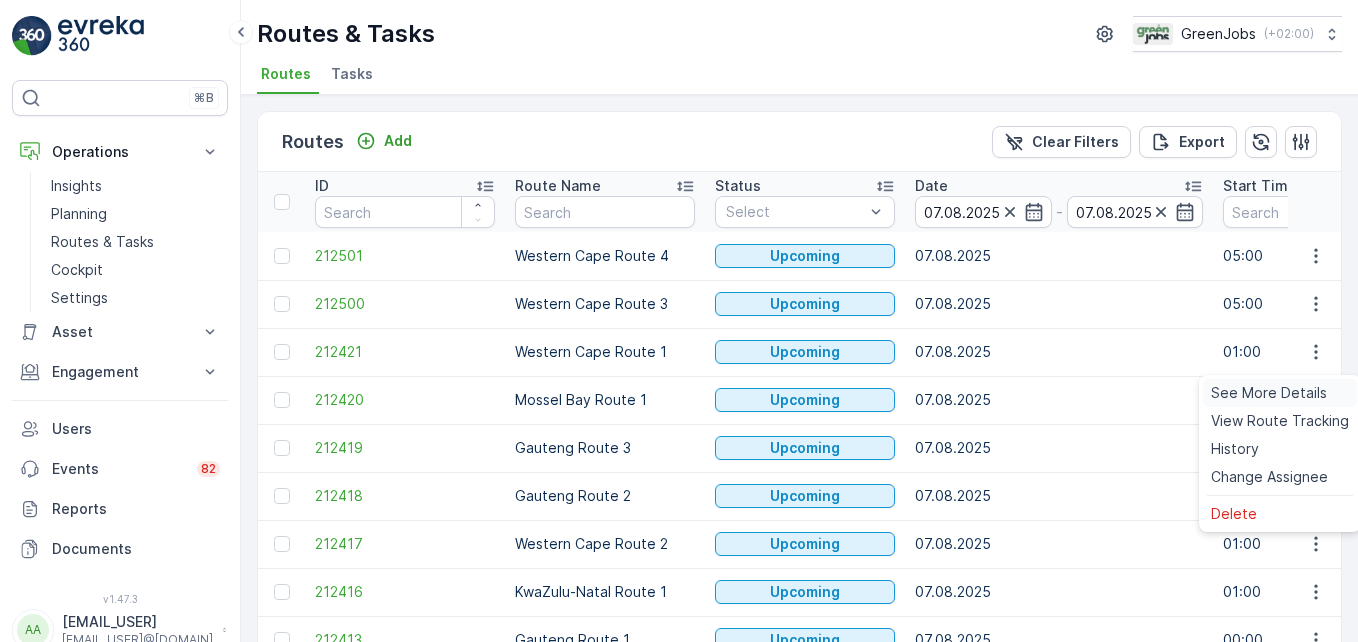 click on "See More Details" at bounding box center [1269, 393] 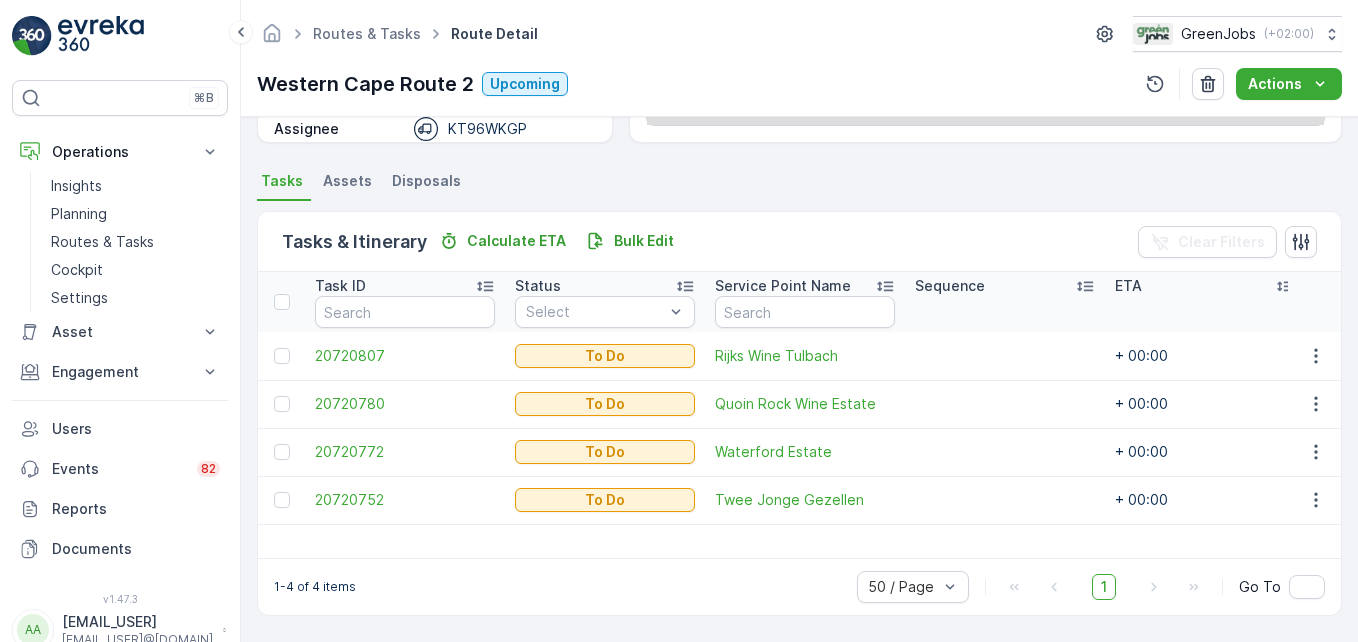 scroll, scrollTop: 390, scrollLeft: 0, axis: vertical 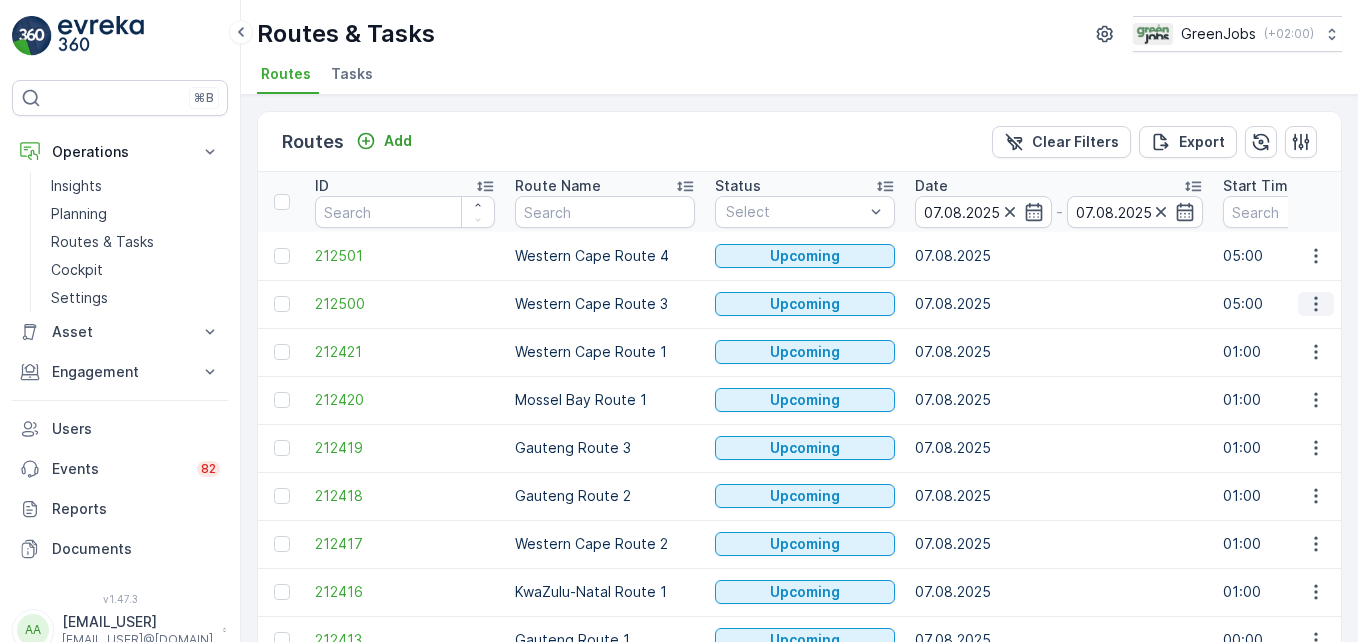 click 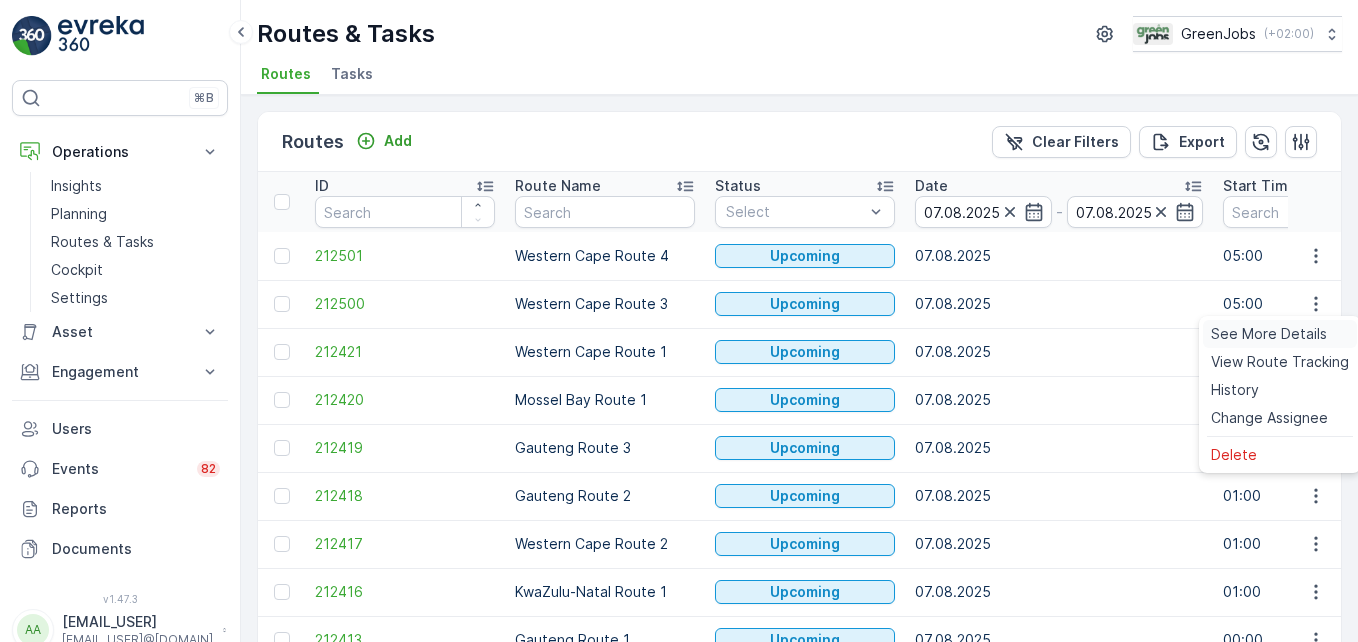 click on "See More Details" at bounding box center [1269, 334] 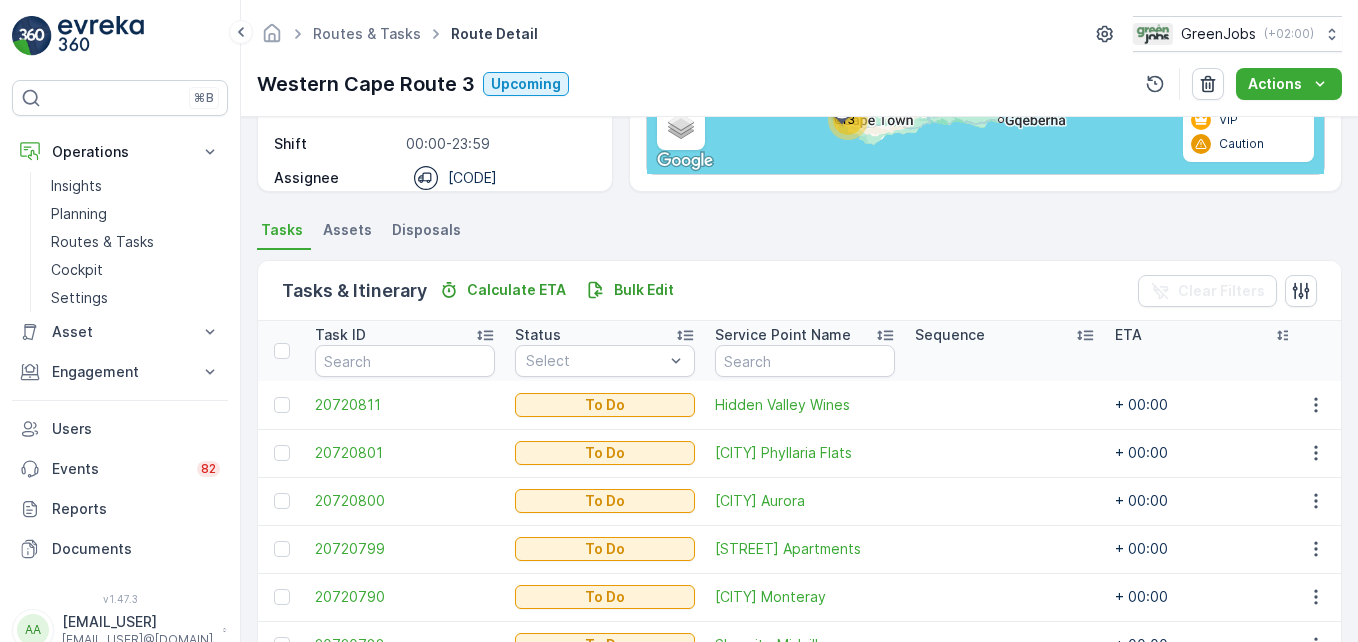 scroll, scrollTop: 401, scrollLeft: 0, axis: vertical 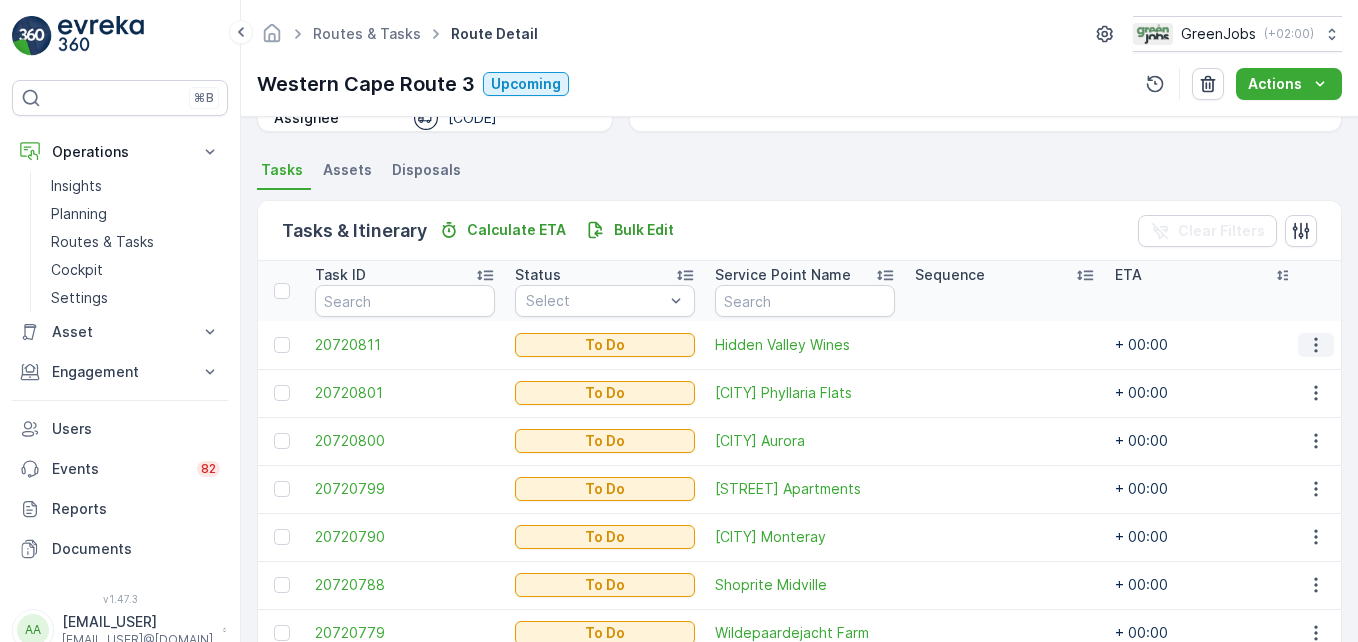 click 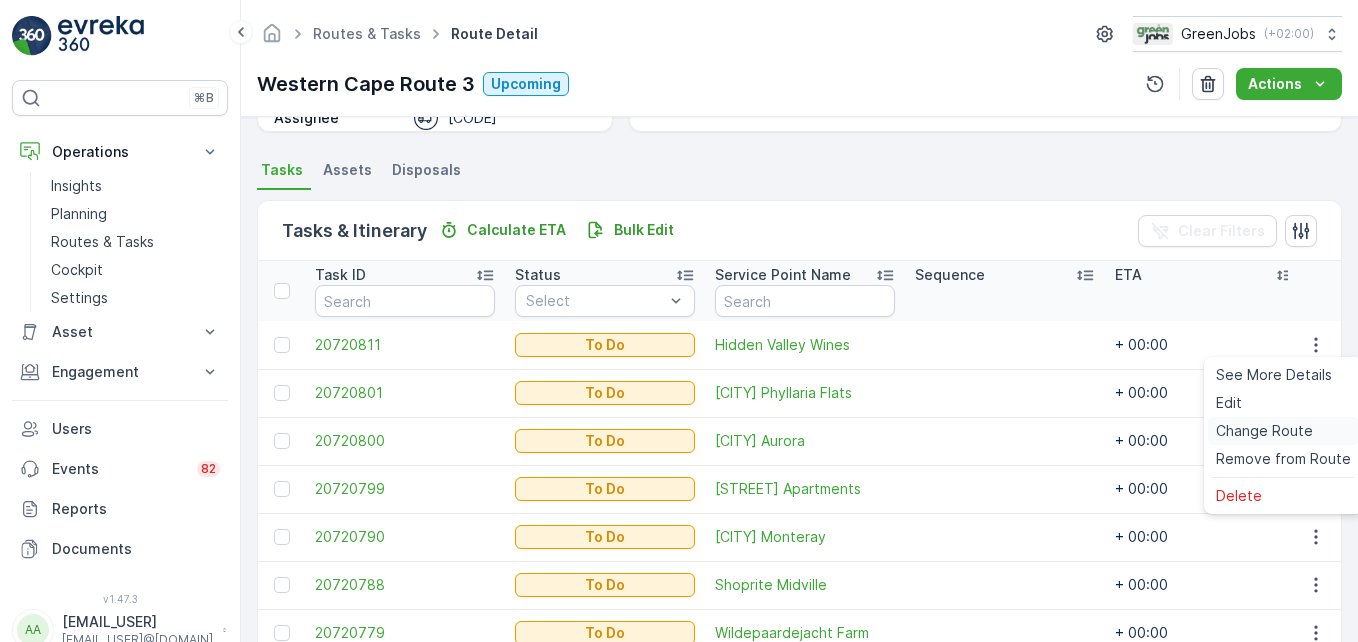 click on "Change Route" at bounding box center [1264, 431] 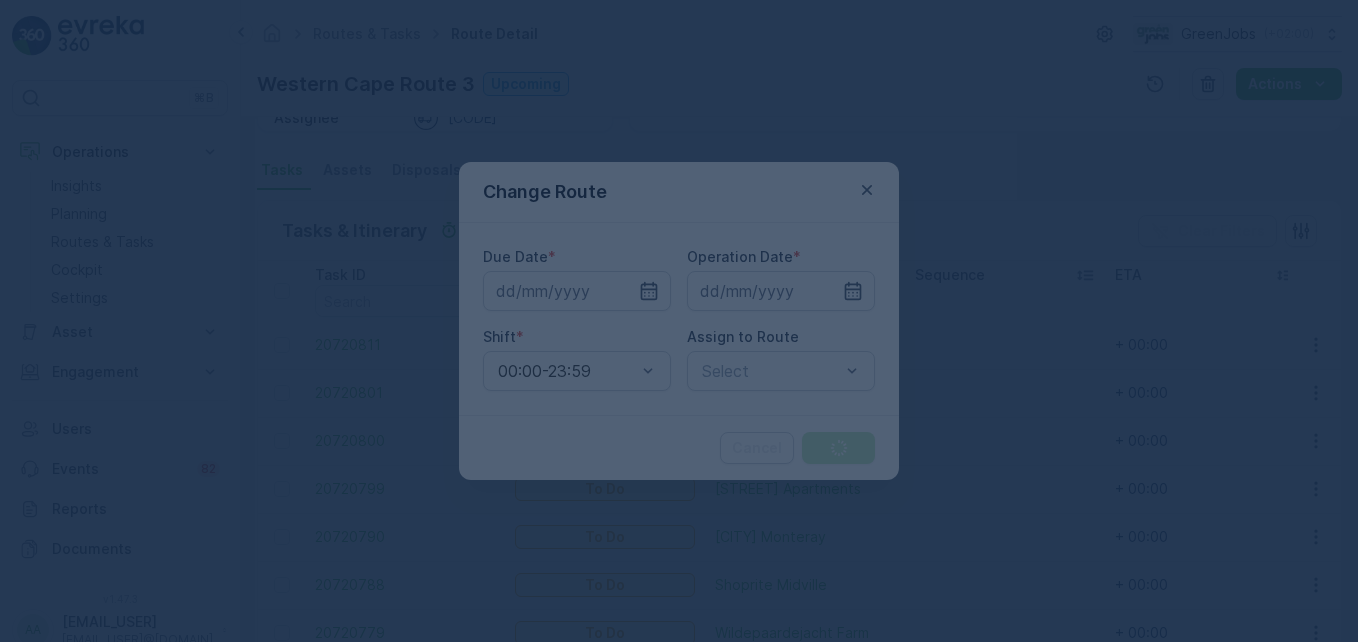 type on "07.08.2025" 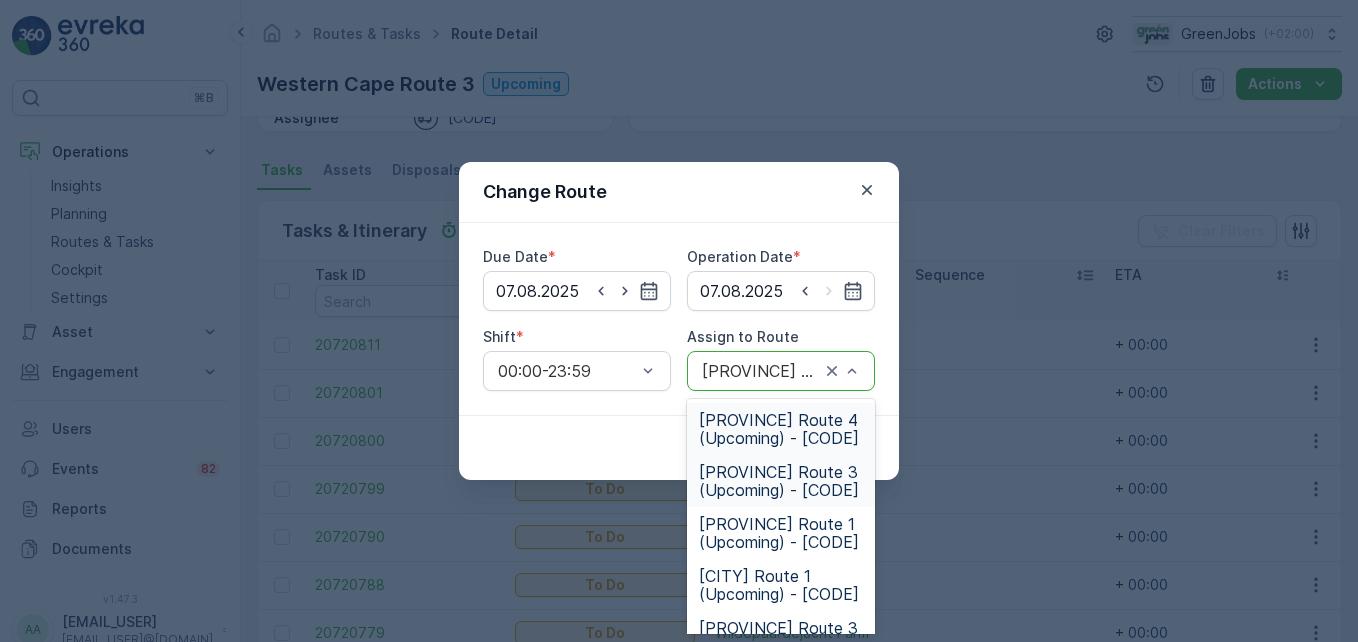 click on "[PROVINCE] Route 4 (Upcoming) - [CODE]" at bounding box center [781, 429] 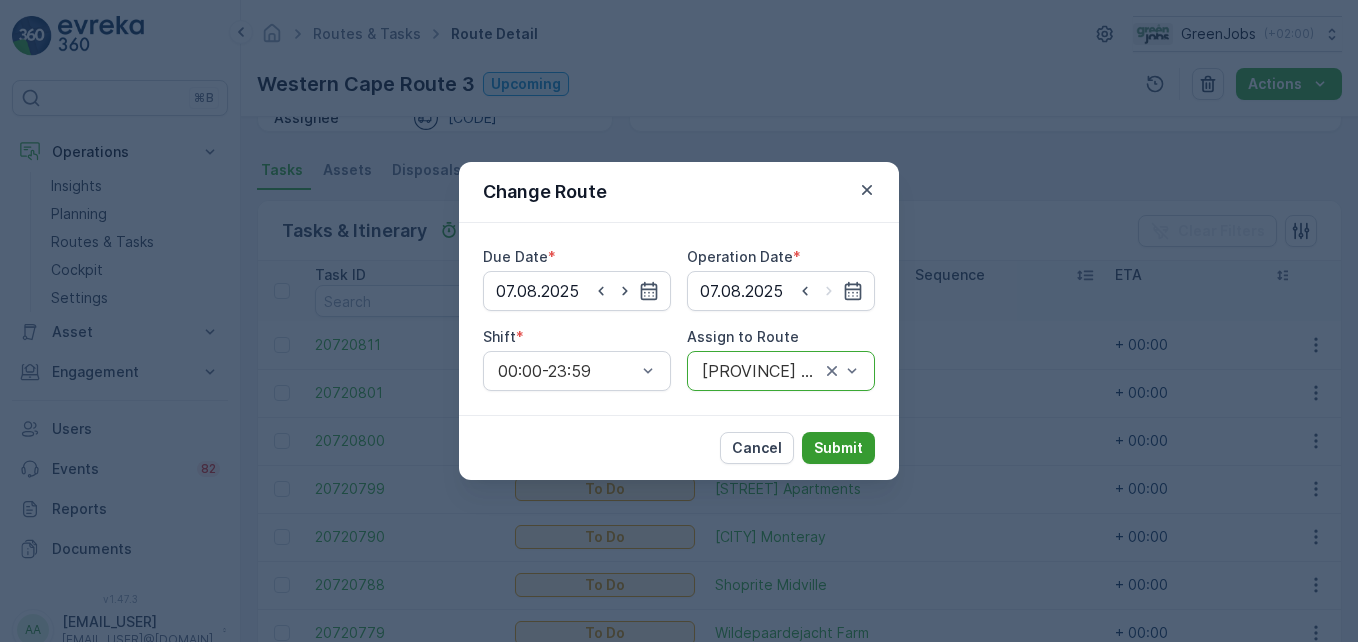 click on "Submit" at bounding box center (838, 448) 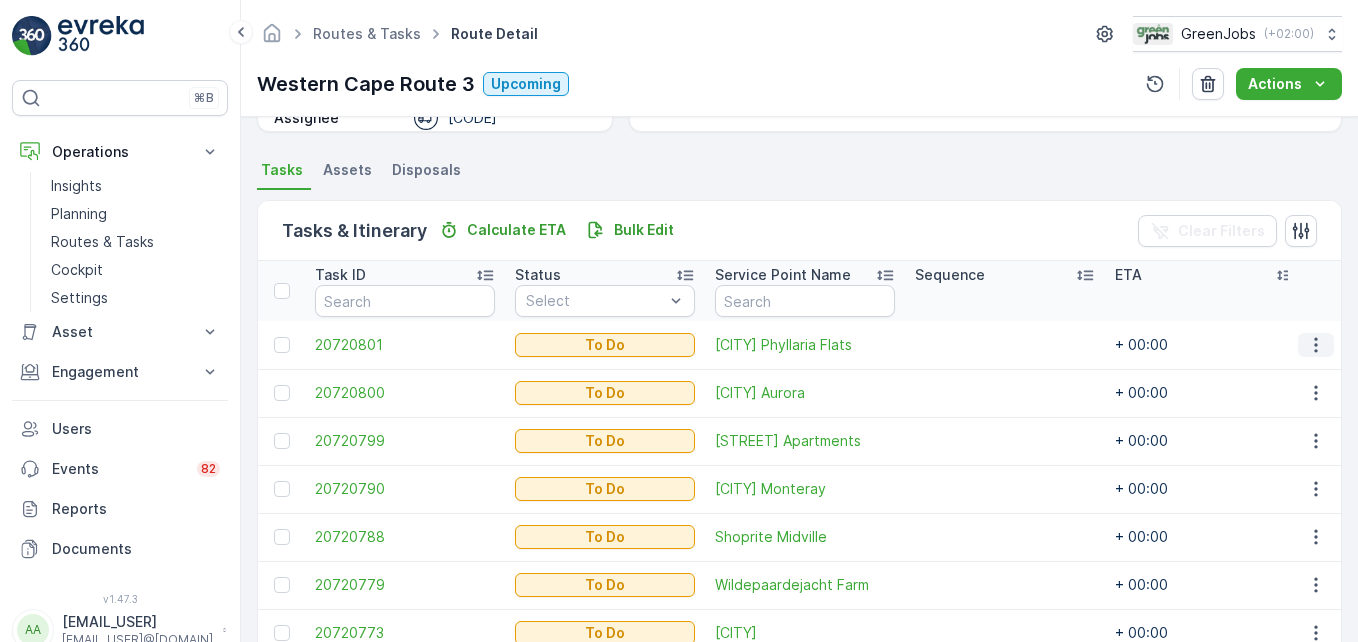 click 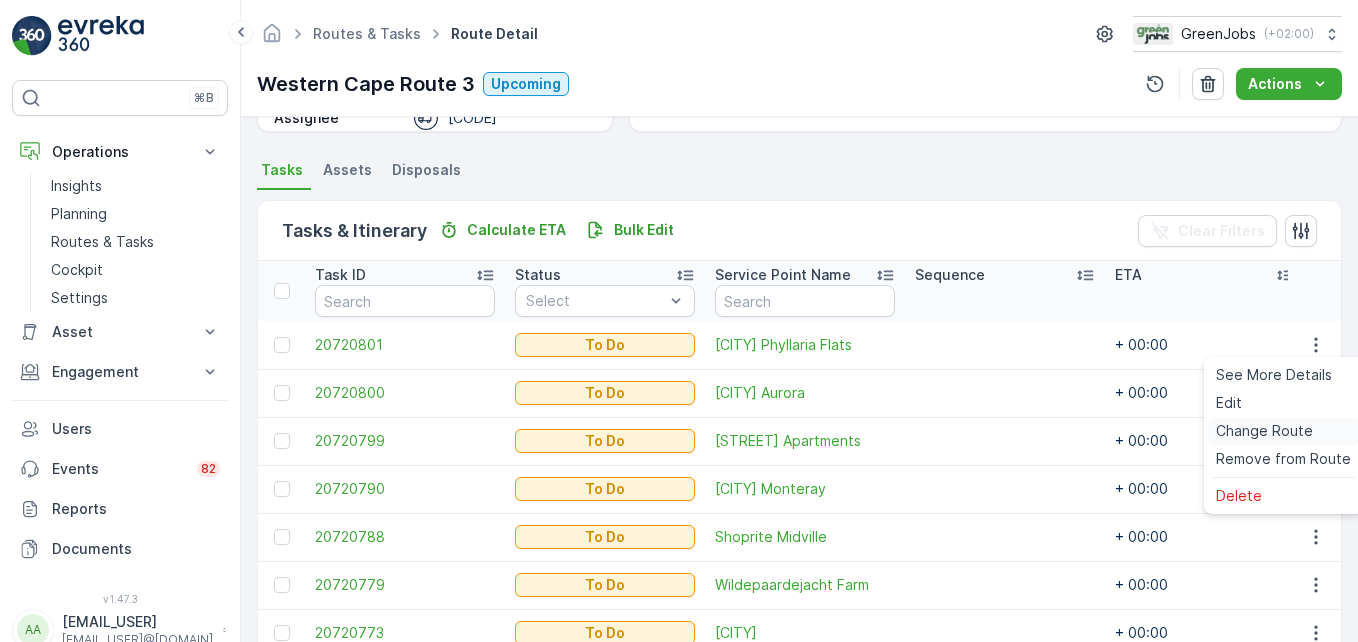 click on "Change Route" at bounding box center [1264, 431] 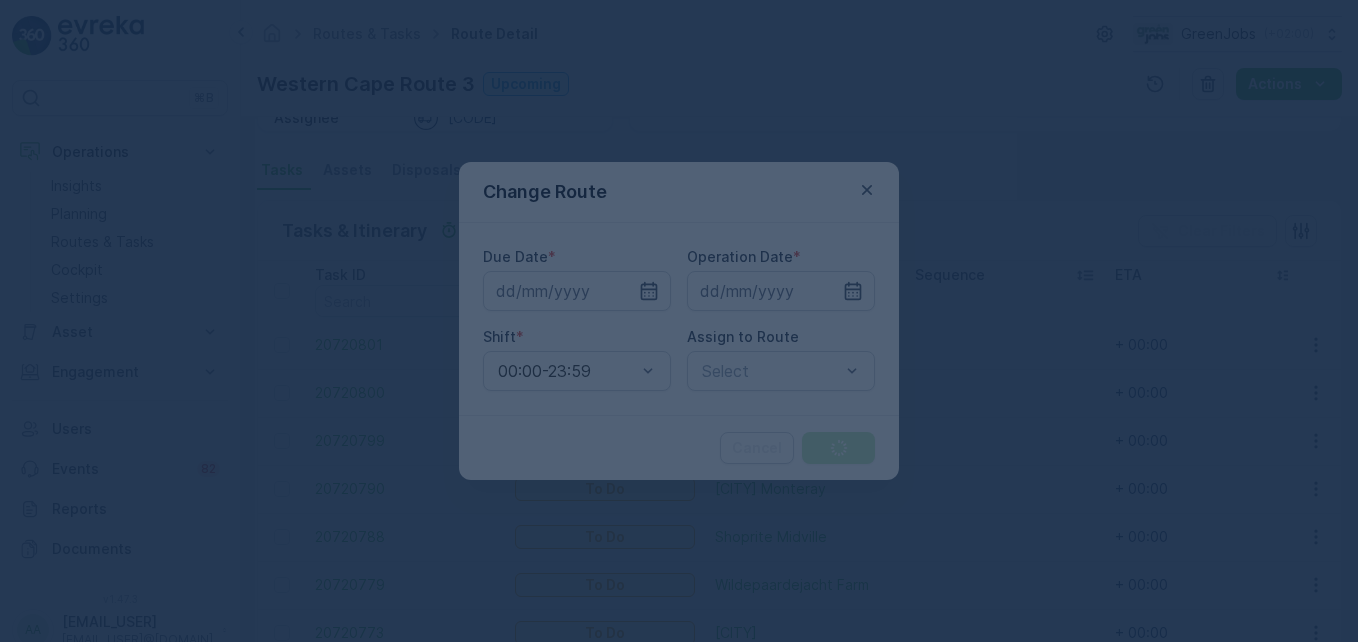 type on "07.08.2025" 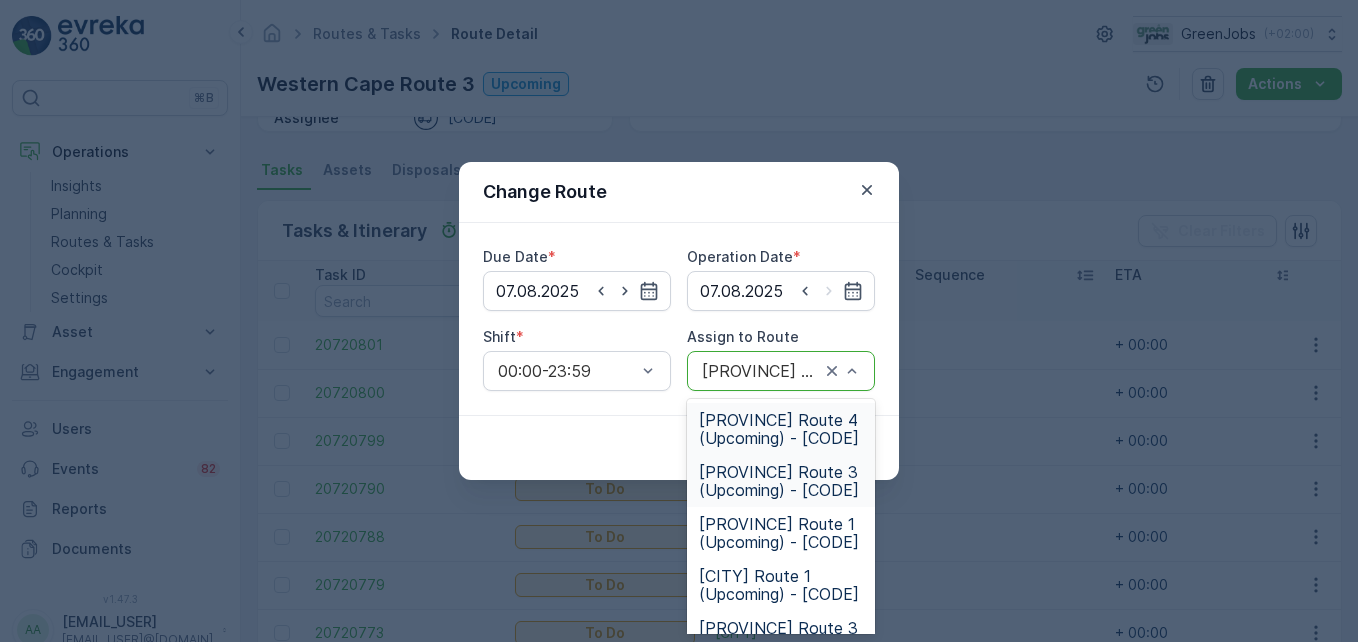drag, startPoint x: 771, startPoint y: 445, endPoint x: 892, endPoint y: 462, distance: 122.18838 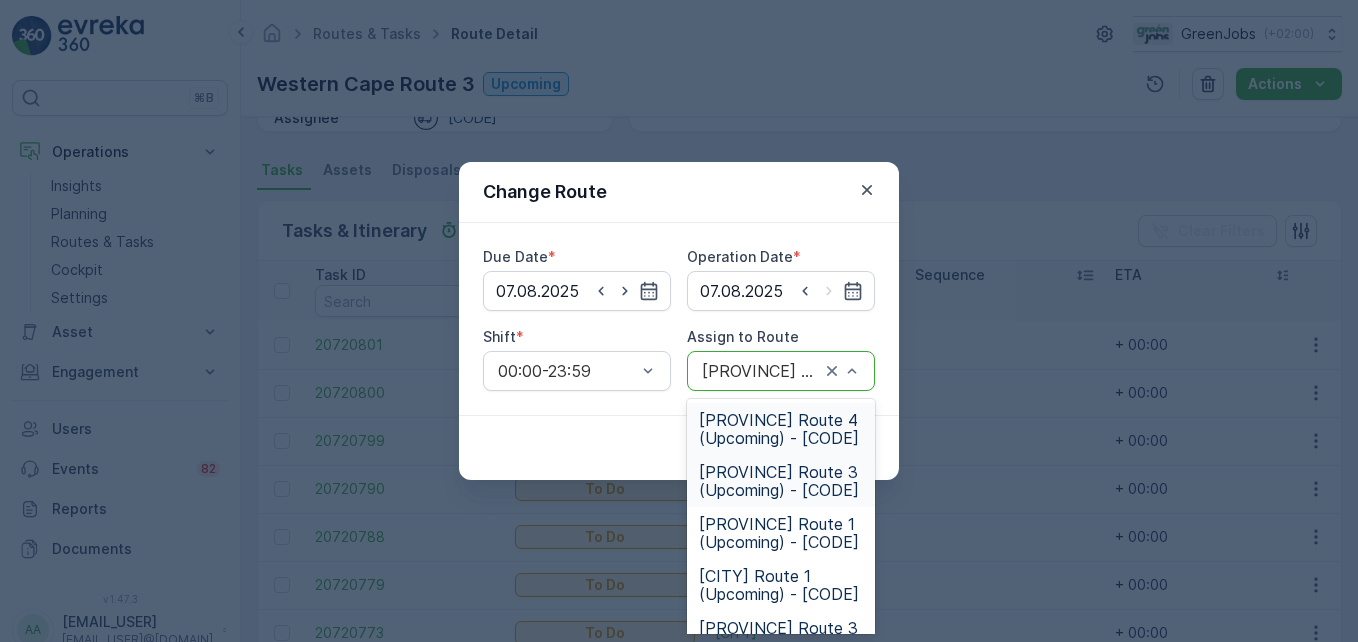 click on "[PROVINCE] Route 4 (Upcoming) - [CODE]" at bounding box center [781, 429] 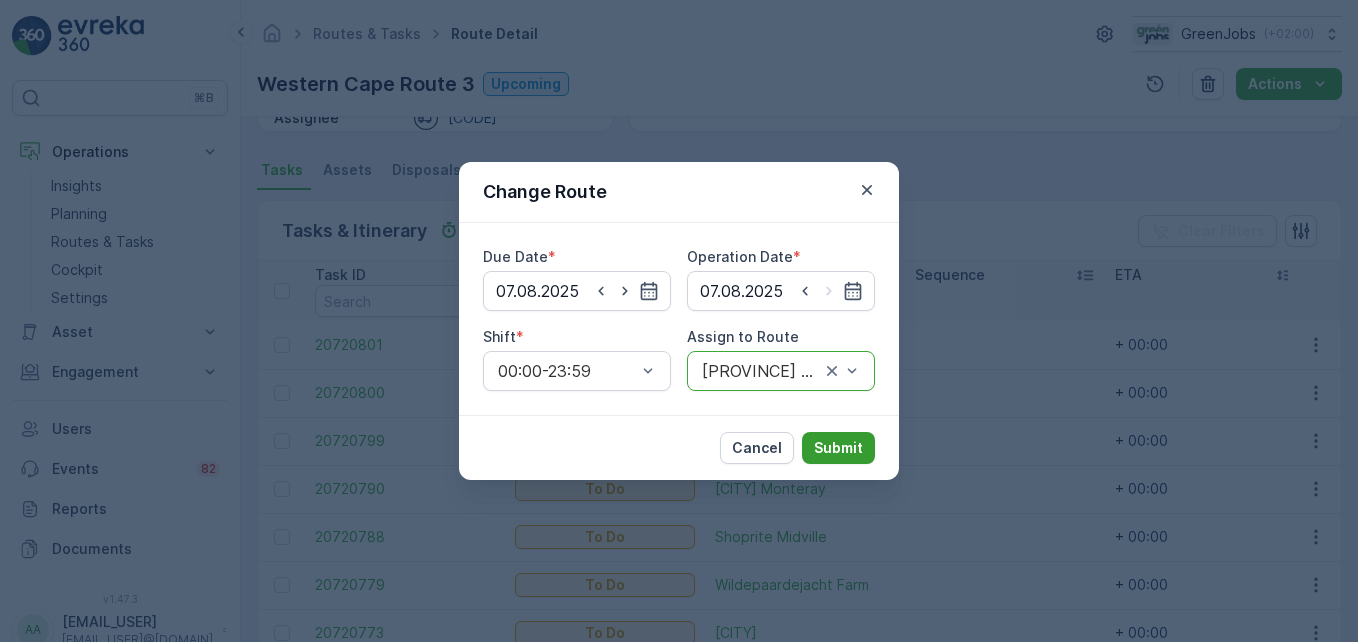 click on "Submit" at bounding box center (838, 448) 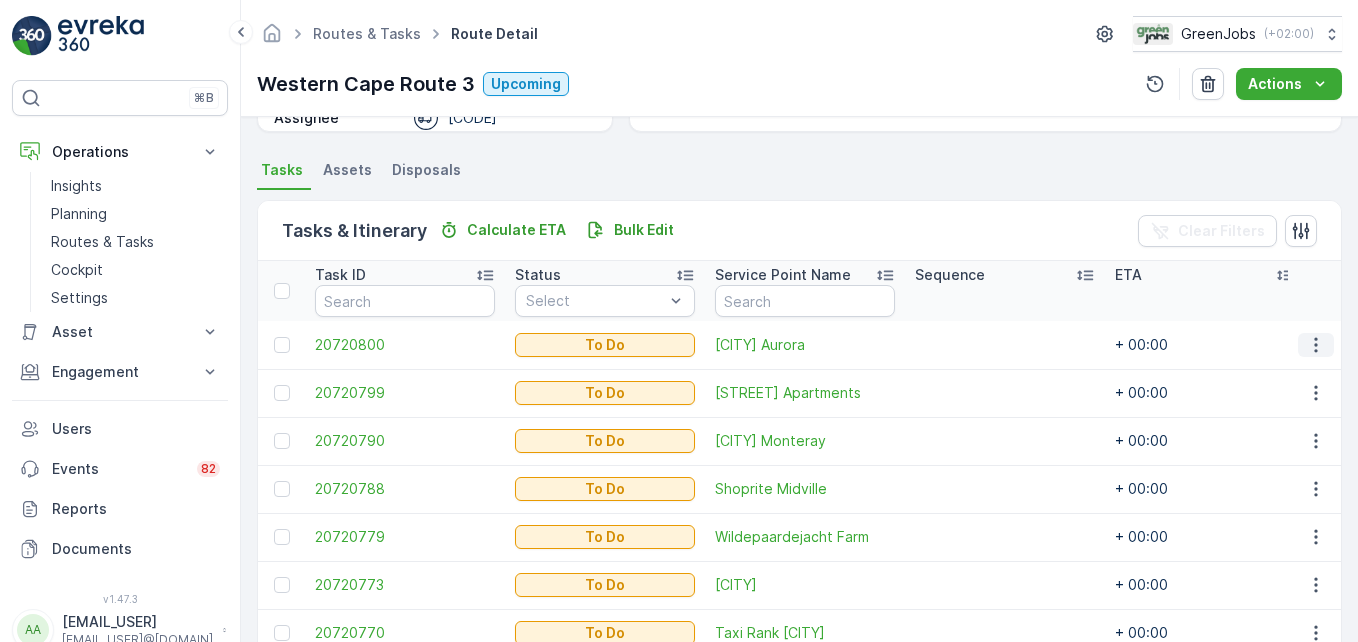 click 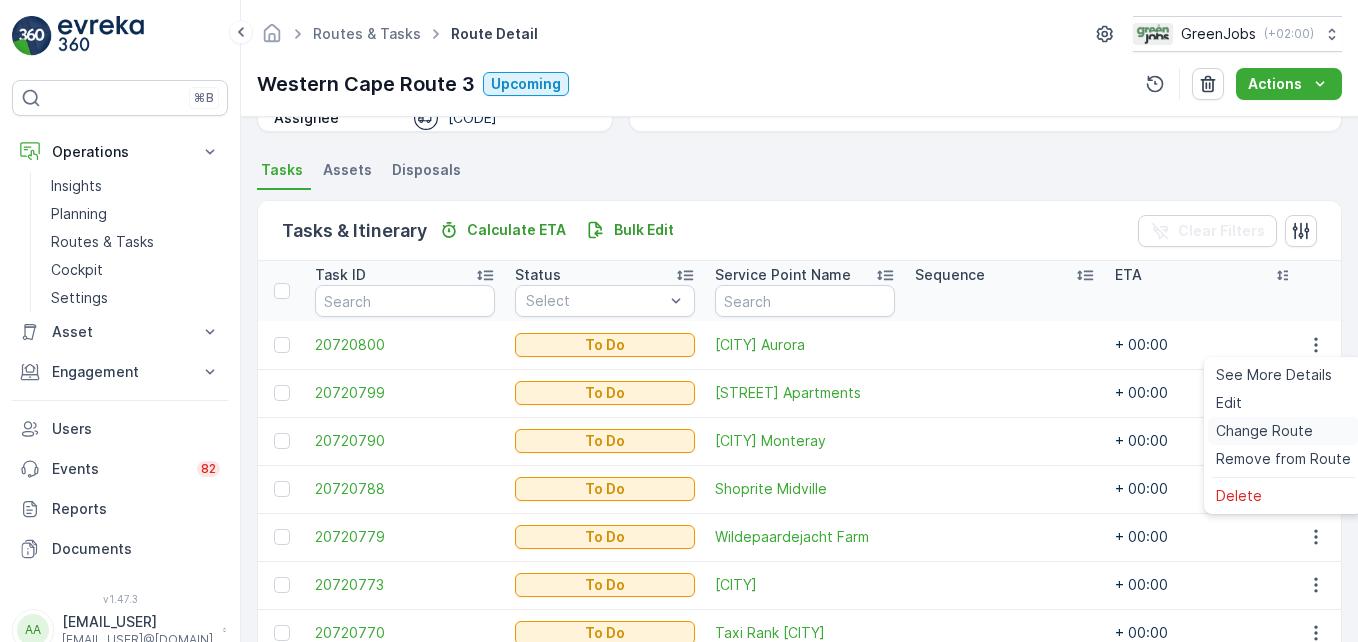click on "Change Route" at bounding box center [1264, 431] 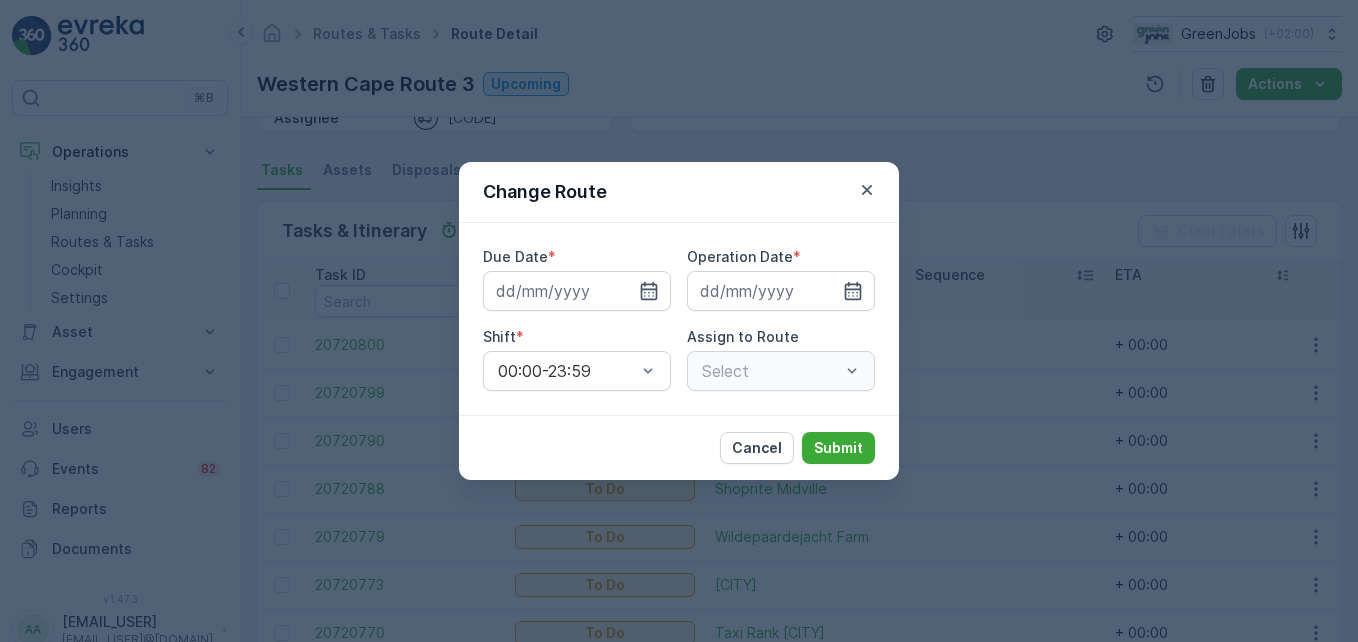 type on "07.08.2025" 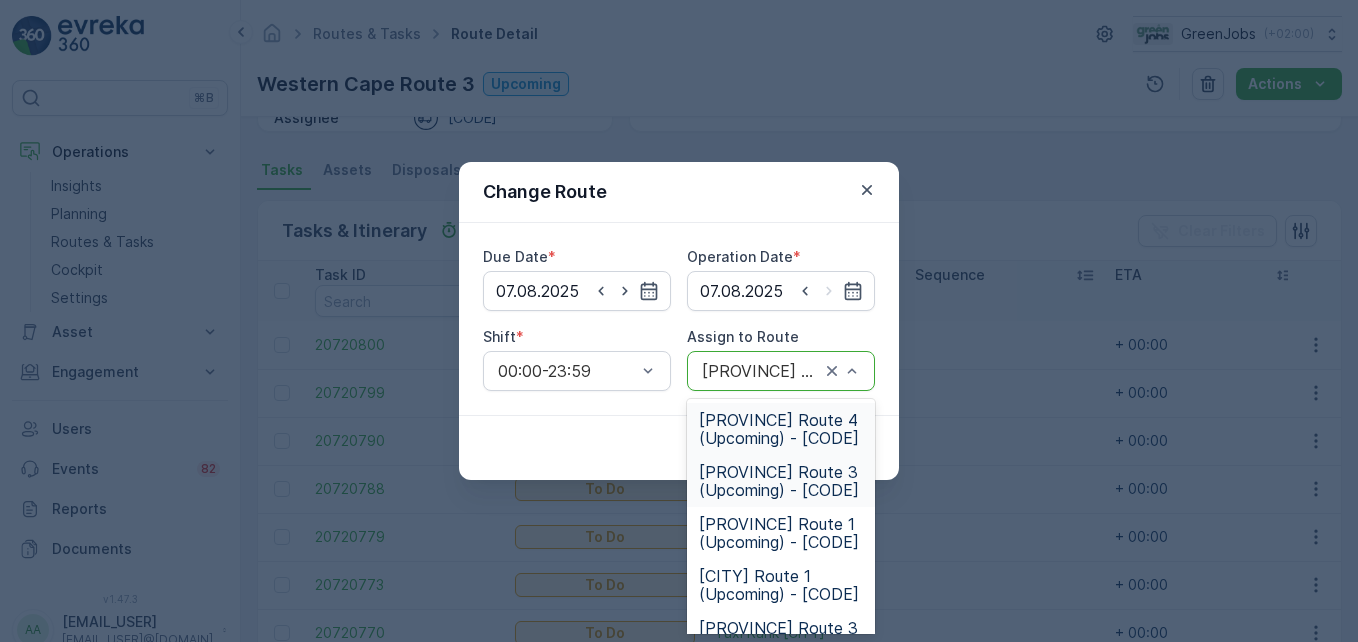 click on "[PROVINCE] Route 4 (Upcoming) - [CODE]" at bounding box center [781, 429] 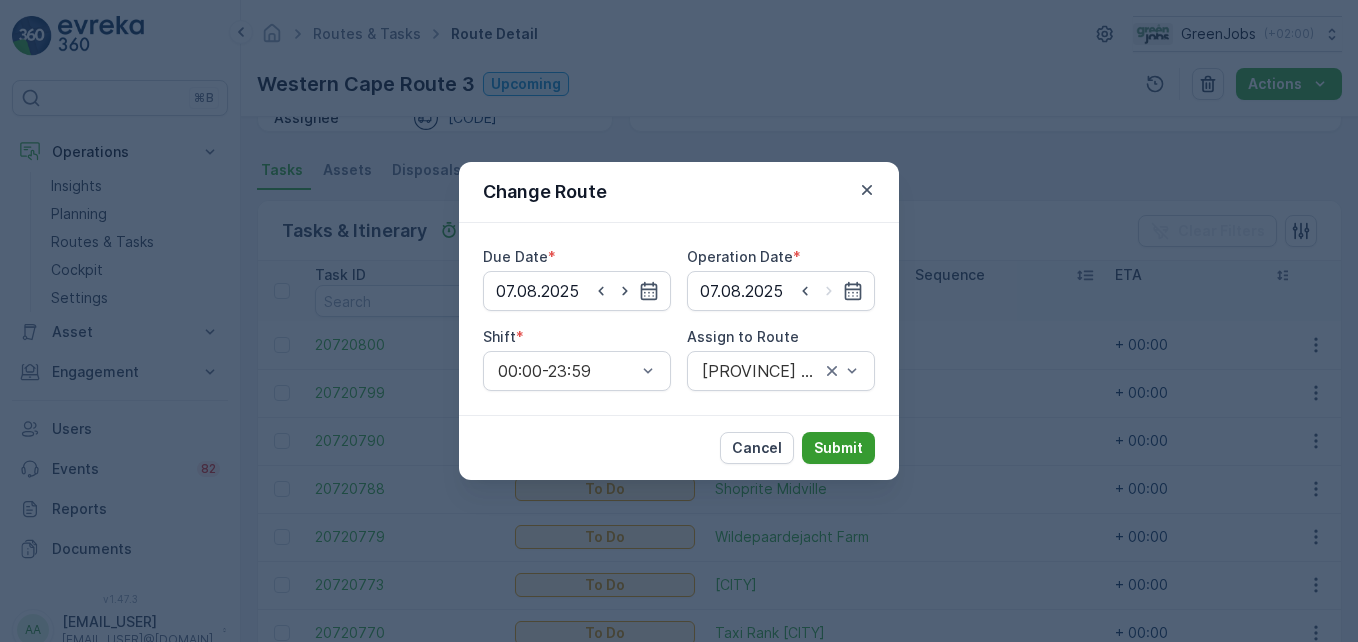click on "Submit" at bounding box center [838, 448] 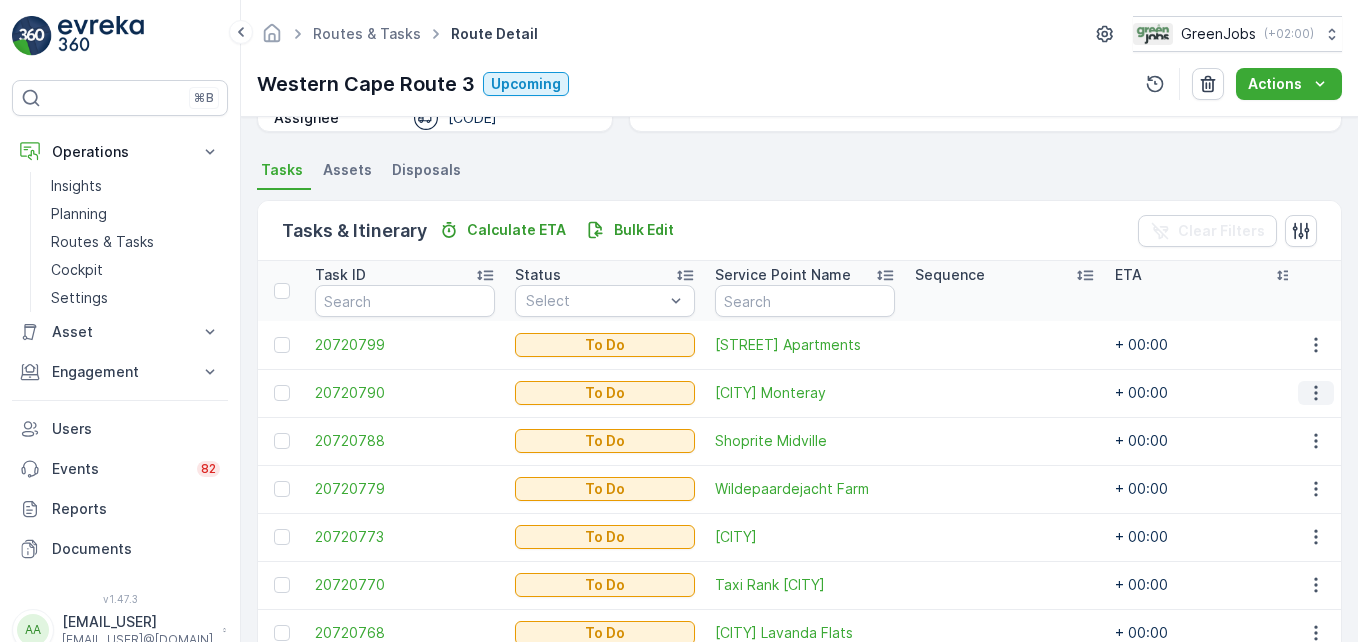 click 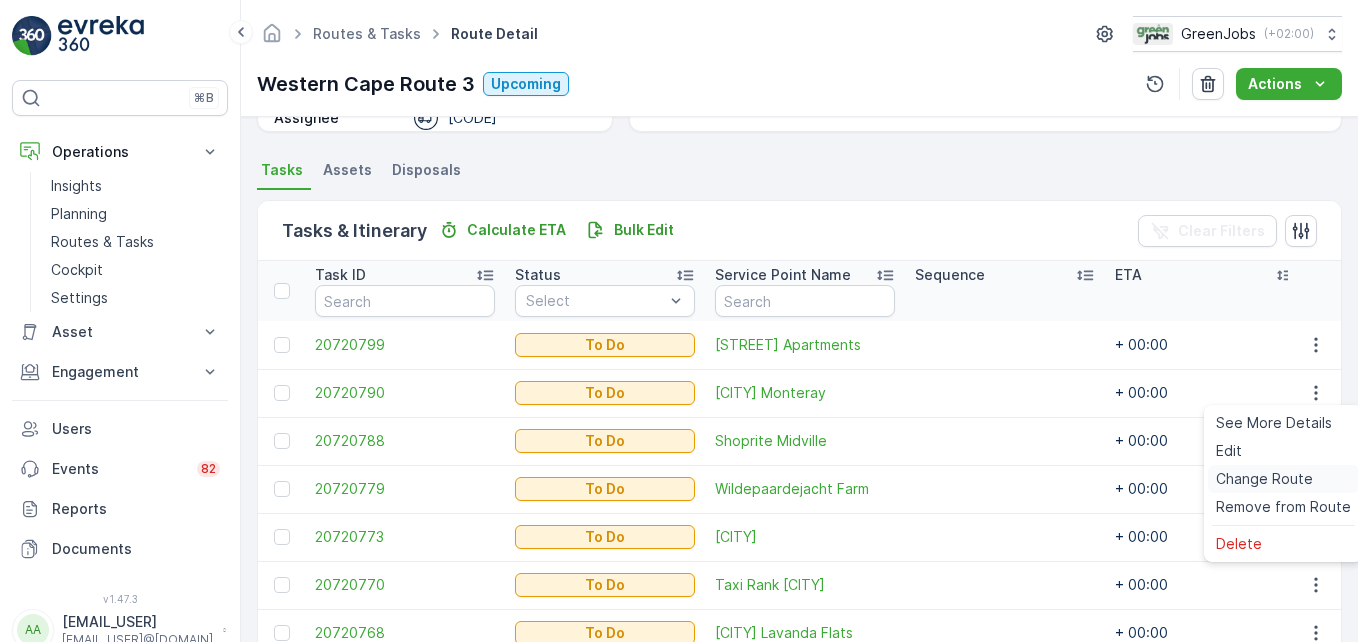 click on "Change Route" at bounding box center (1264, 479) 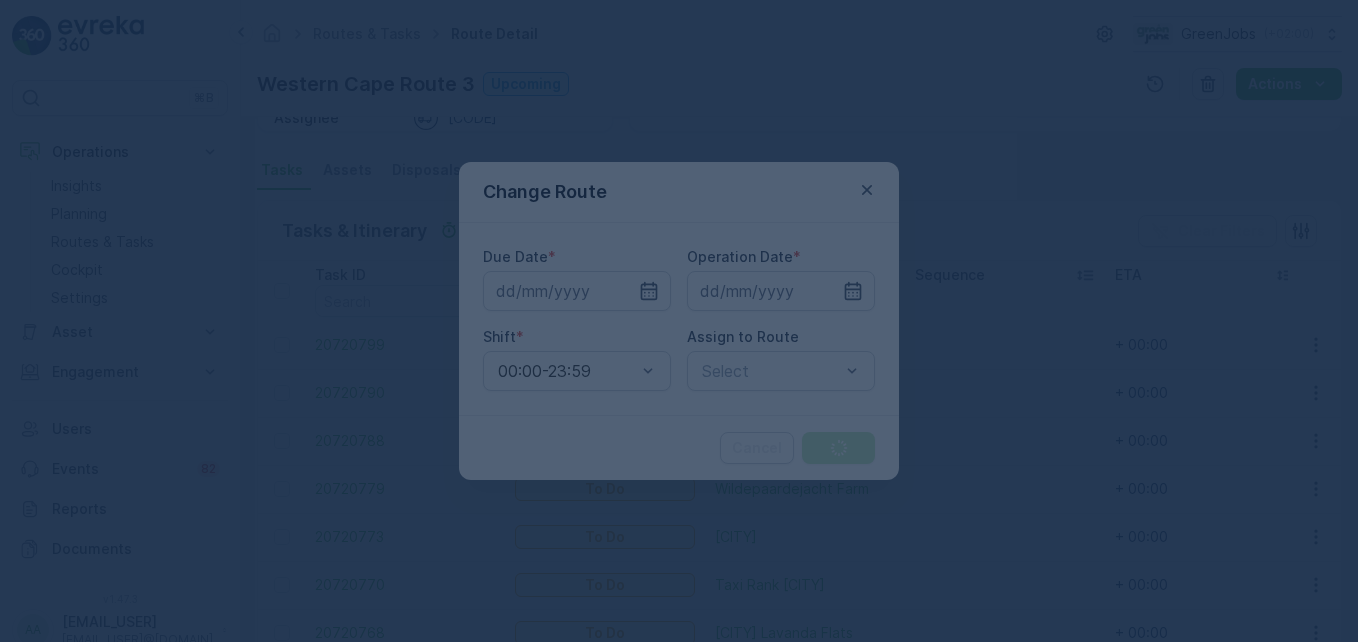 type on "07.08.2025" 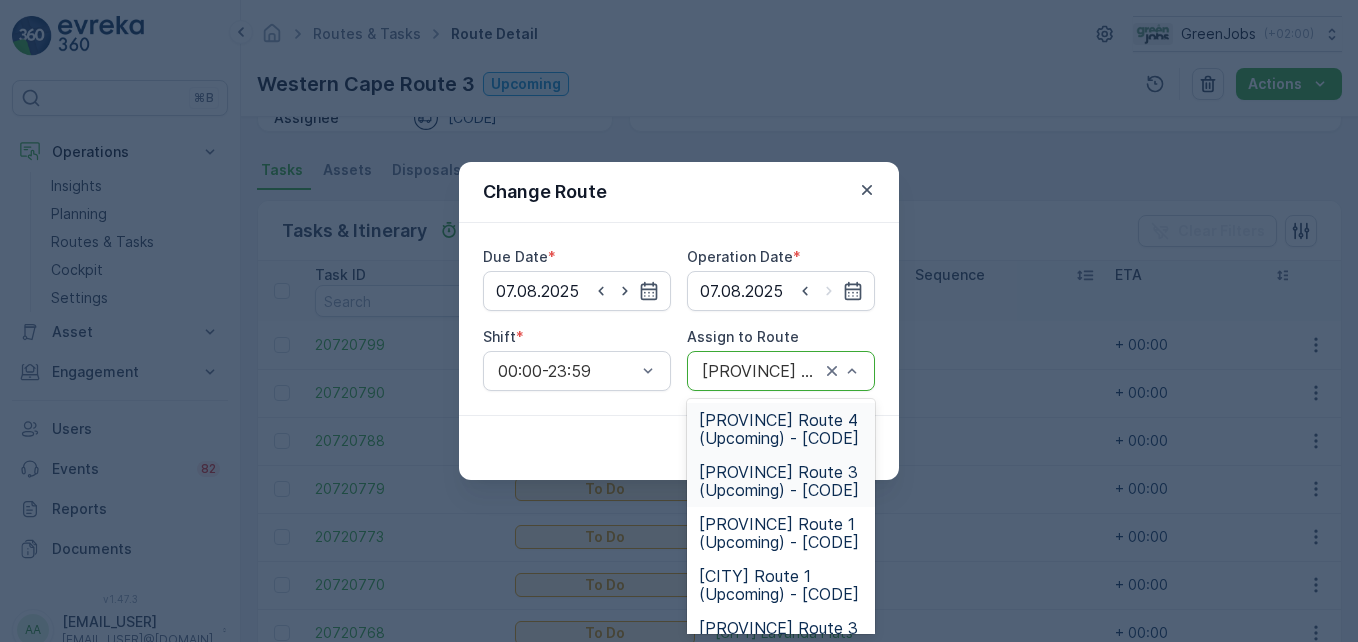 click on "[PROVINCE] Route 4 (Upcoming) - [CODE]" at bounding box center (781, 429) 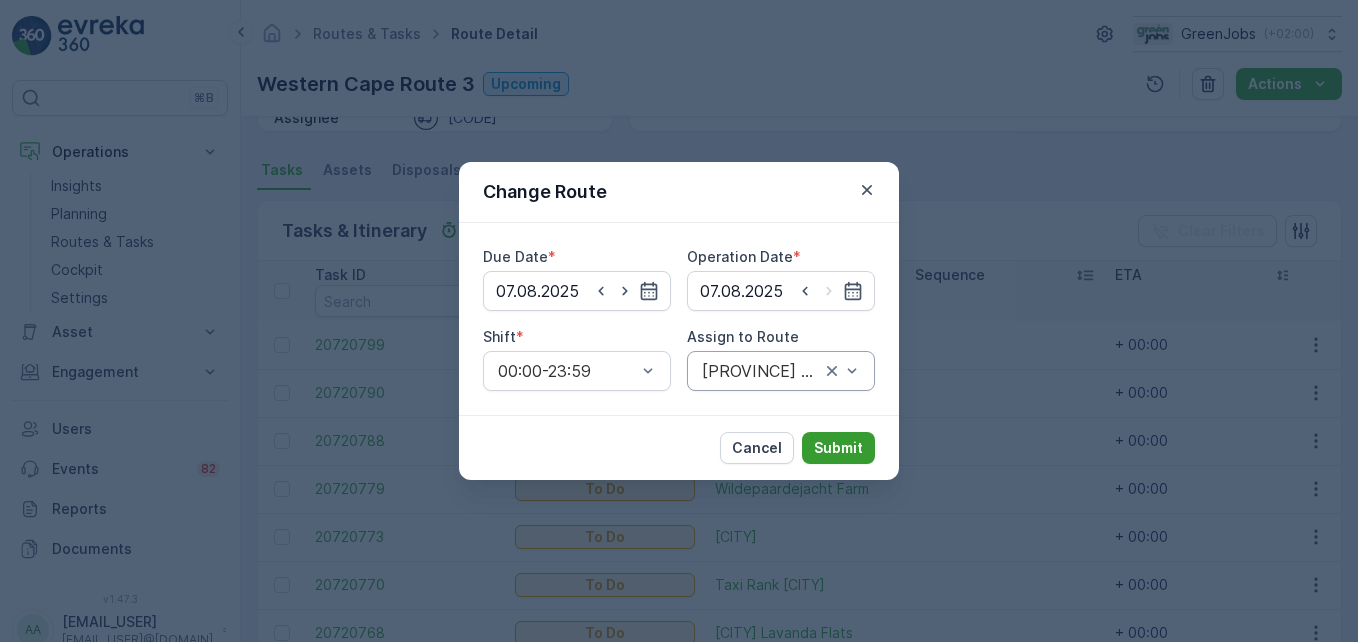 click on "Submit" at bounding box center (838, 448) 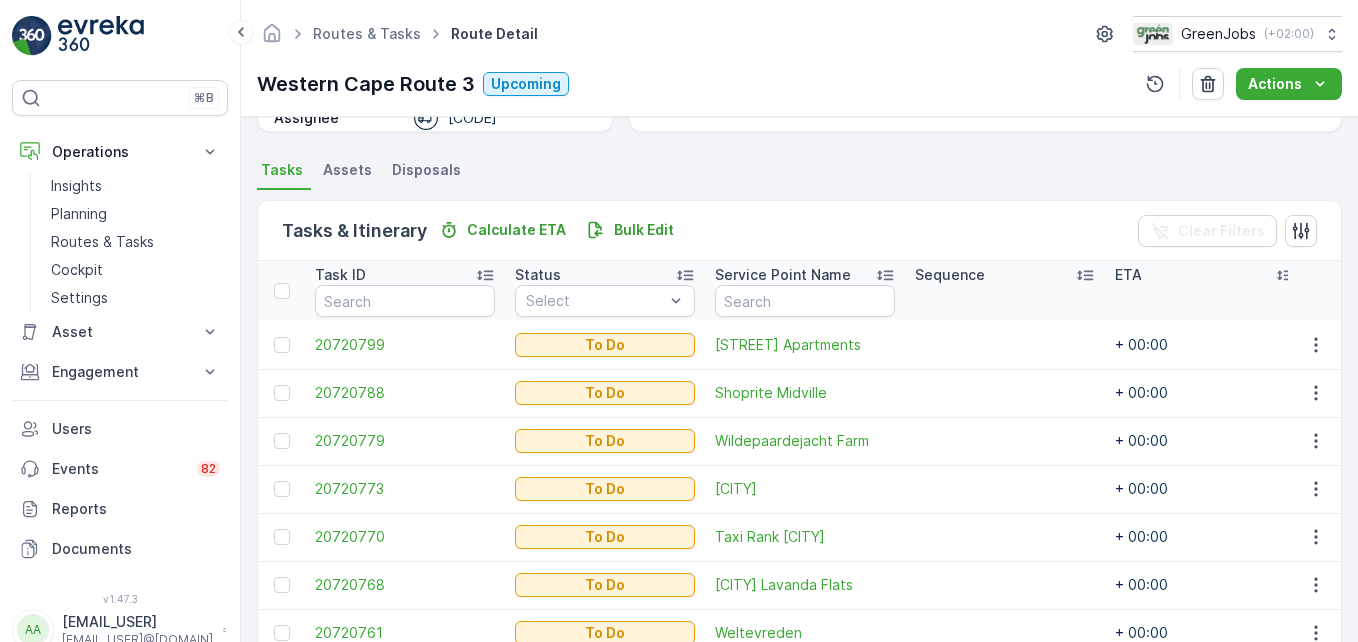 scroll, scrollTop: 608, scrollLeft: 0, axis: vertical 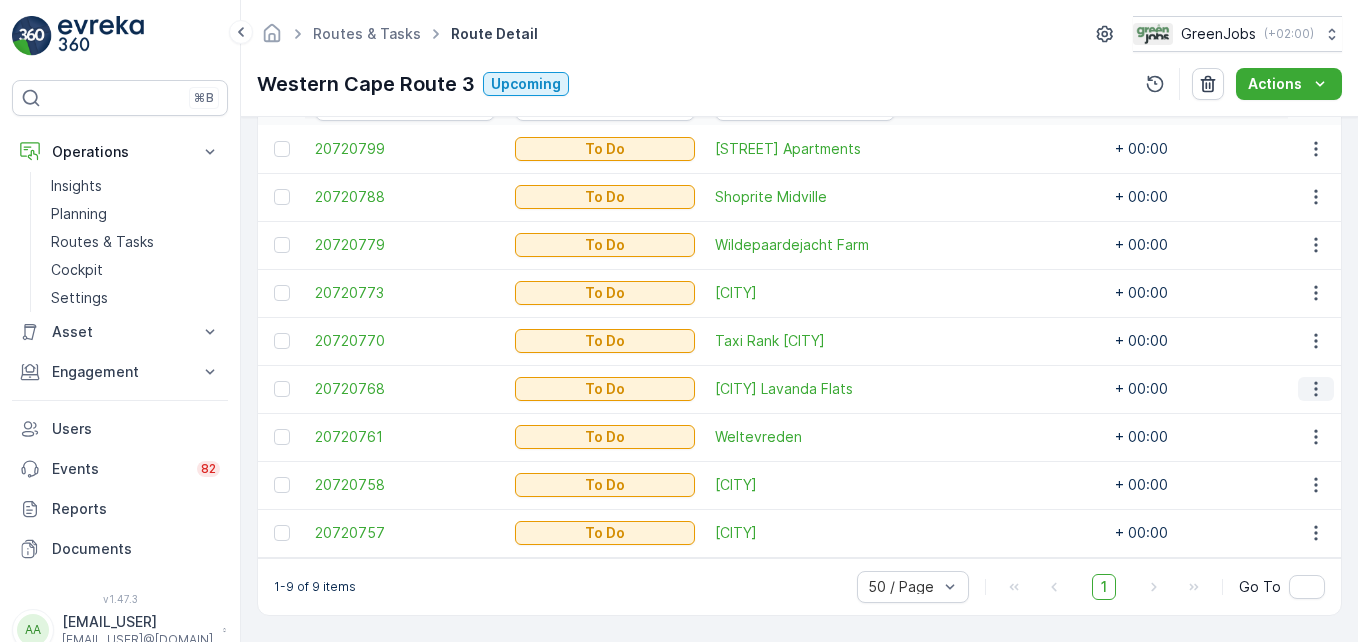 click 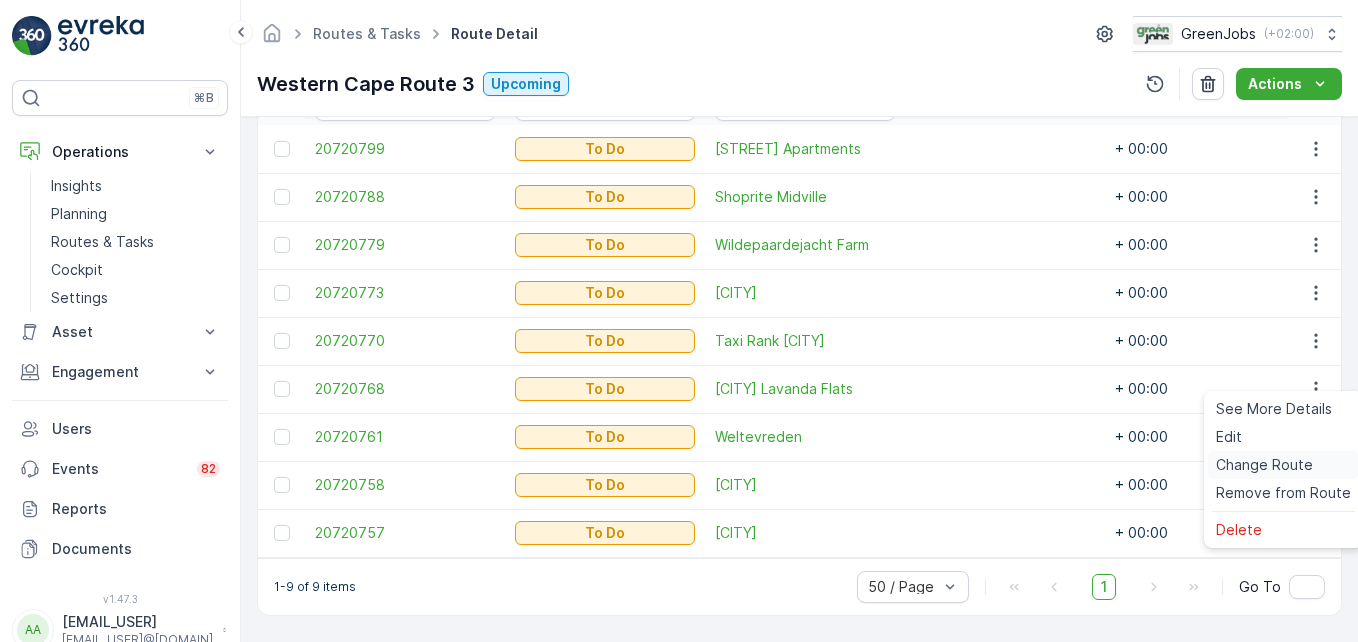 click on "Change Route" at bounding box center (1264, 465) 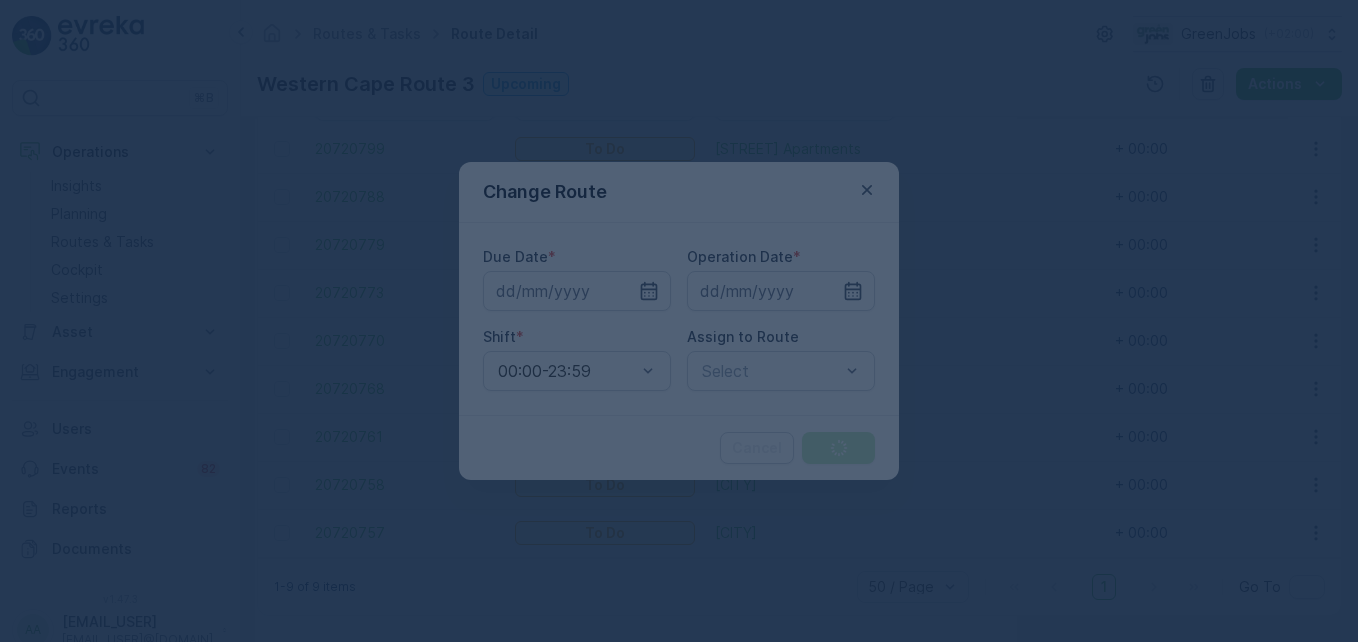 type on "07.08.2025" 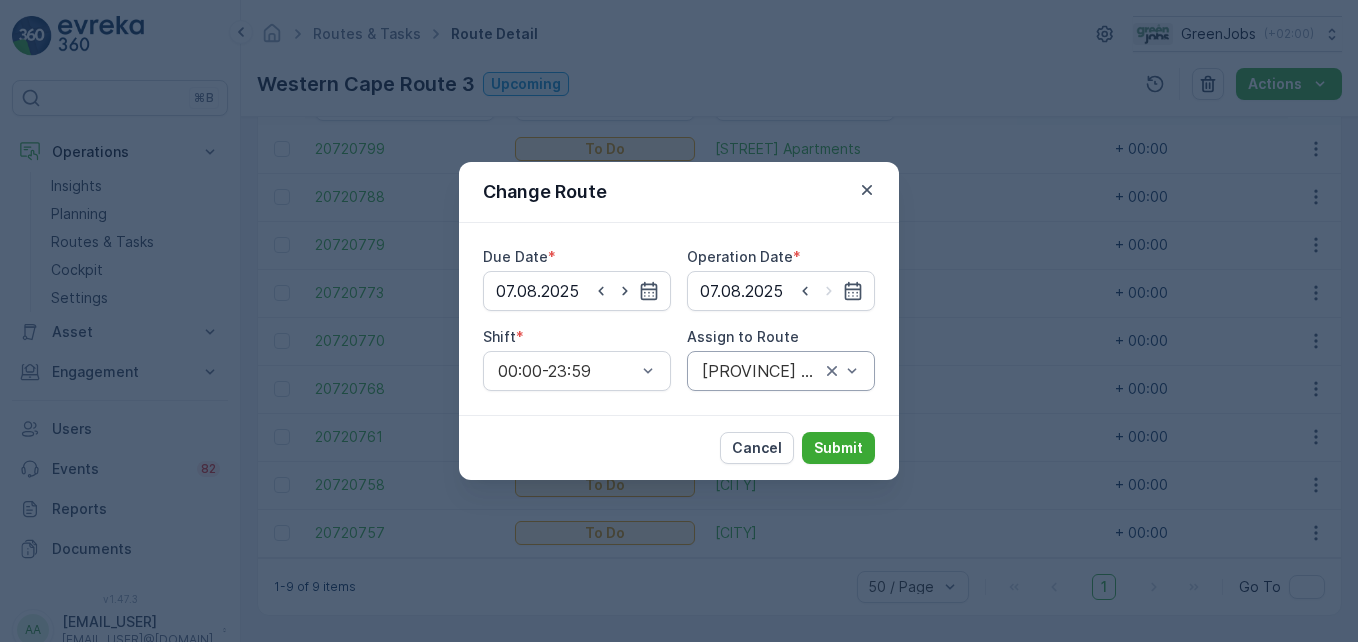 click at bounding box center [842, 371] 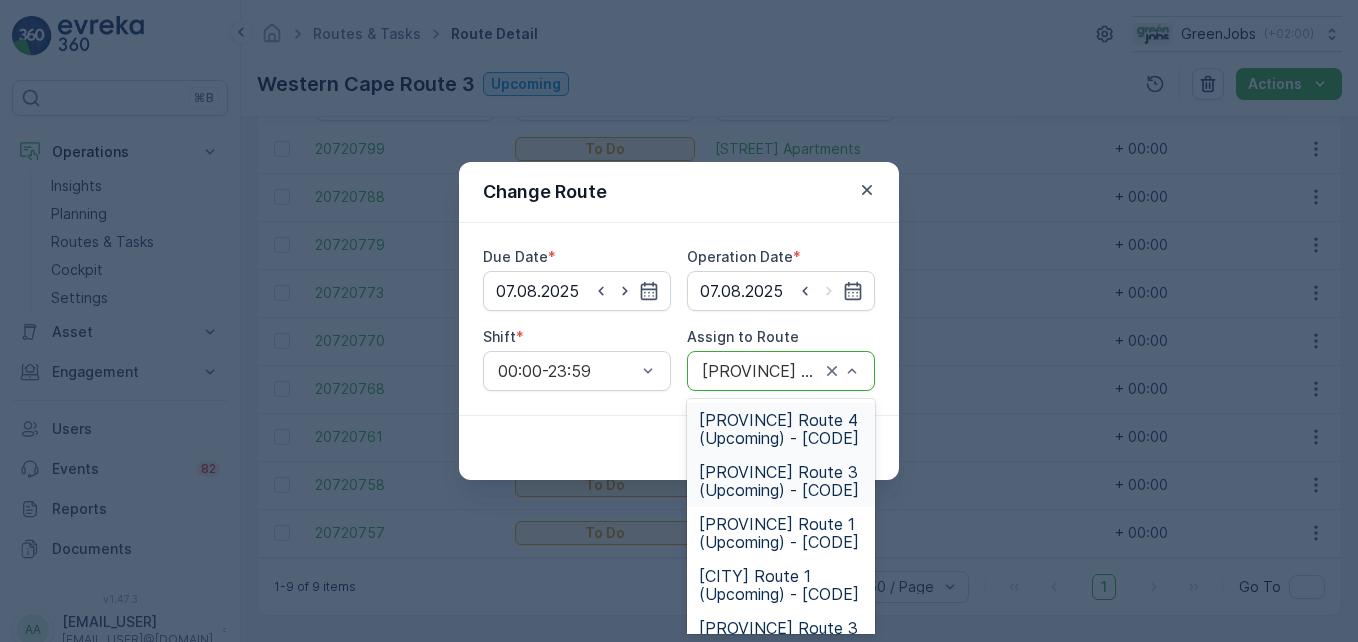 click on "[PROVINCE] Route 4 (Upcoming) - [CODE]" at bounding box center (781, 429) 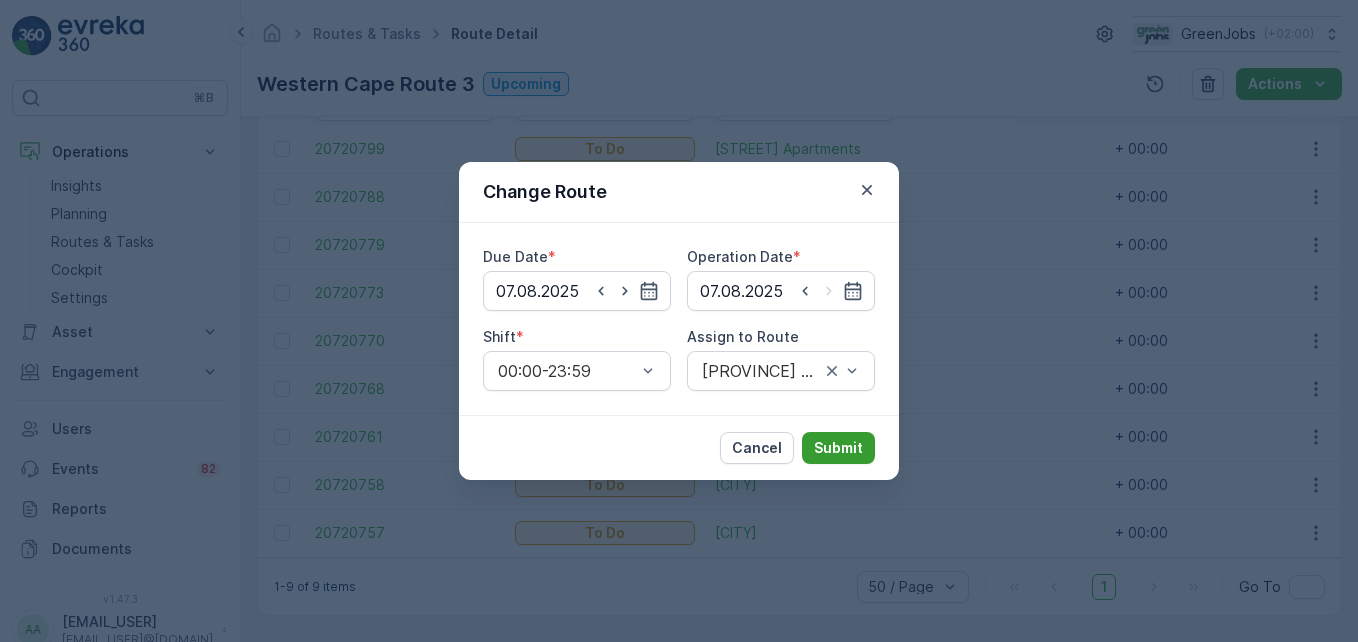 click on "Submit" at bounding box center (838, 448) 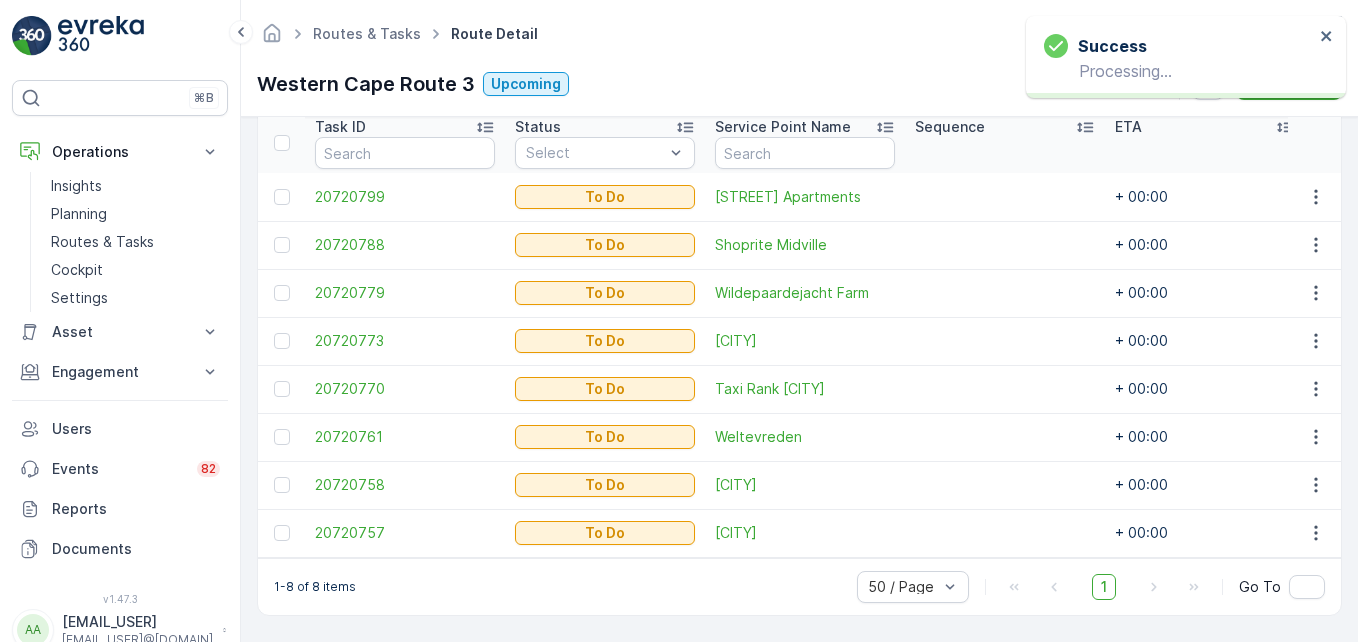 scroll, scrollTop: 559, scrollLeft: 0, axis: vertical 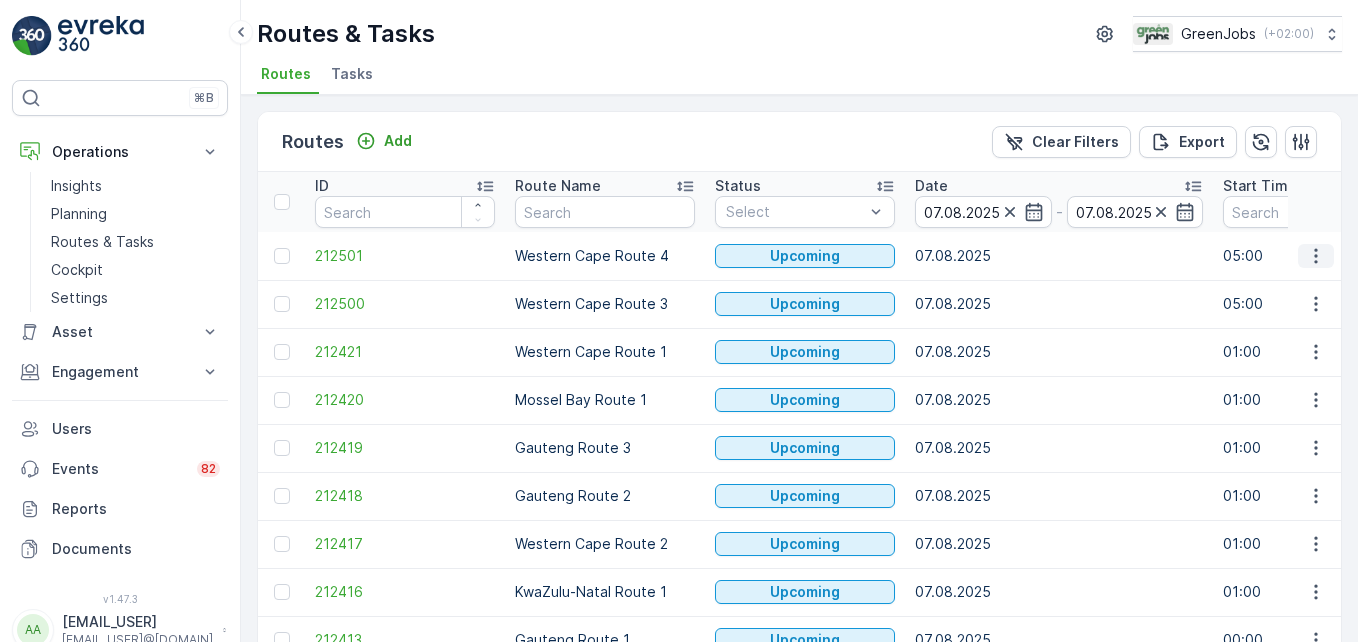 click 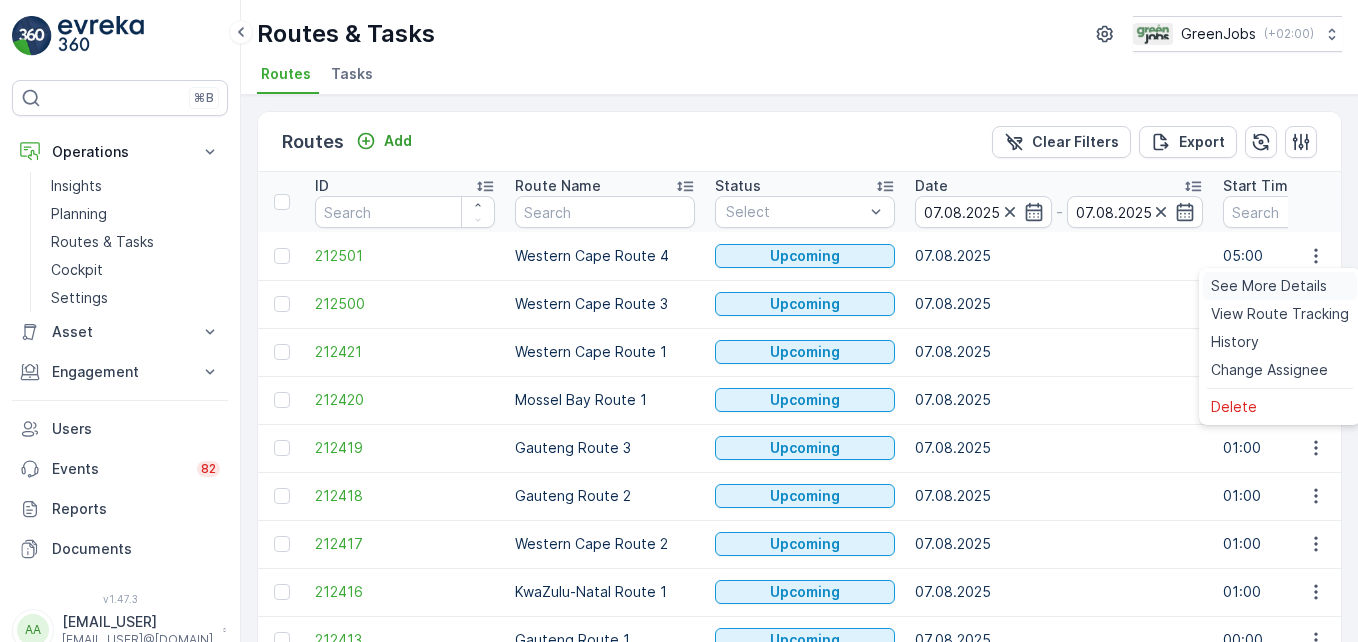 click on "See More Details" at bounding box center [1269, 286] 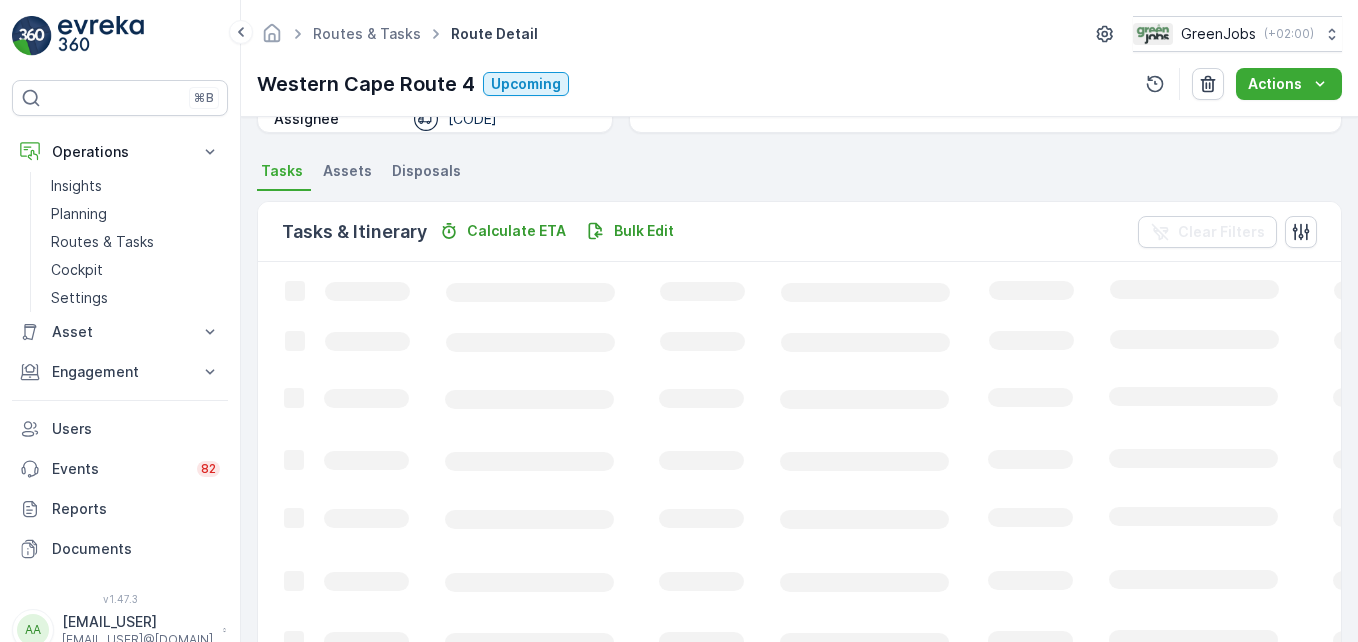 scroll, scrollTop: 400, scrollLeft: 0, axis: vertical 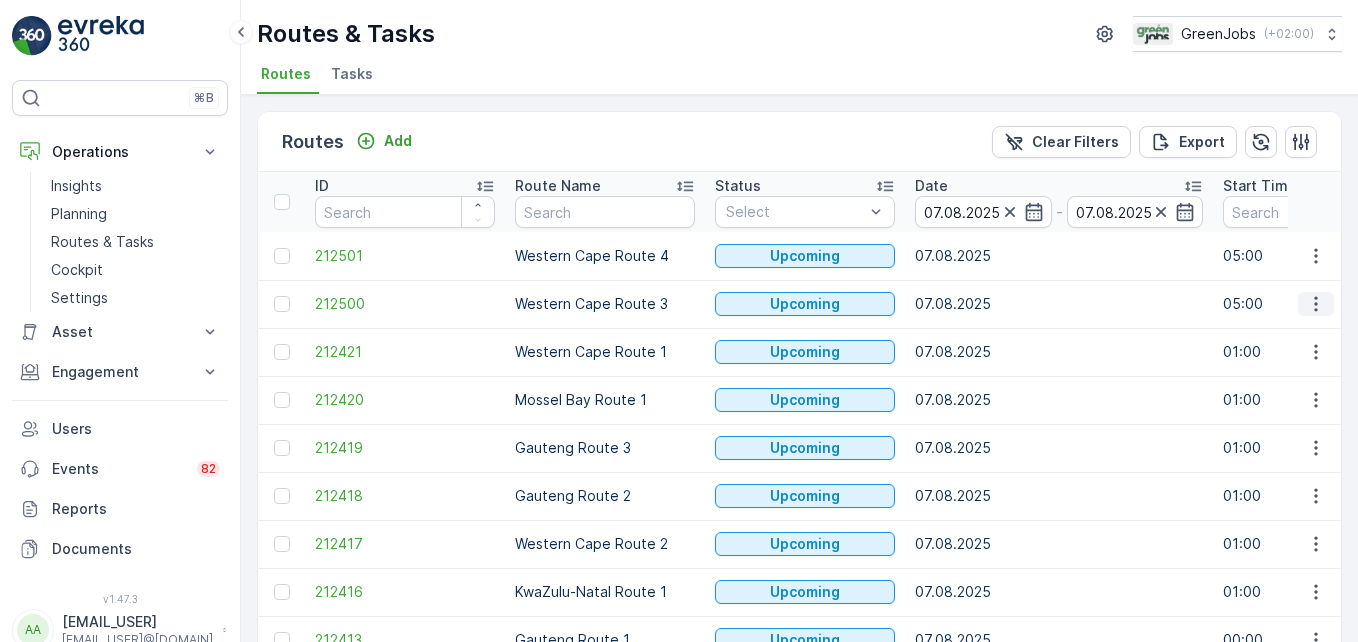 click 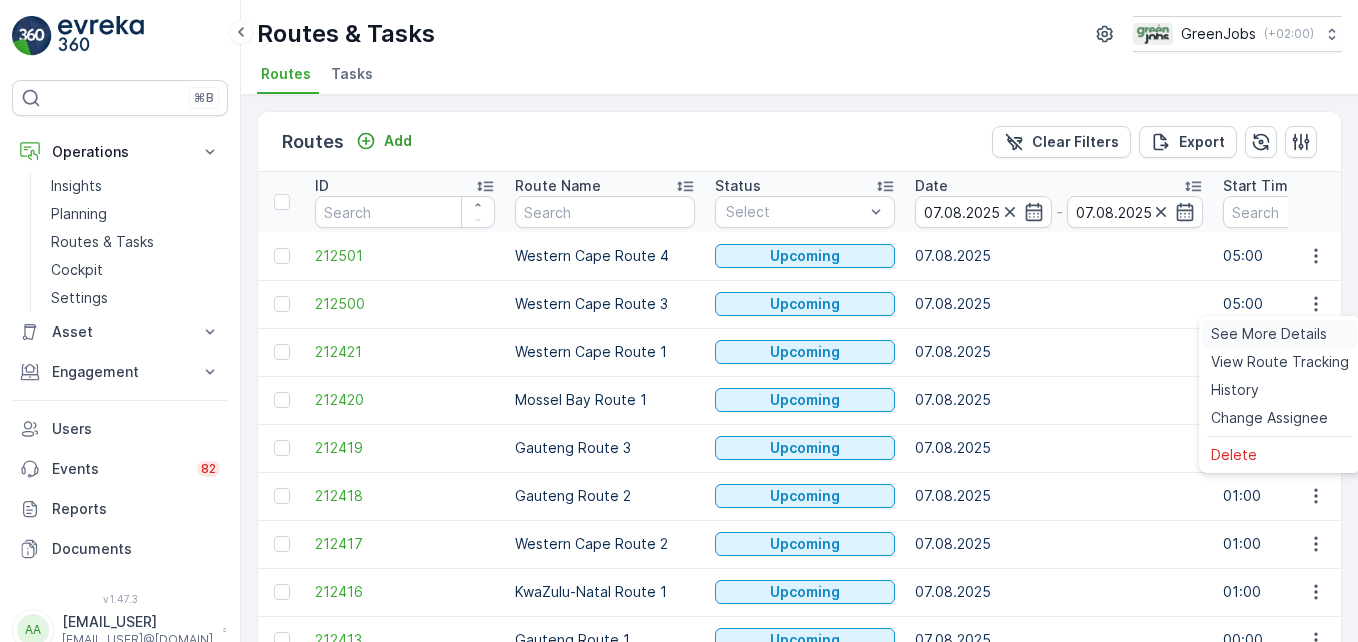 click on "See More Details" at bounding box center [1269, 334] 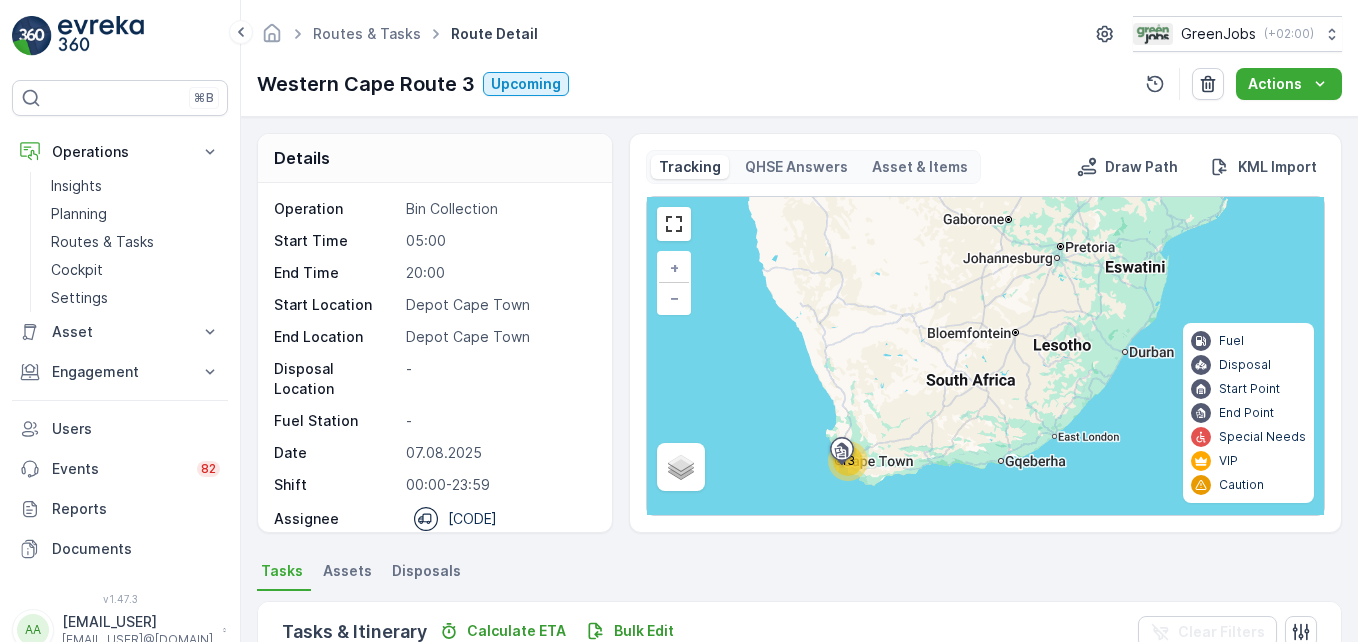 scroll, scrollTop: 559, scrollLeft: 0, axis: vertical 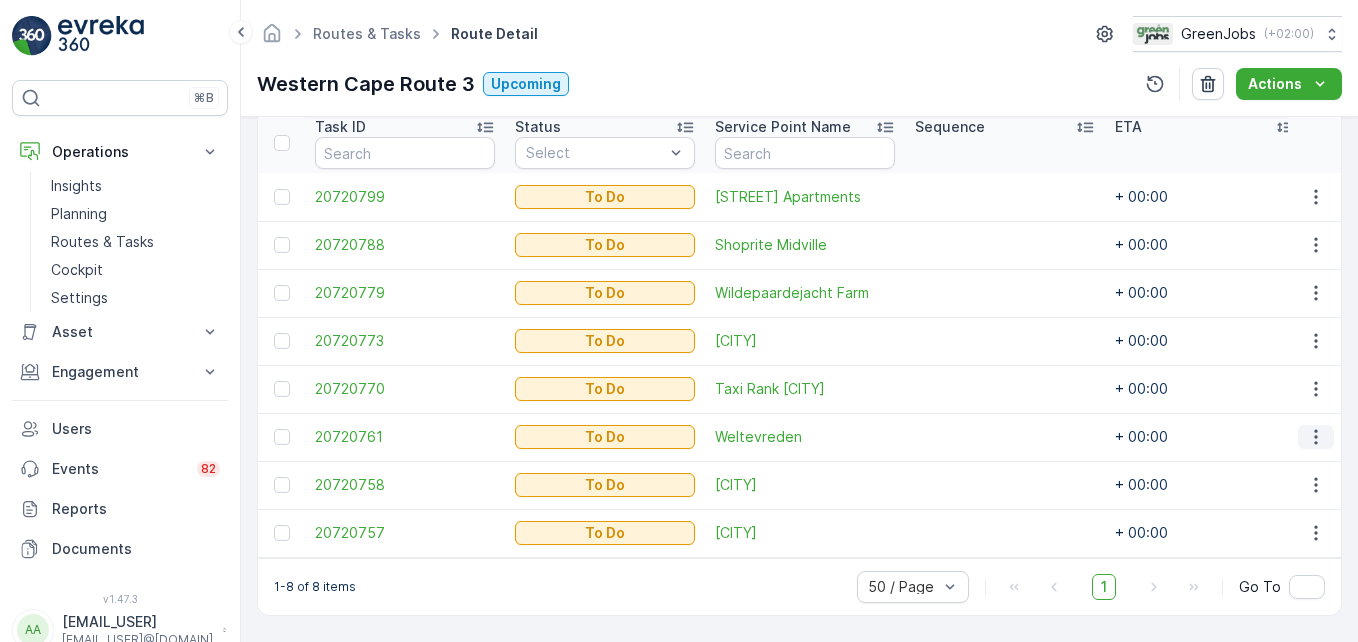 click 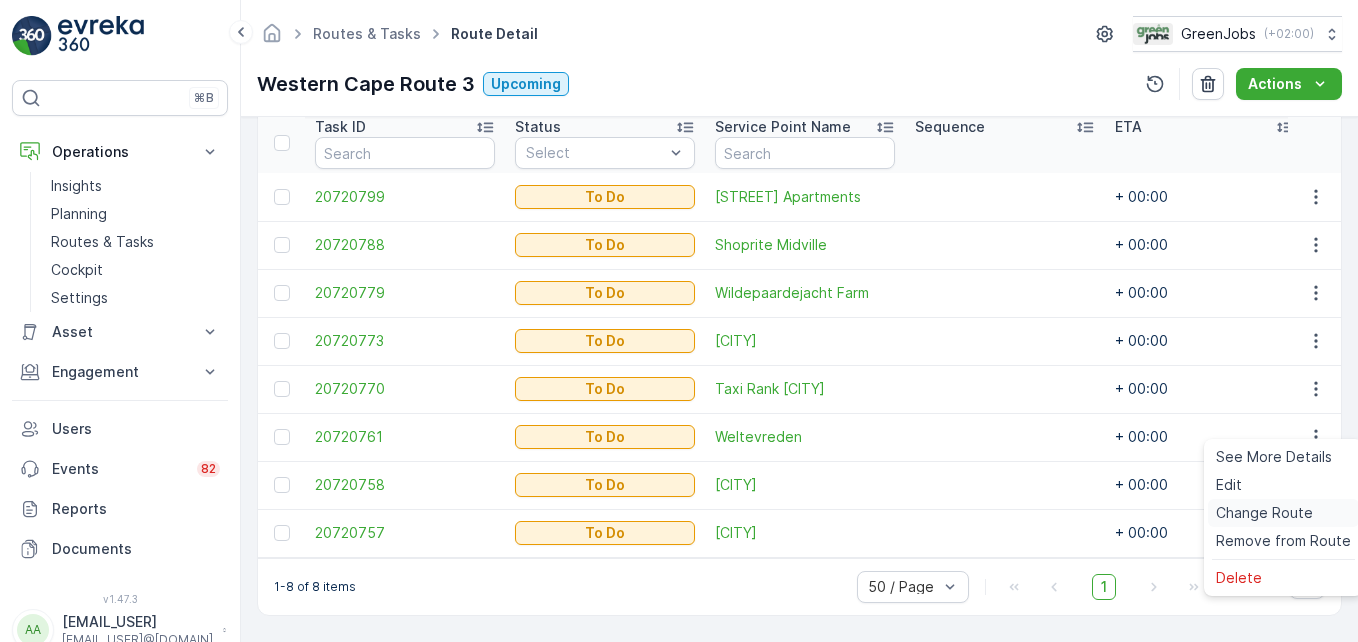 click on "Change Route" at bounding box center [1264, 513] 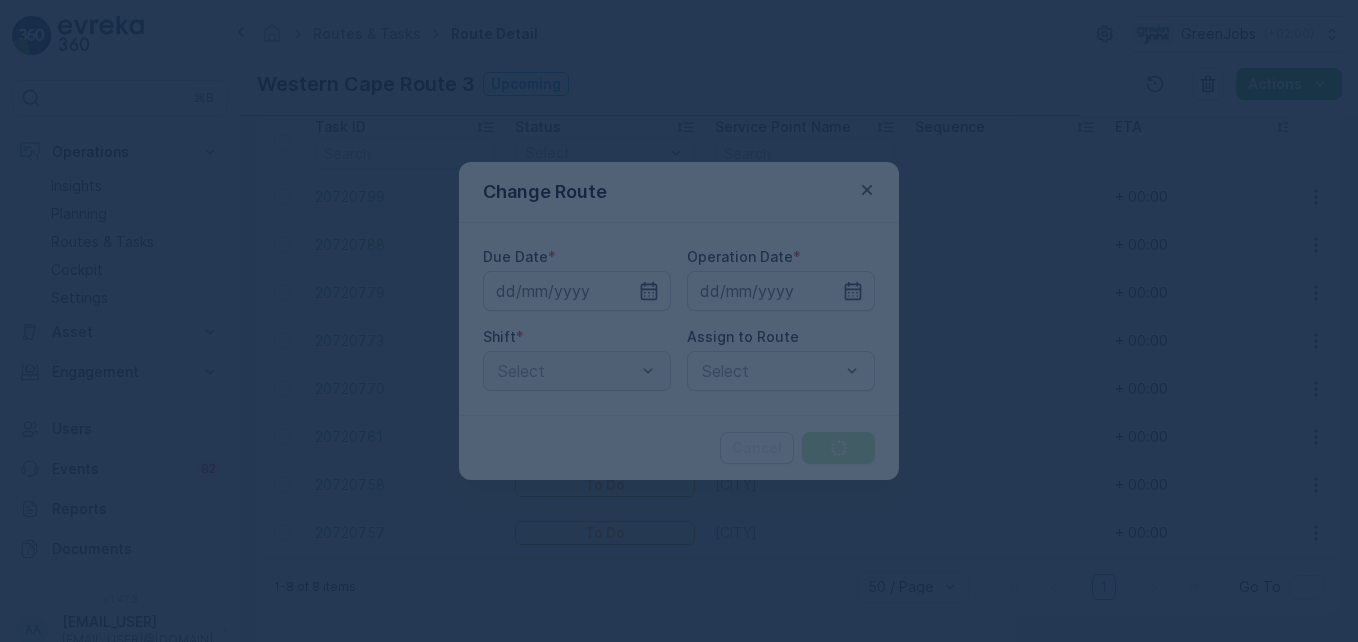 type on "07.08.2025" 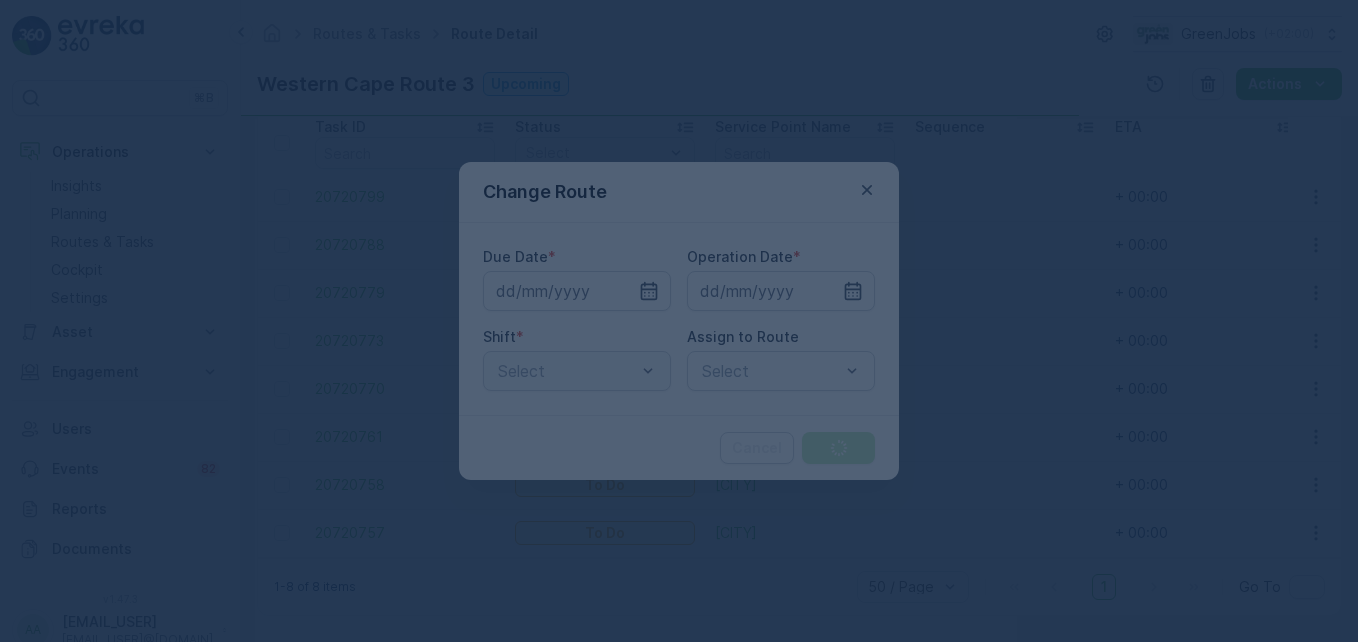 type on "07.08.2025" 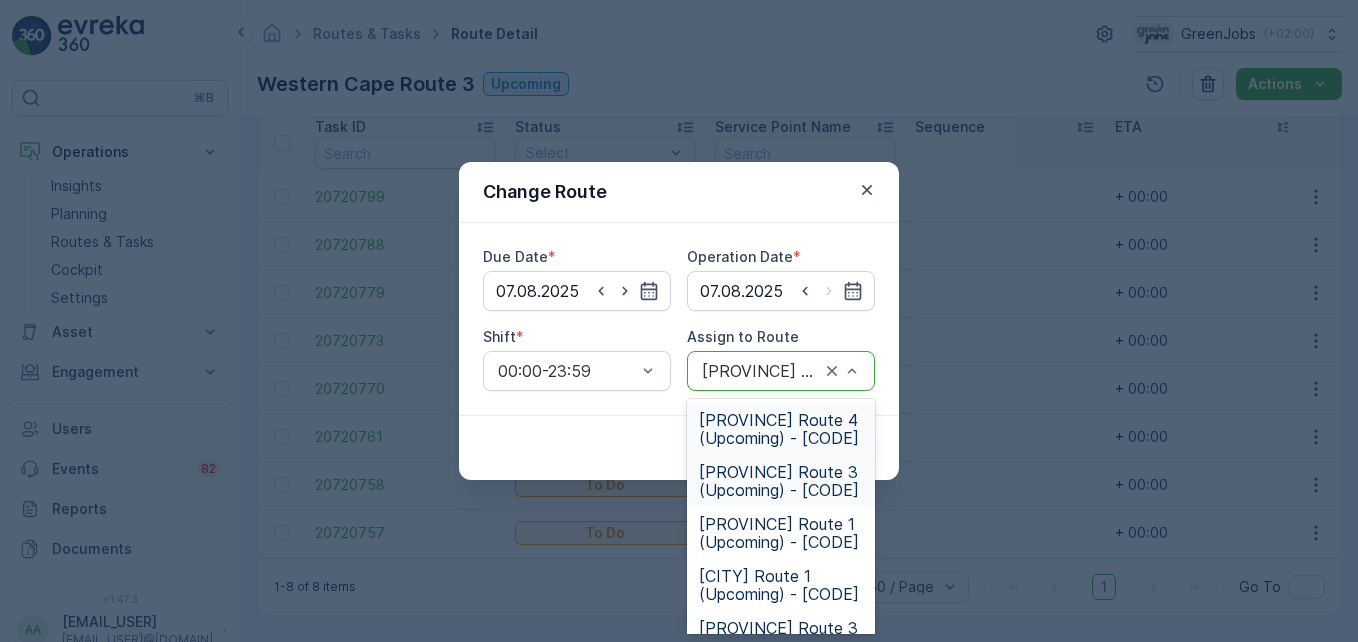 click on "[PROVINCE] Route 3 (Upcoming) - [CODE]" at bounding box center [781, 371] 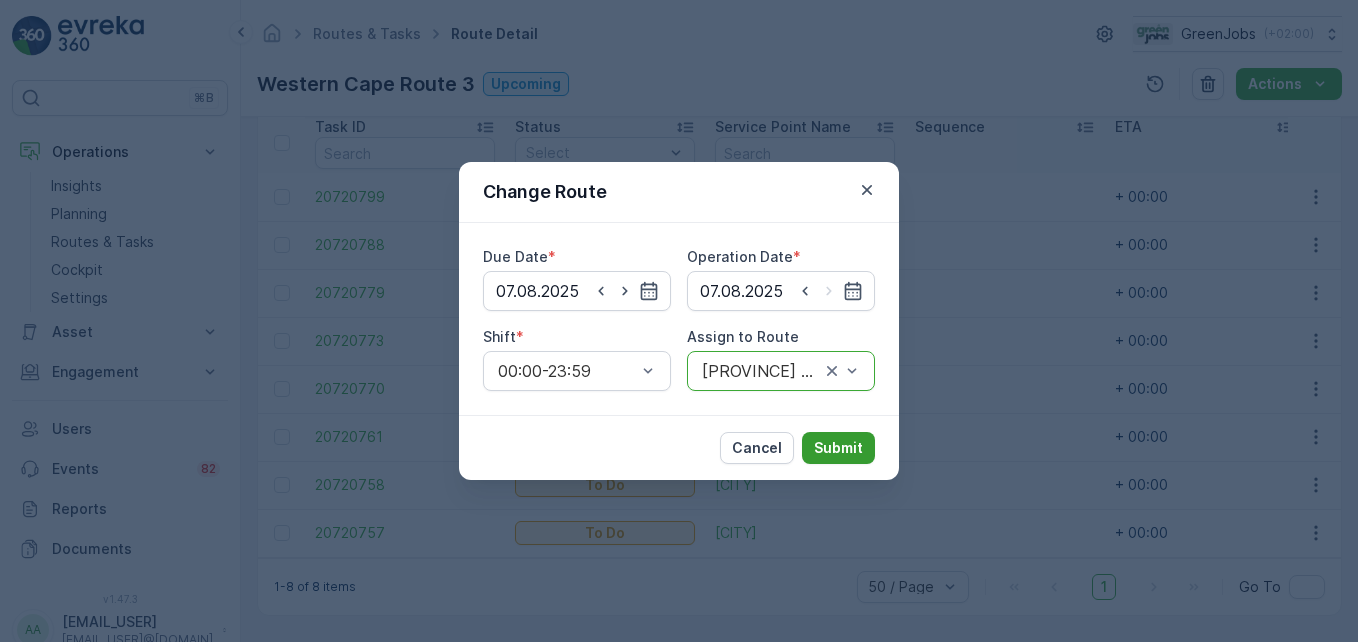 click on "Submit" at bounding box center (838, 448) 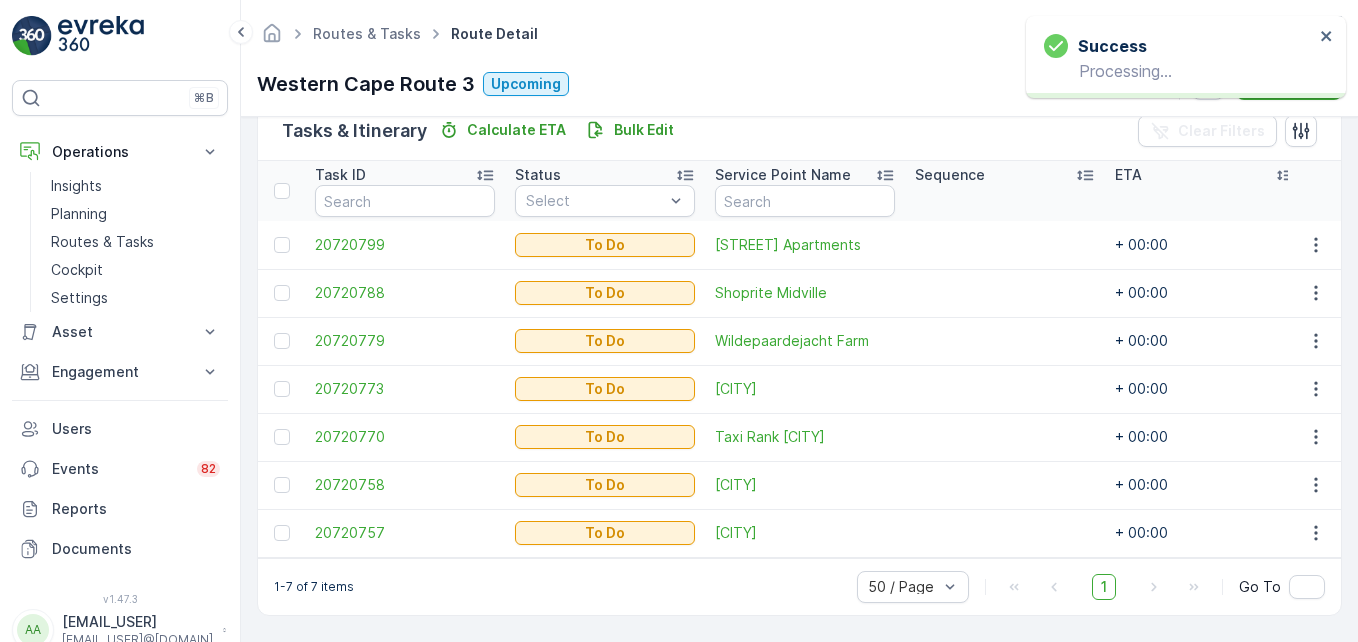scroll, scrollTop: 511, scrollLeft: 0, axis: vertical 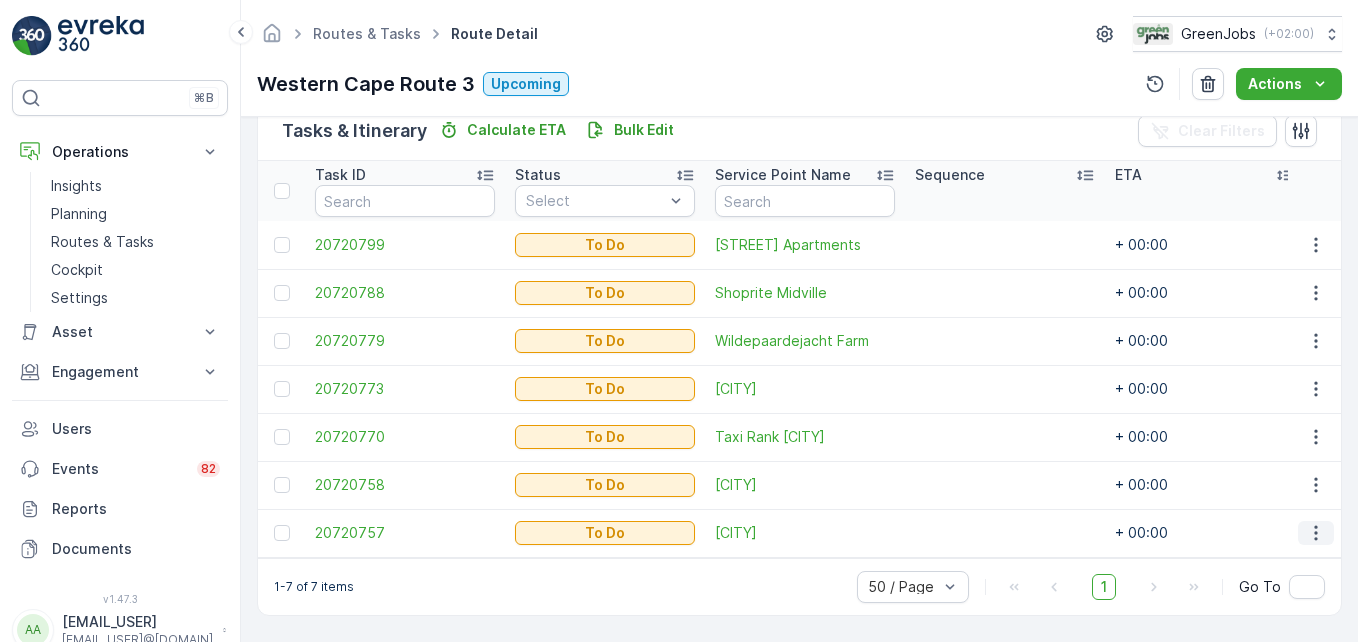 click 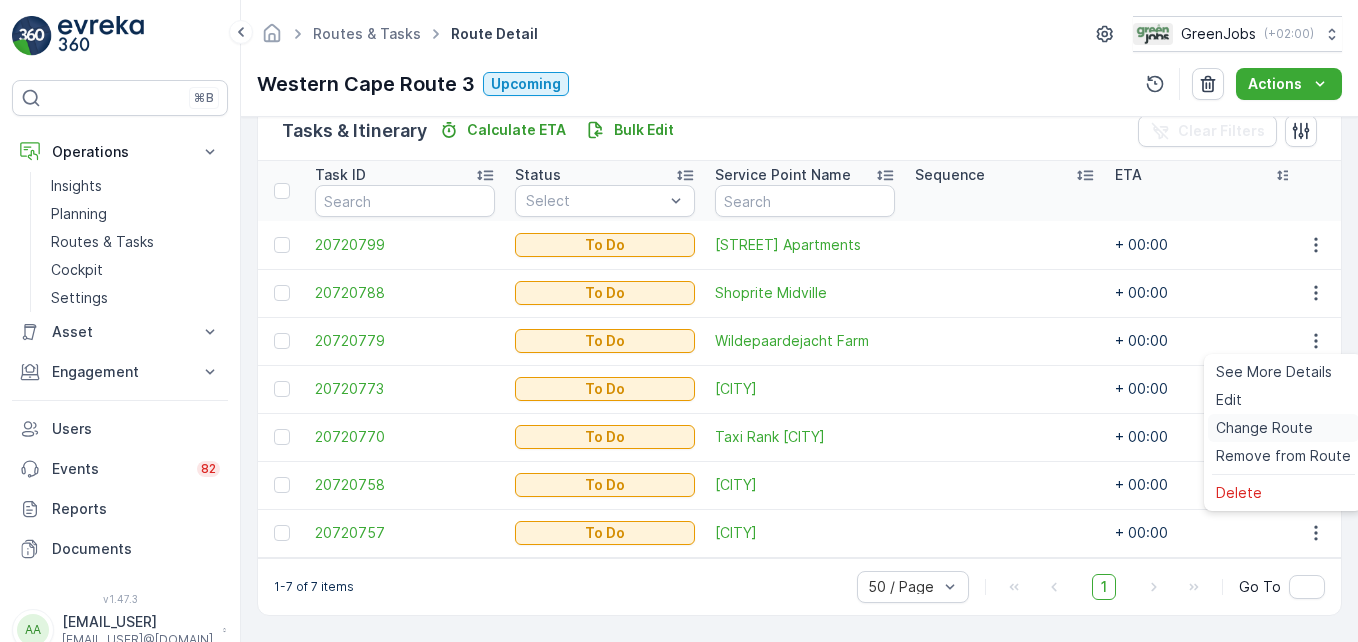 click on "Change Route" at bounding box center [1264, 428] 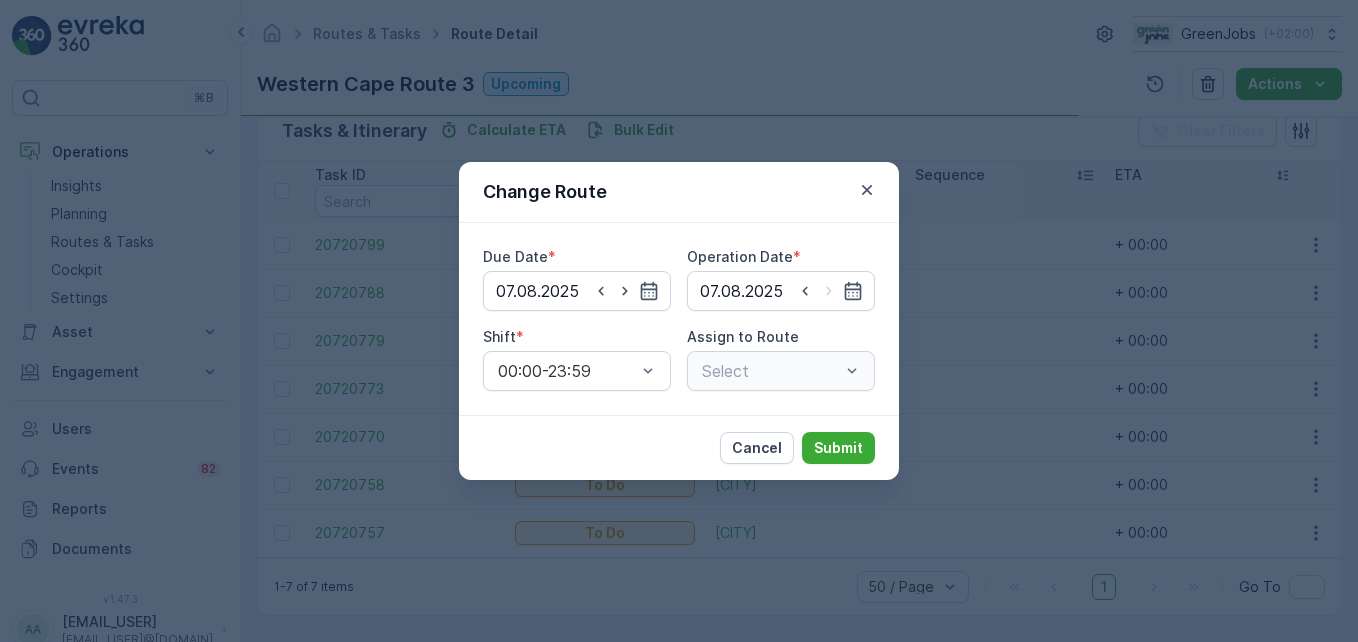 type on "07.08.2025" 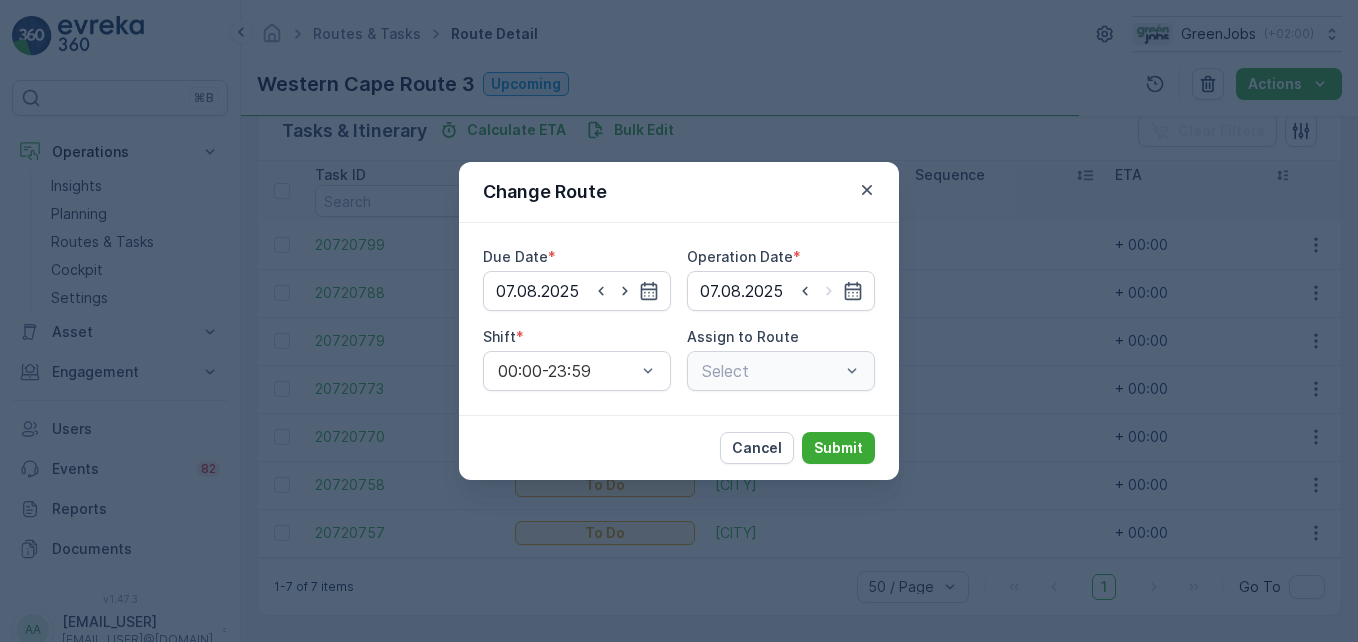 type on "07.08.2025" 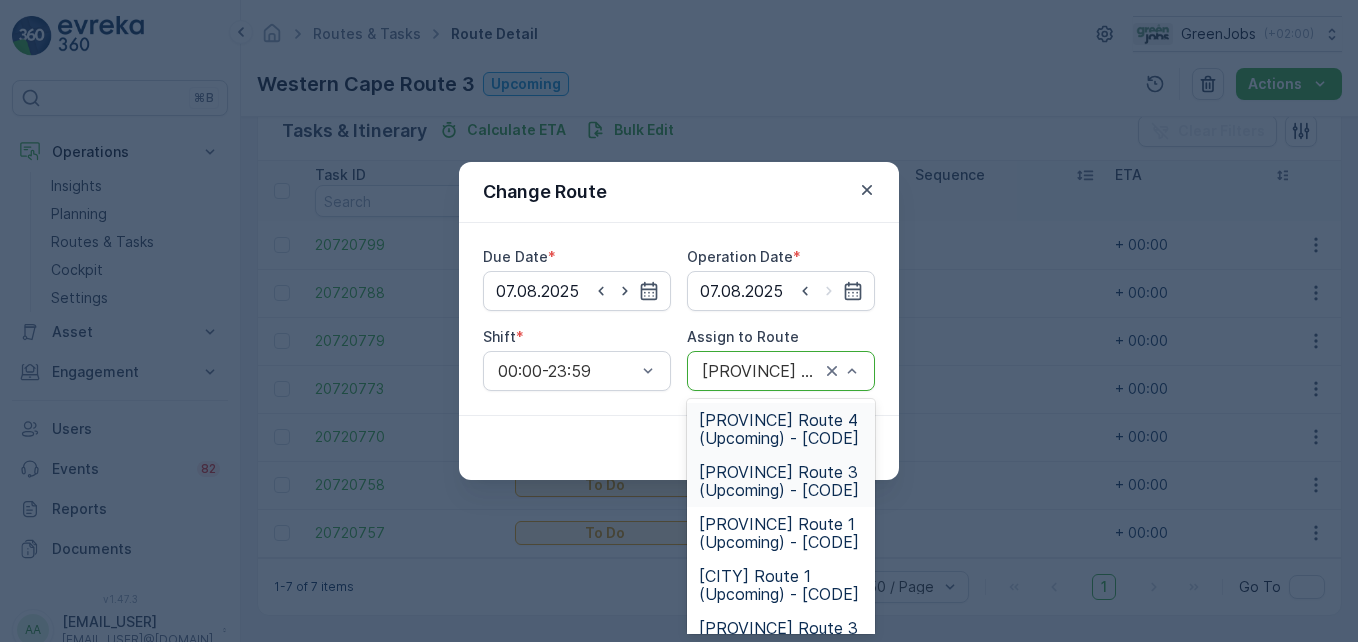 click on "[PROVINCE] Route 4 (Upcoming) - [CODE]" at bounding box center [781, 429] 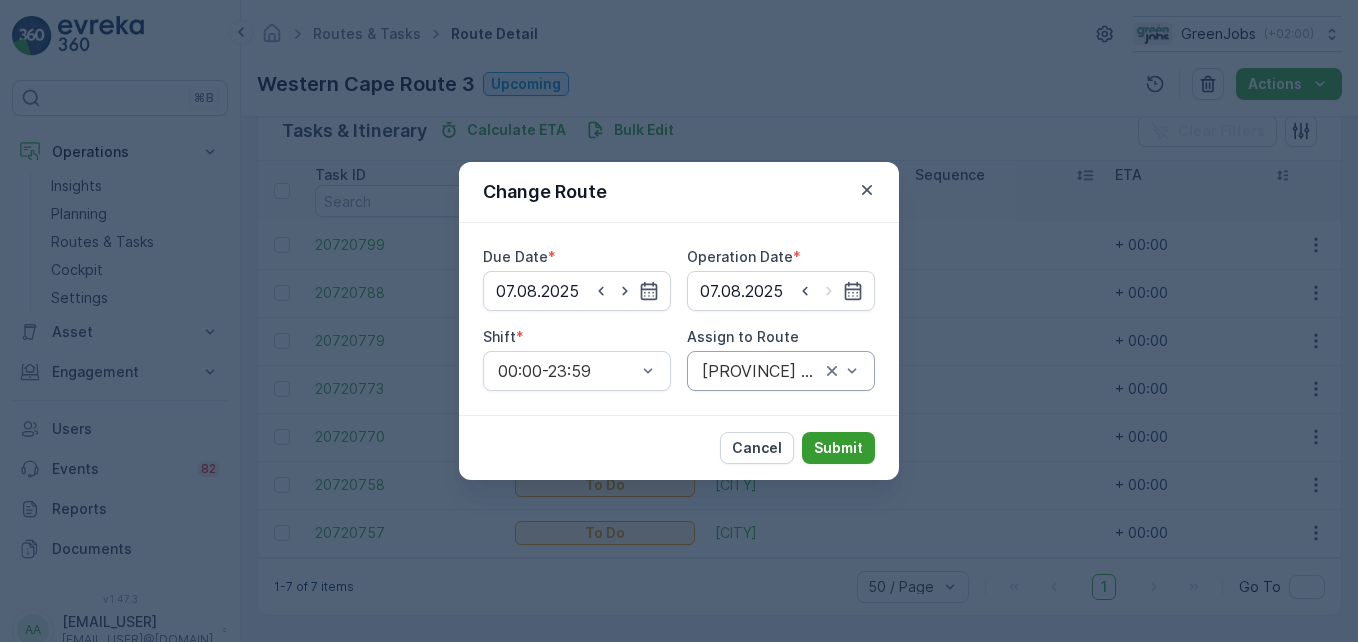 click on "Submit" at bounding box center [838, 448] 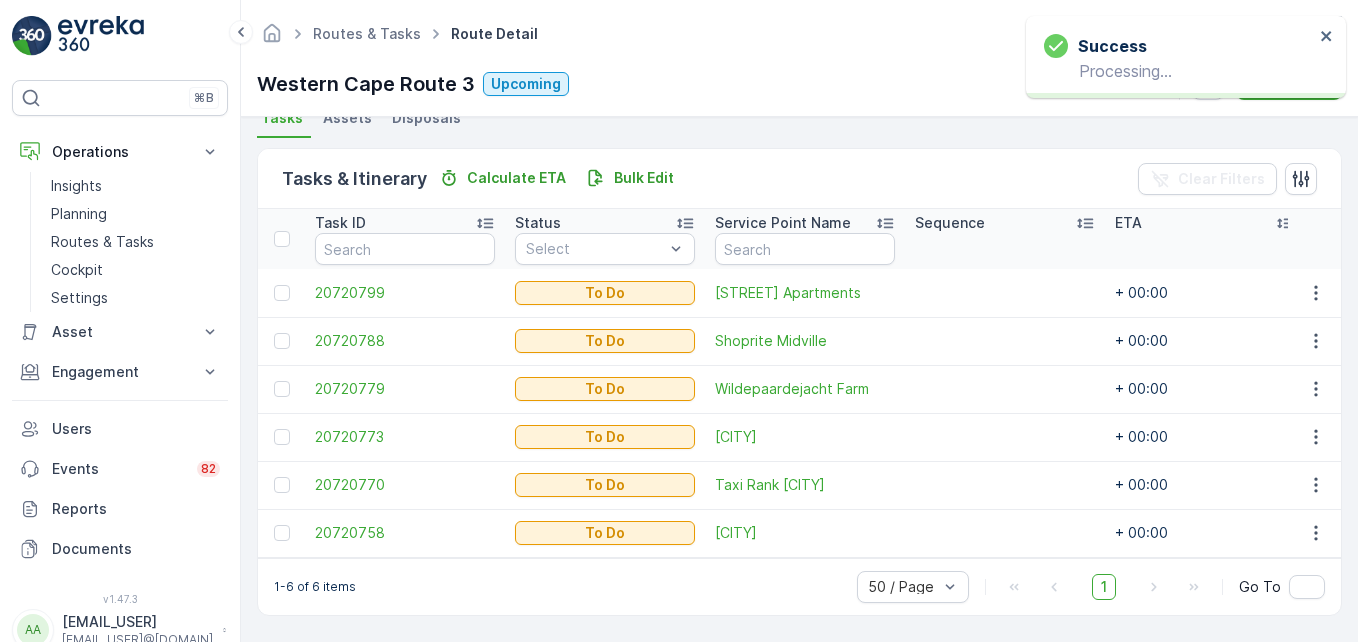 scroll, scrollTop: 463, scrollLeft: 0, axis: vertical 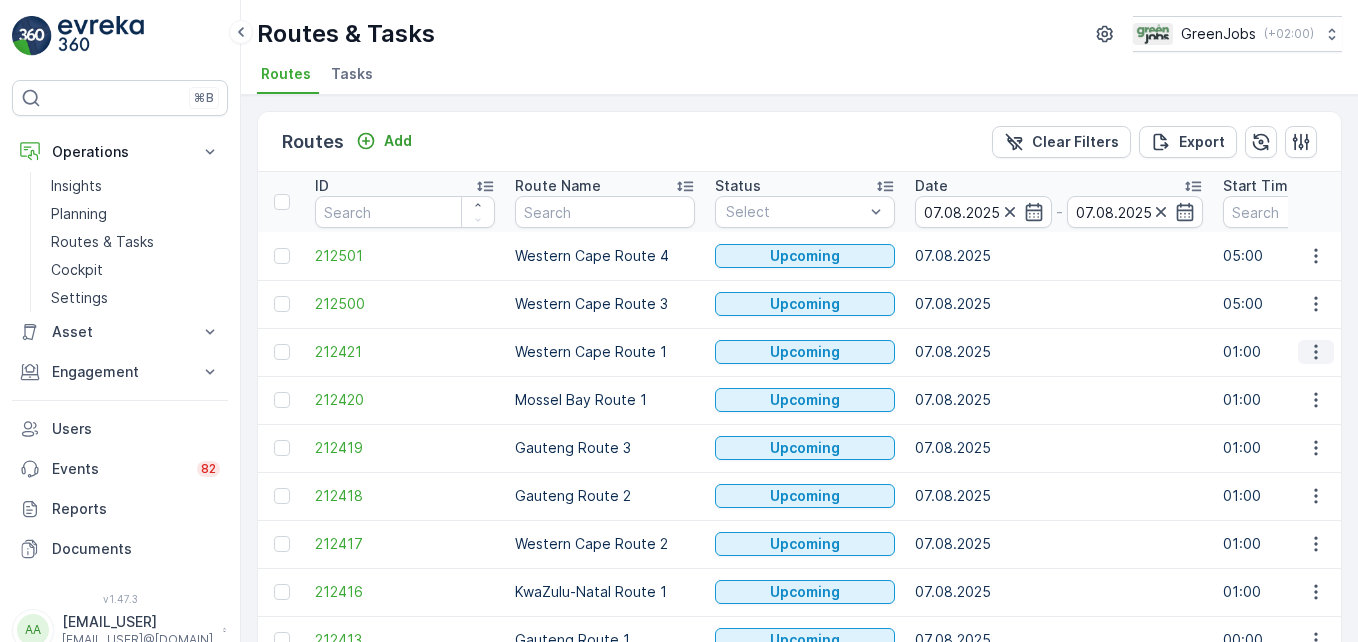 click 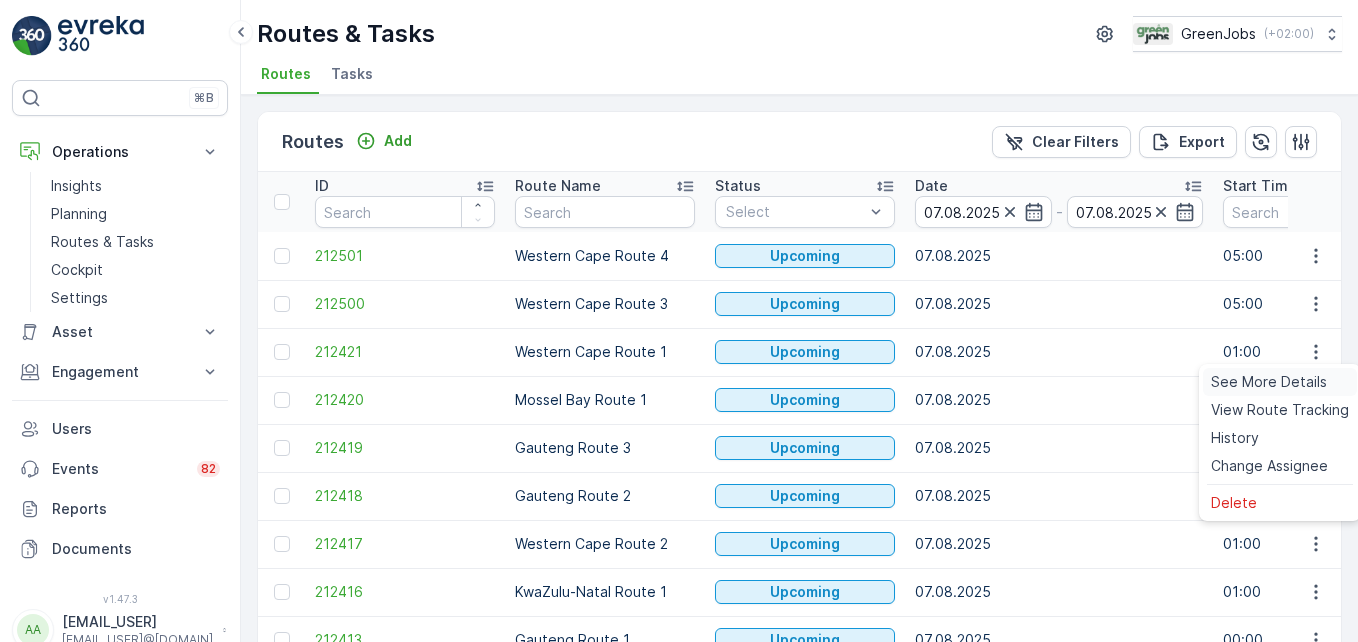 click on "See More Details" at bounding box center (1269, 382) 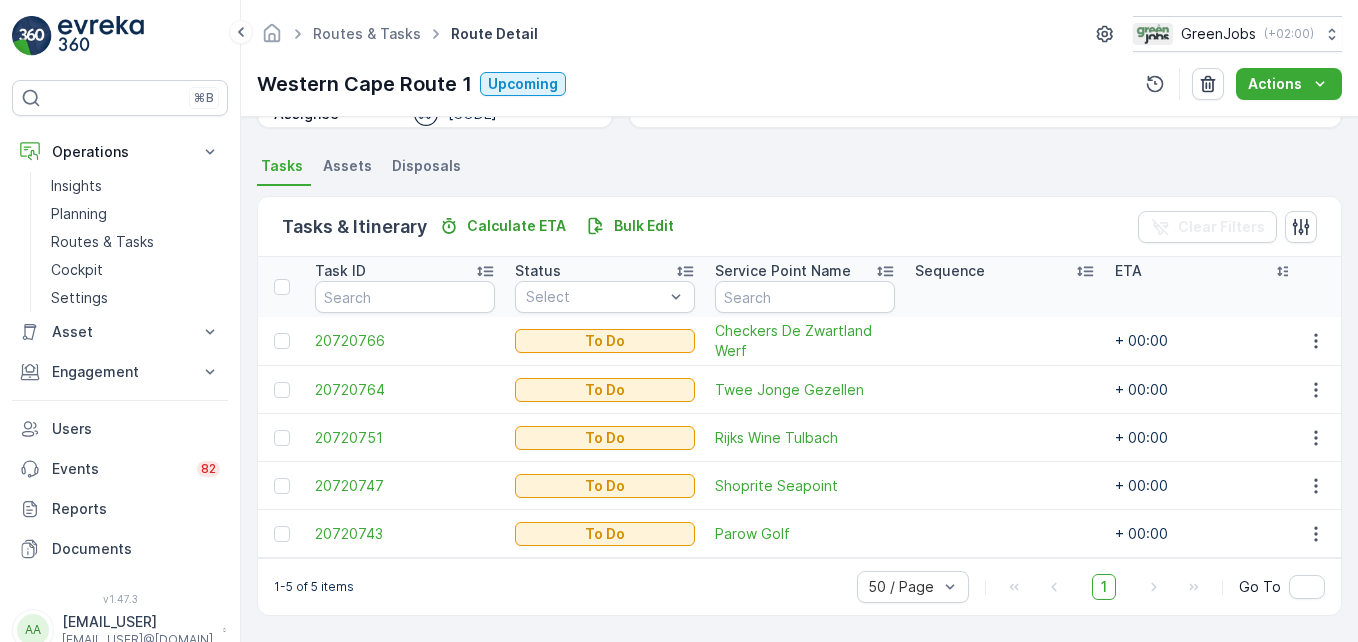 scroll, scrollTop: 415, scrollLeft: 0, axis: vertical 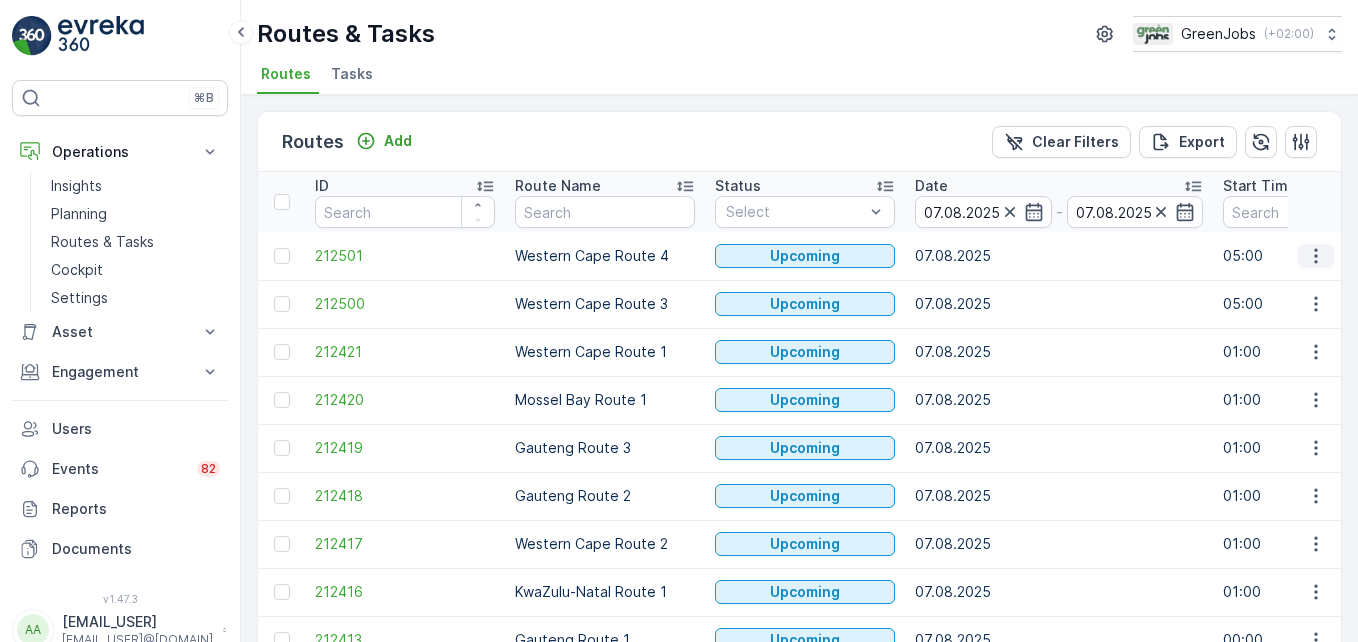 click 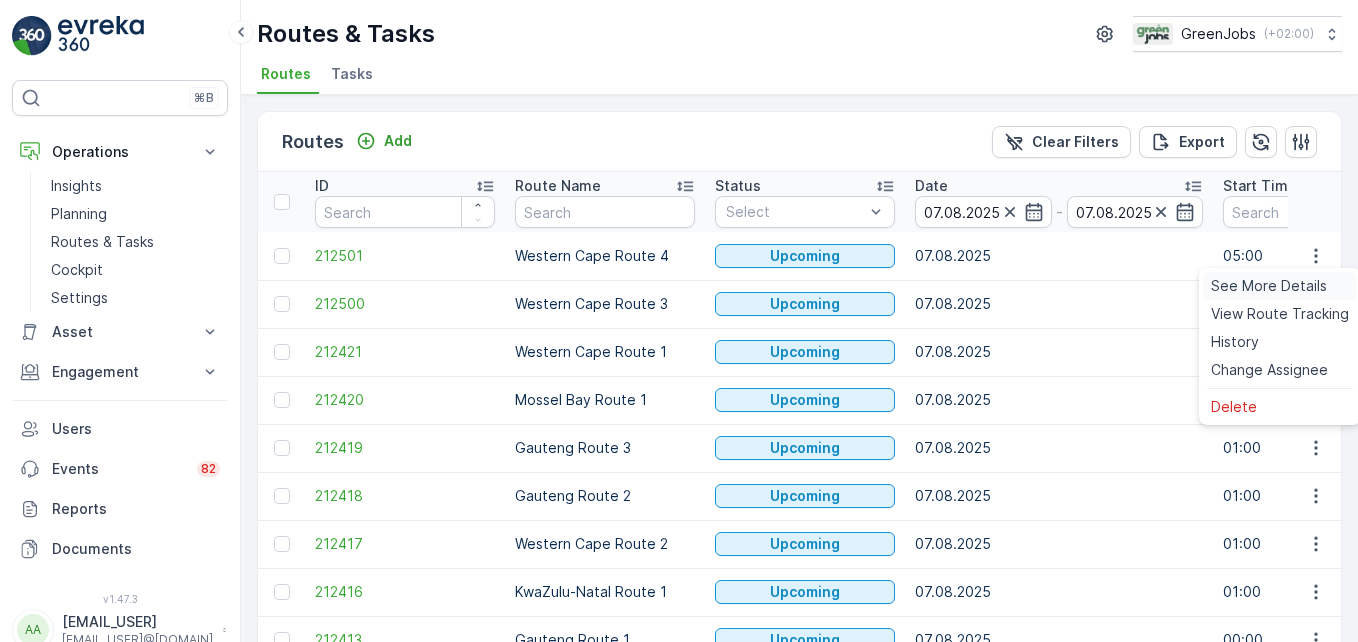 click on "See More Details" at bounding box center [1269, 286] 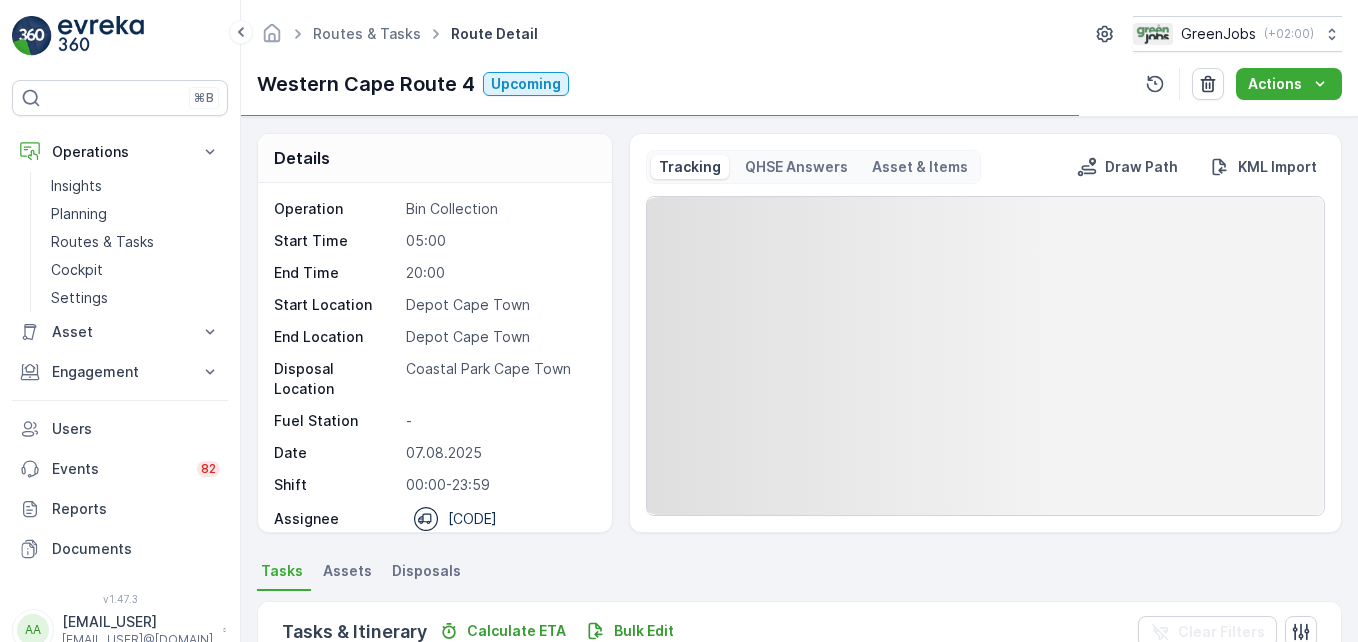 scroll, scrollTop: 506, scrollLeft: 0, axis: vertical 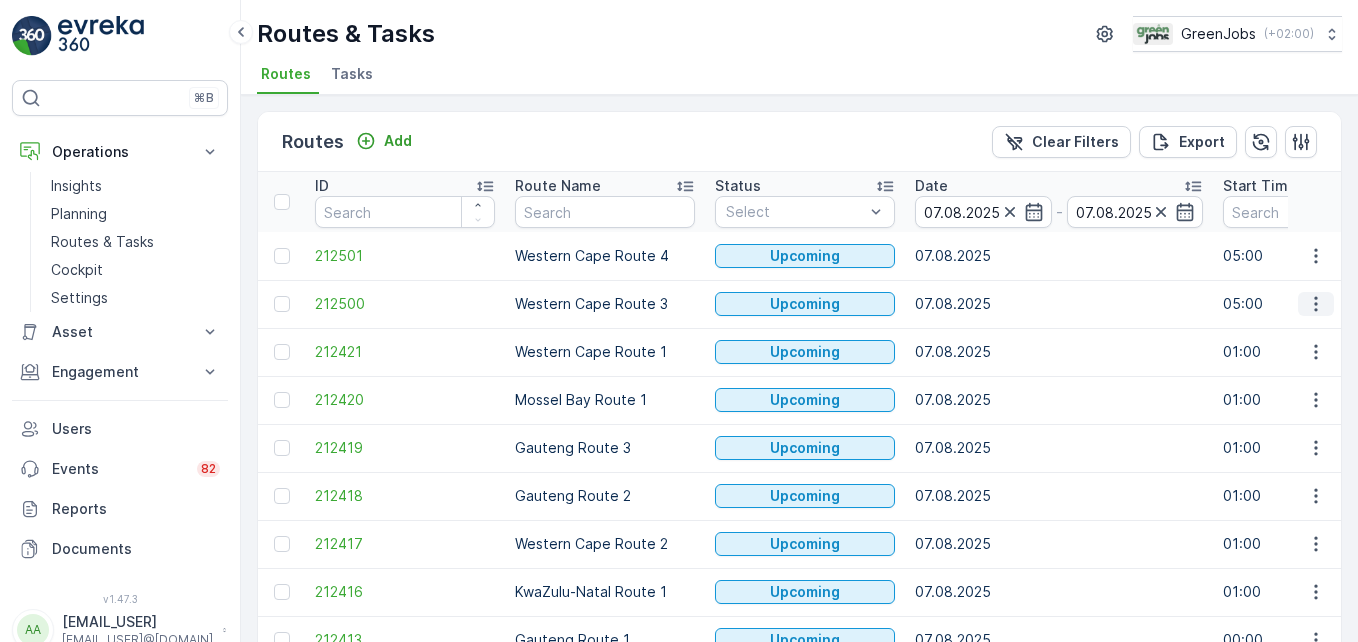 click 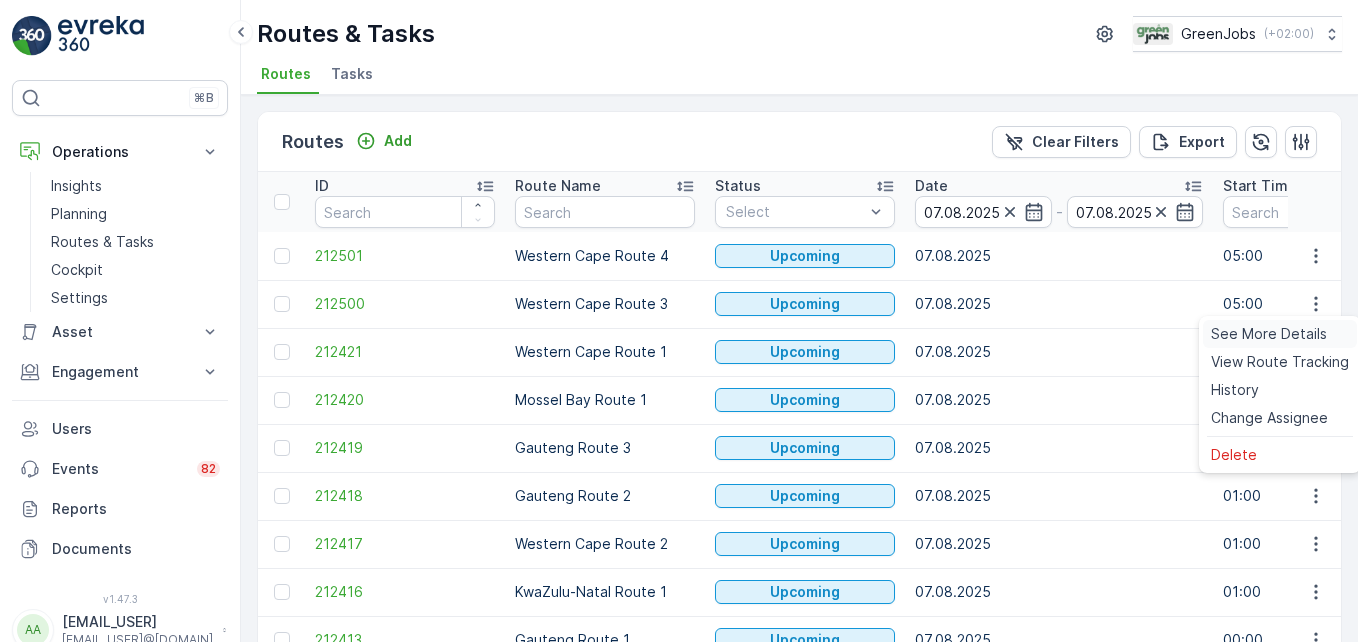 click on "See More Details" at bounding box center (1269, 334) 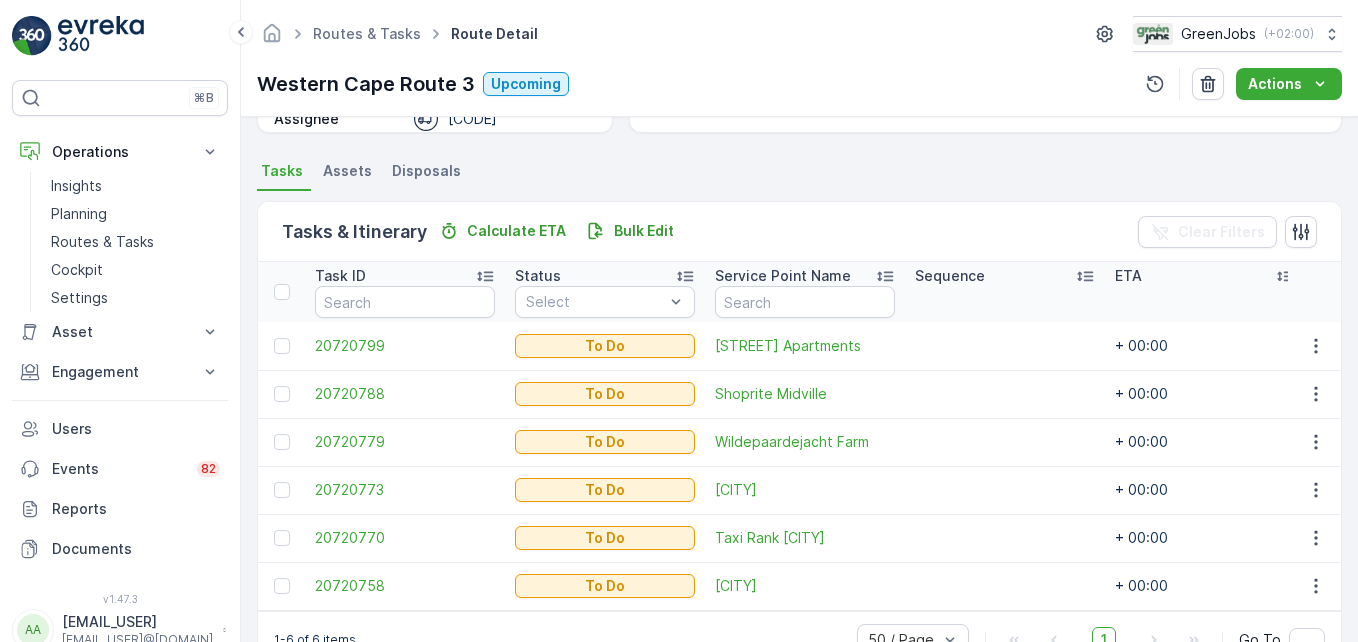 scroll, scrollTop: 463, scrollLeft: 0, axis: vertical 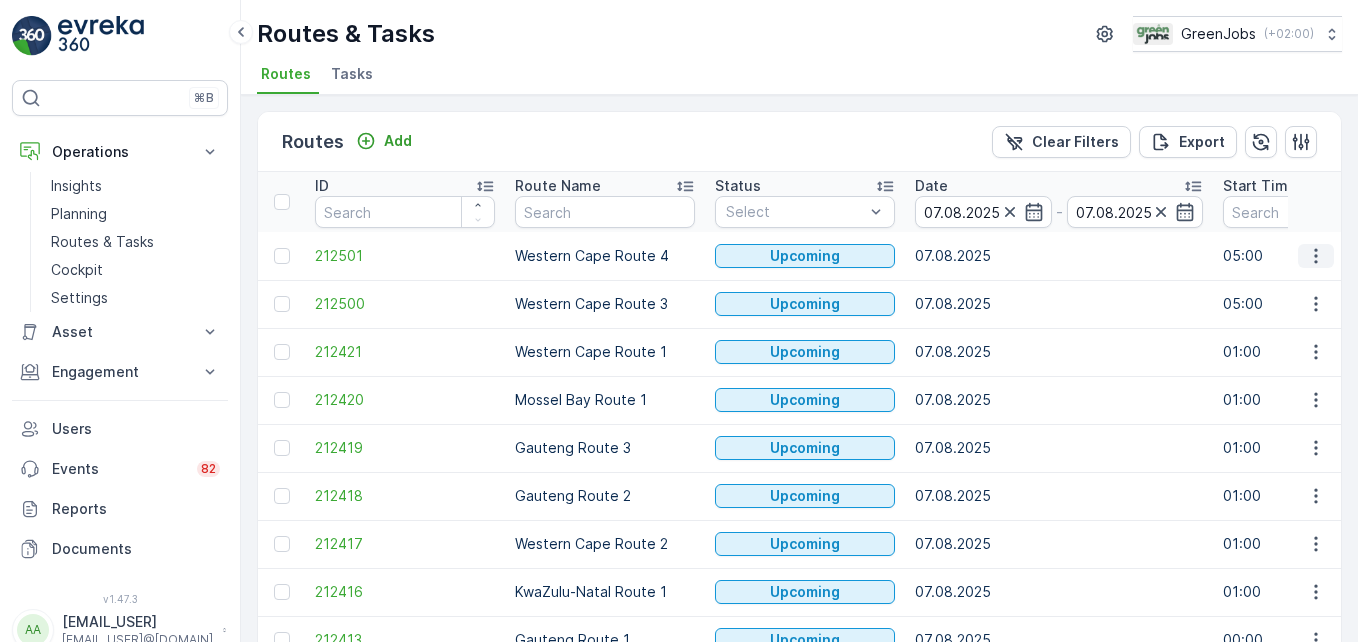click 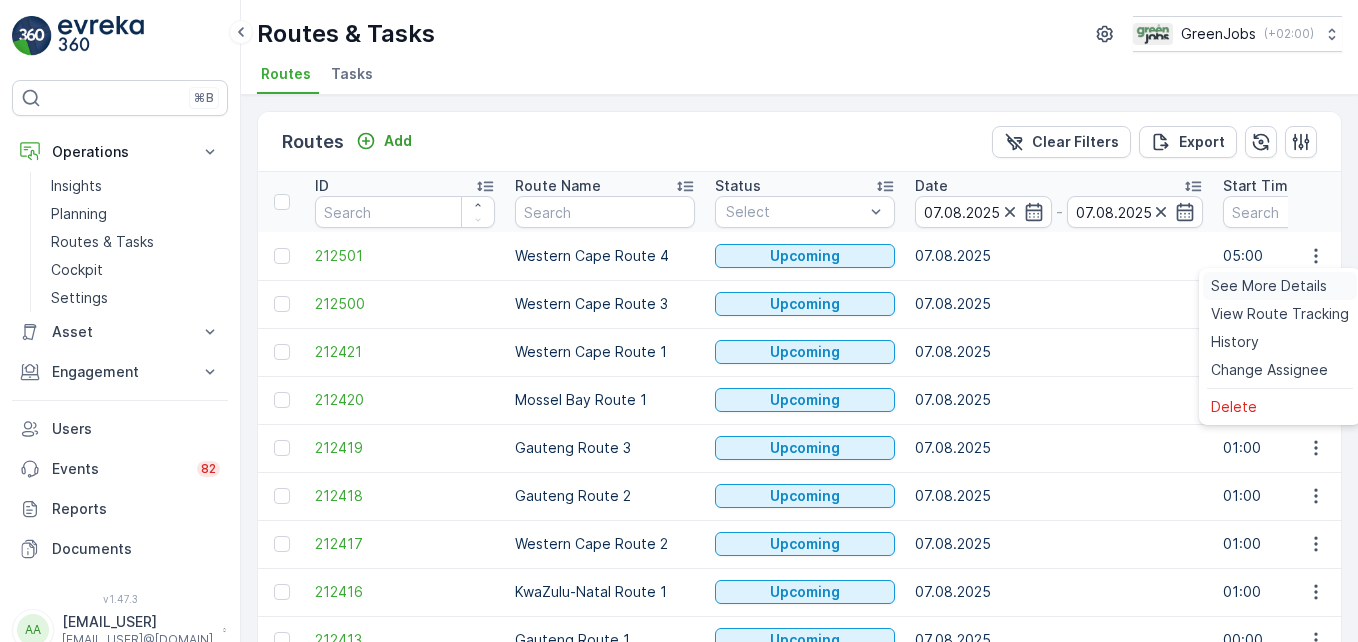 click on "See More Details" at bounding box center [1269, 286] 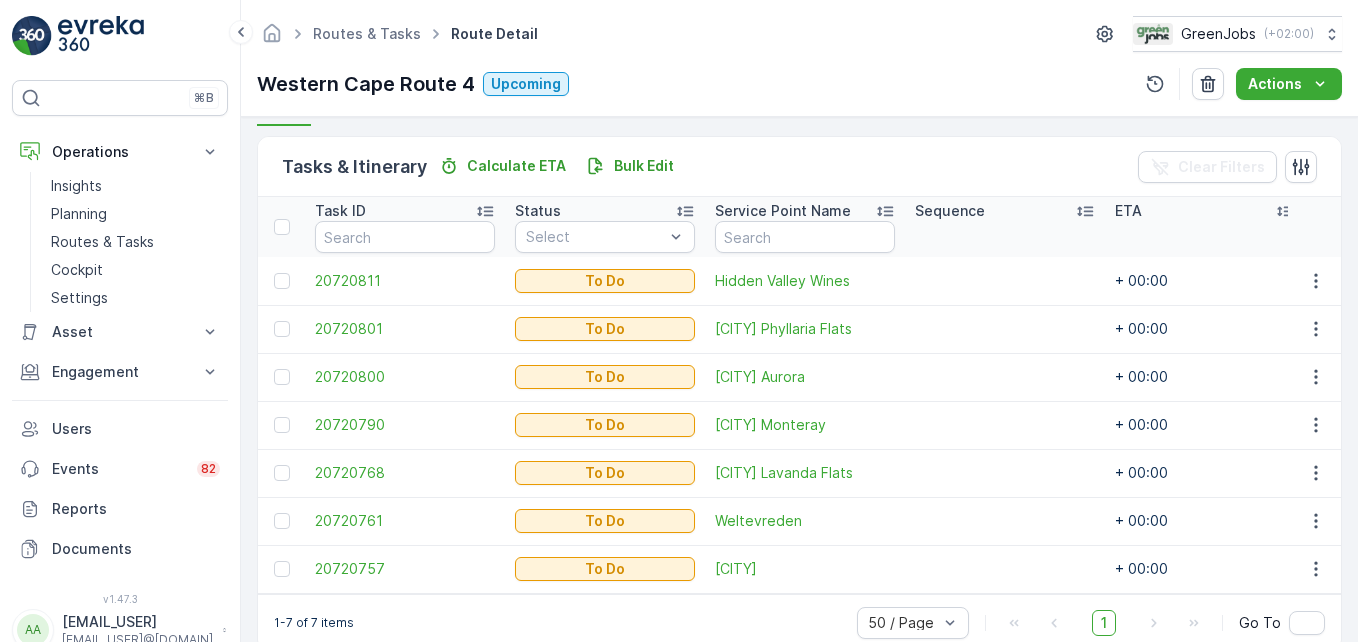 scroll, scrollTop: 513, scrollLeft: 0, axis: vertical 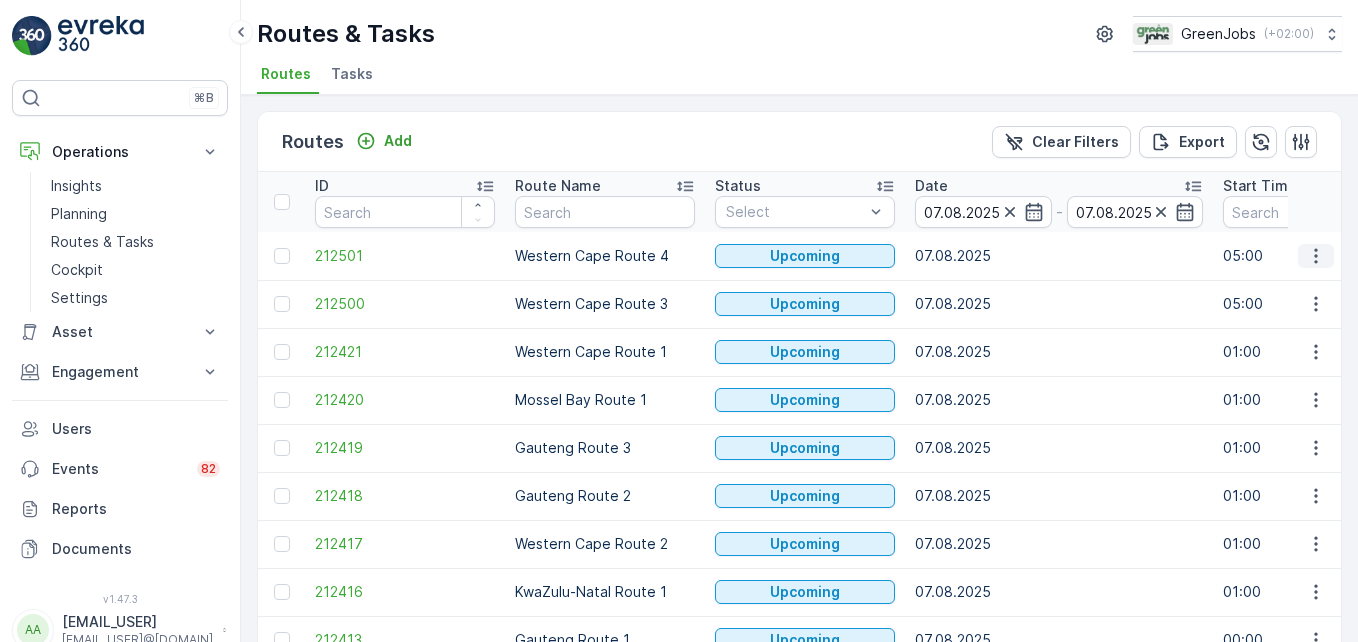 click 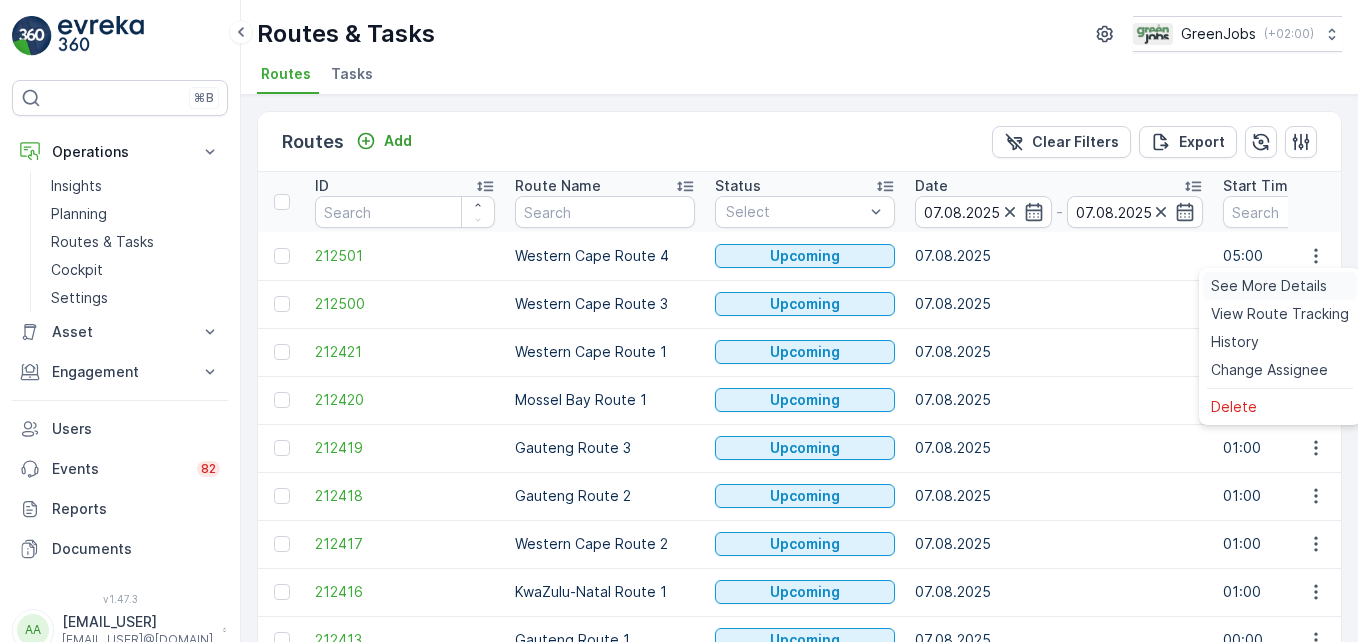 click on "See More Details" at bounding box center [1269, 286] 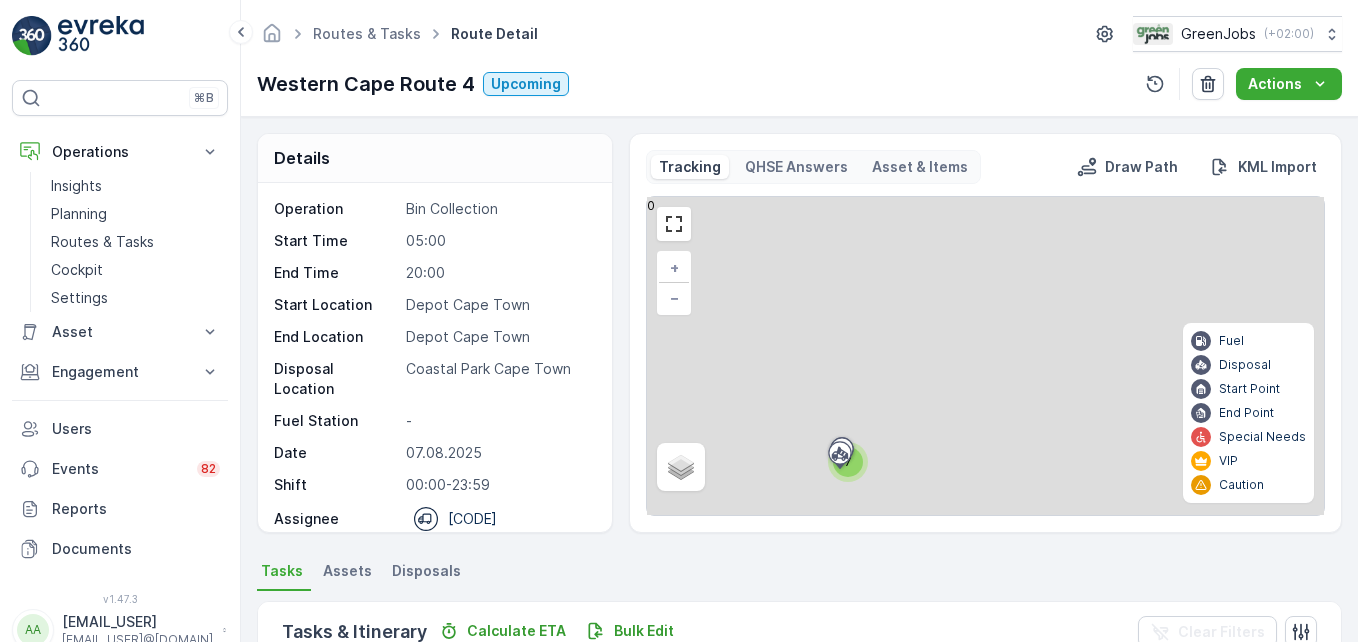 scroll, scrollTop: 513, scrollLeft: 0, axis: vertical 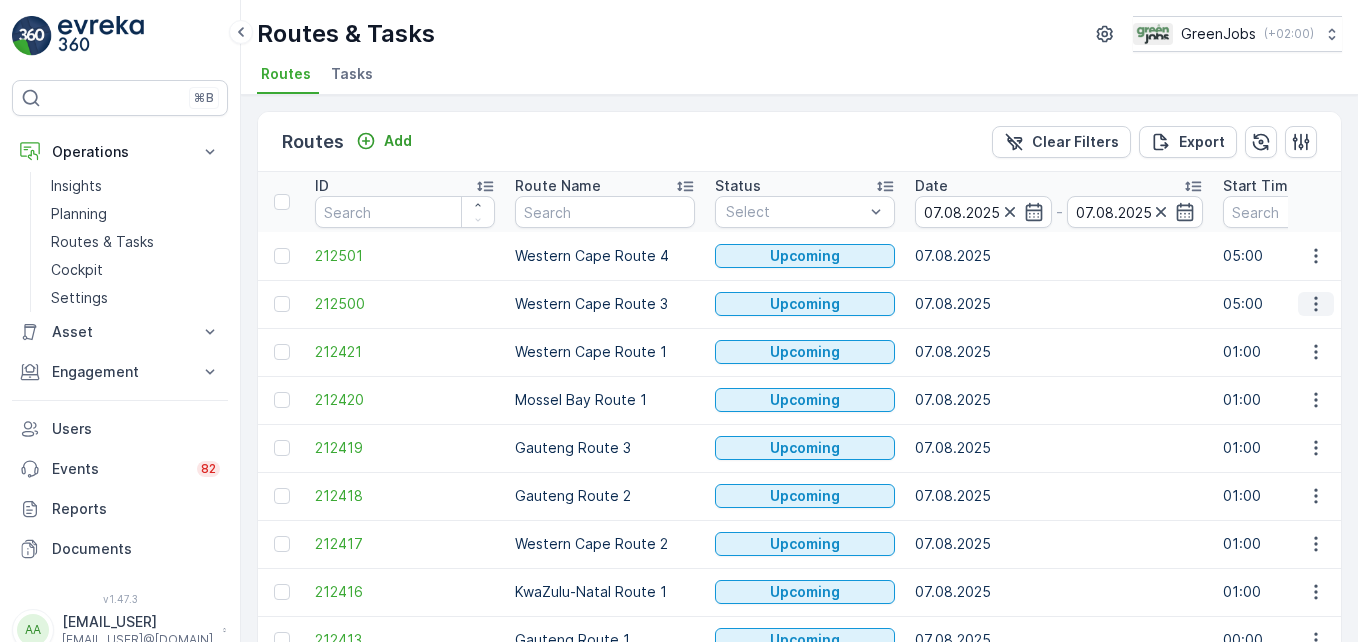 click 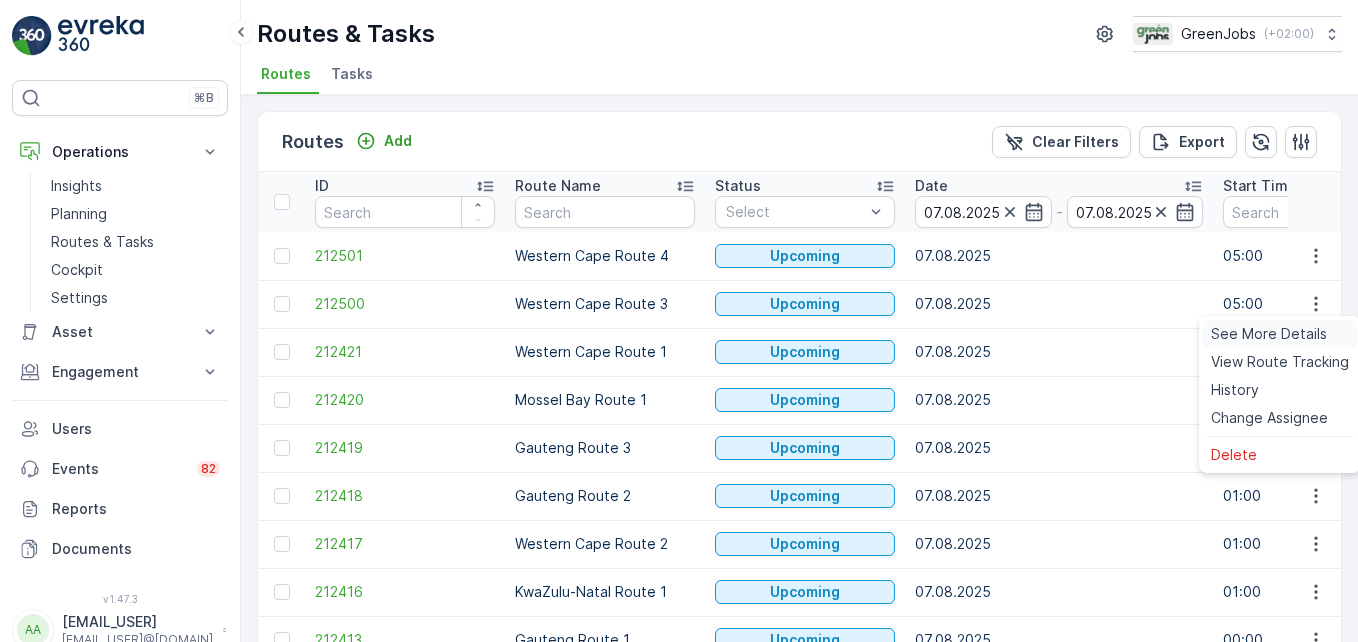 click on "See More Details" at bounding box center (1269, 334) 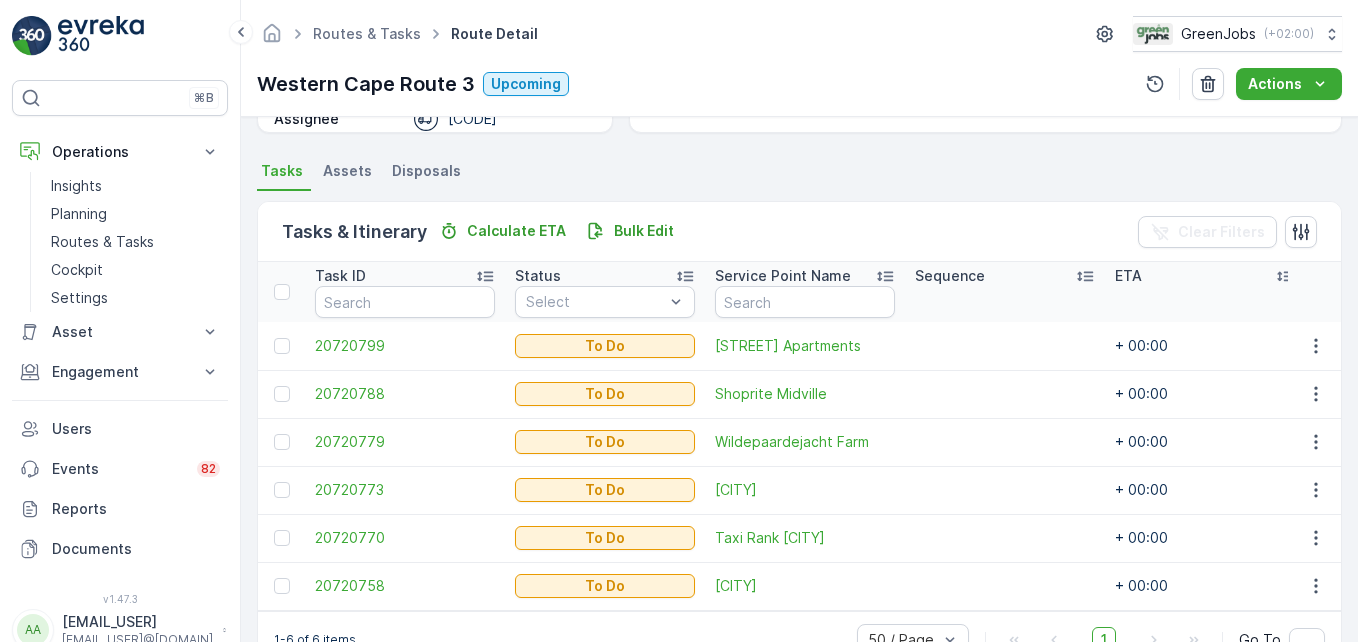 scroll, scrollTop: 463, scrollLeft: 0, axis: vertical 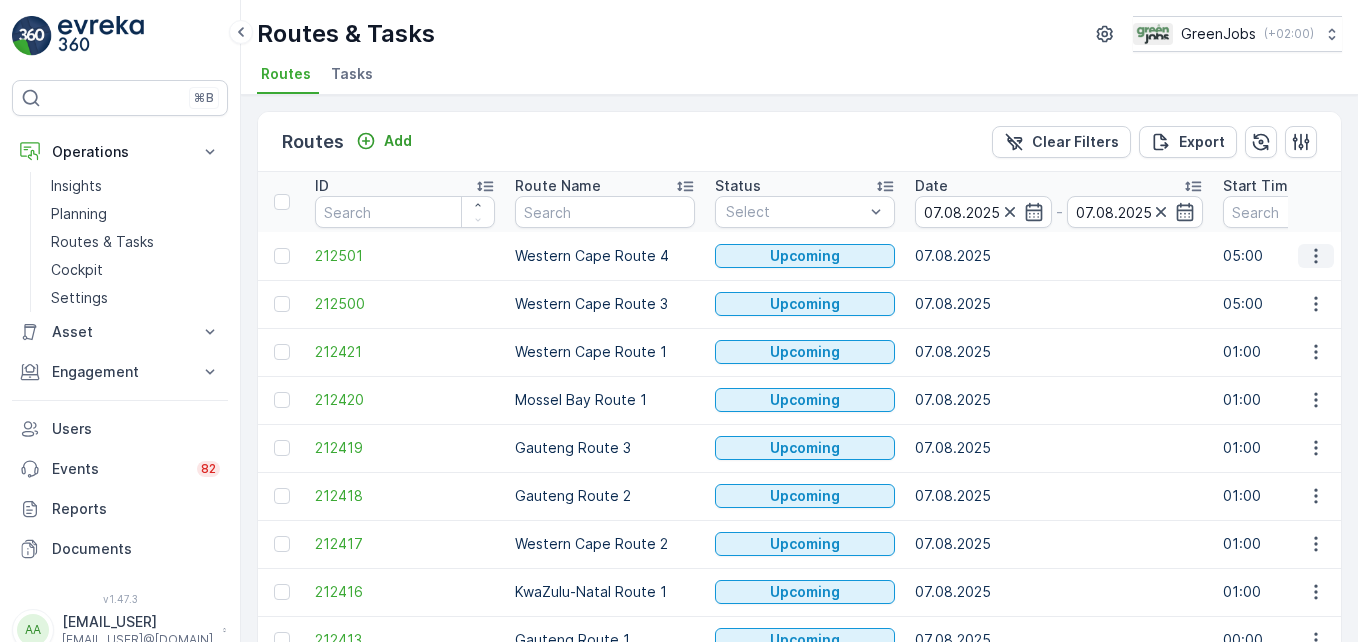 click 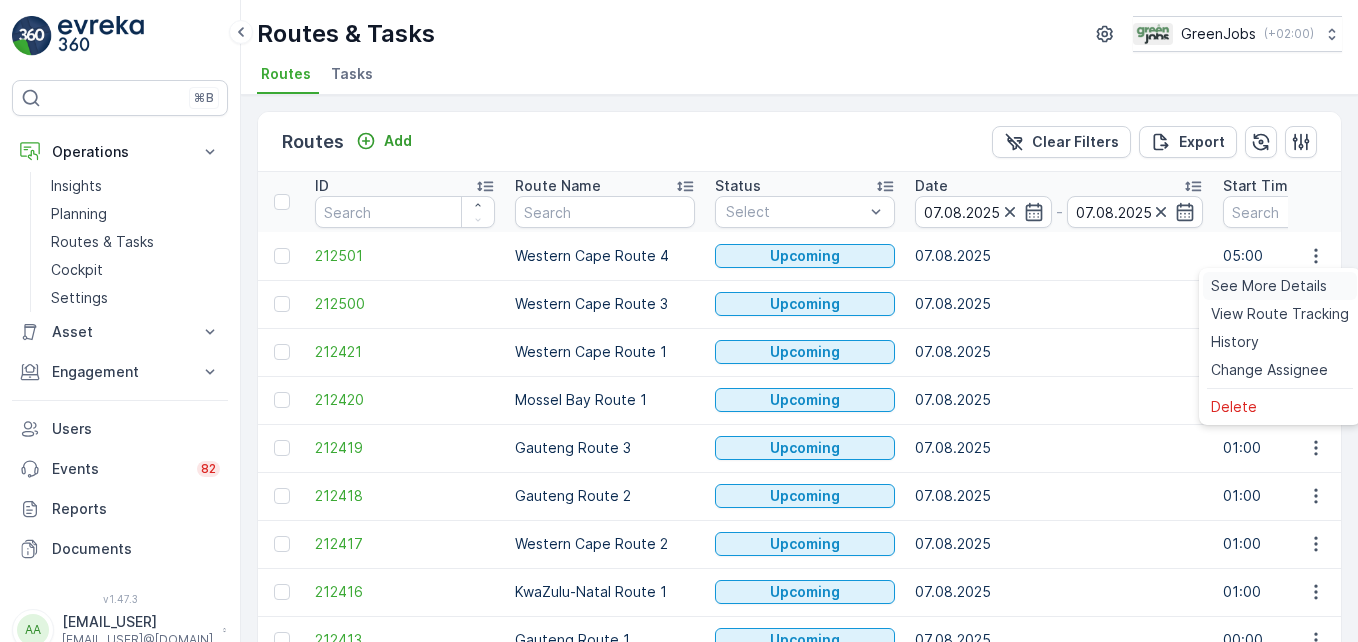 click on "See More Details" at bounding box center [1269, 286] 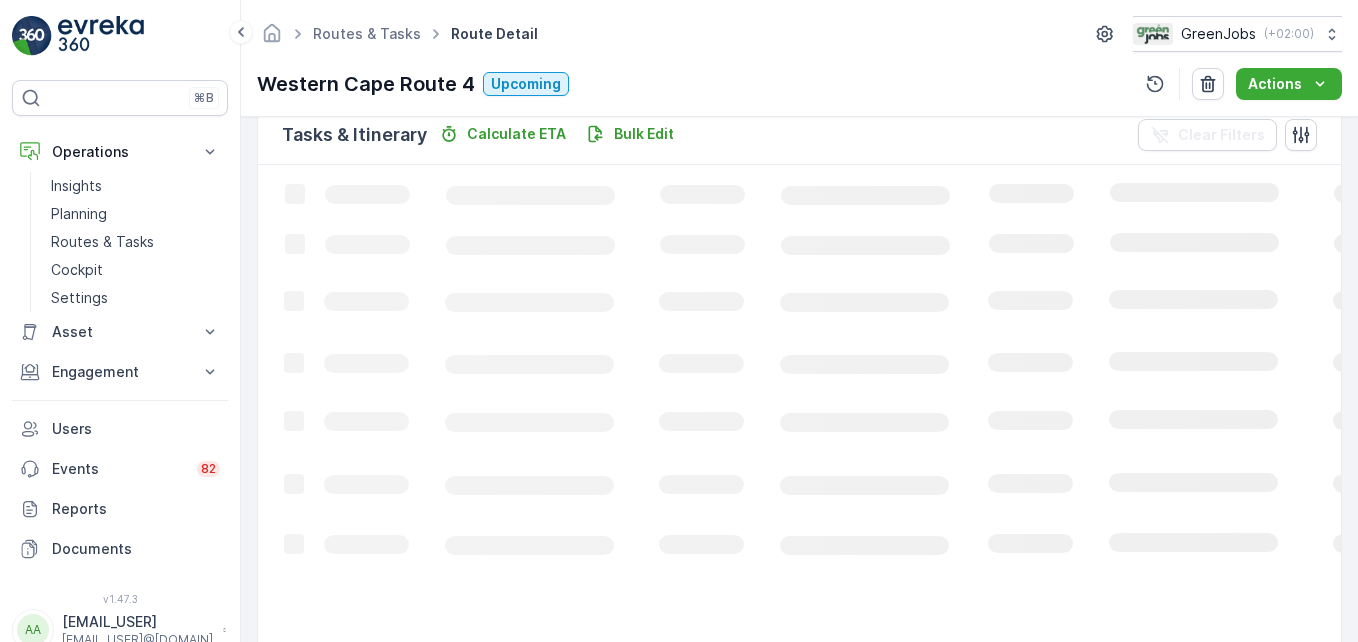 scroll, scrollTop: 481, scrollLeft: 0, axis: vertical 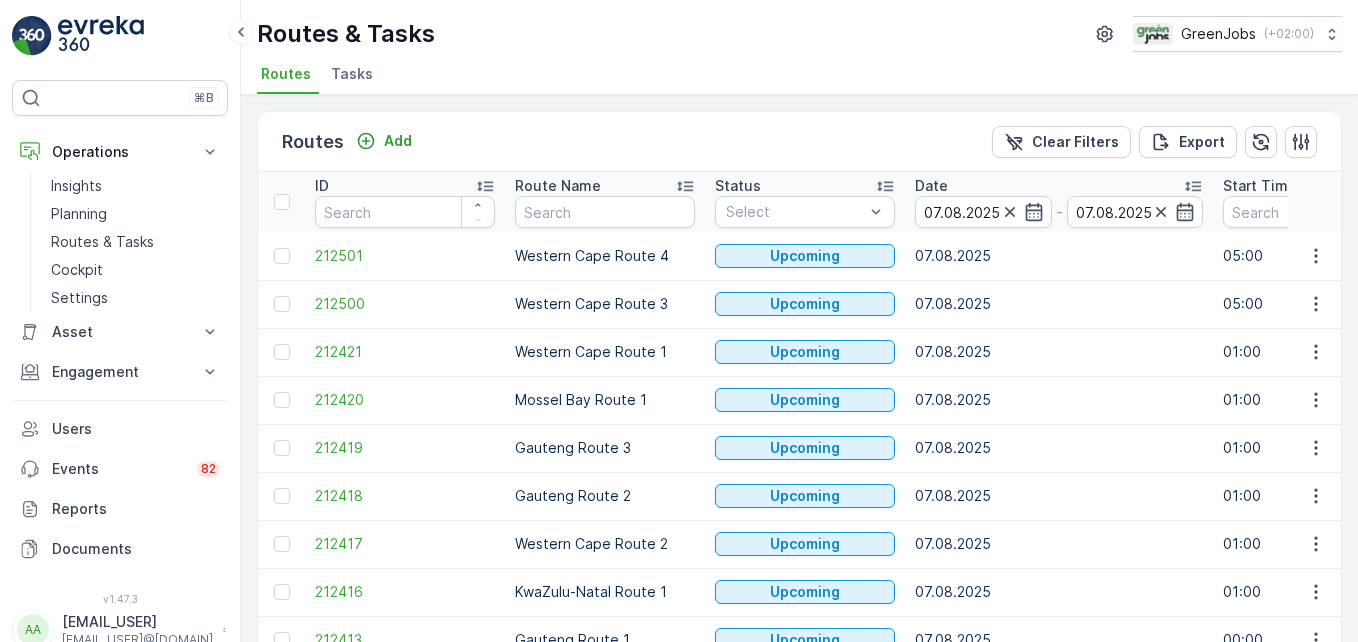 click on "07.08.2025" at bounding box center (1059, 448) 